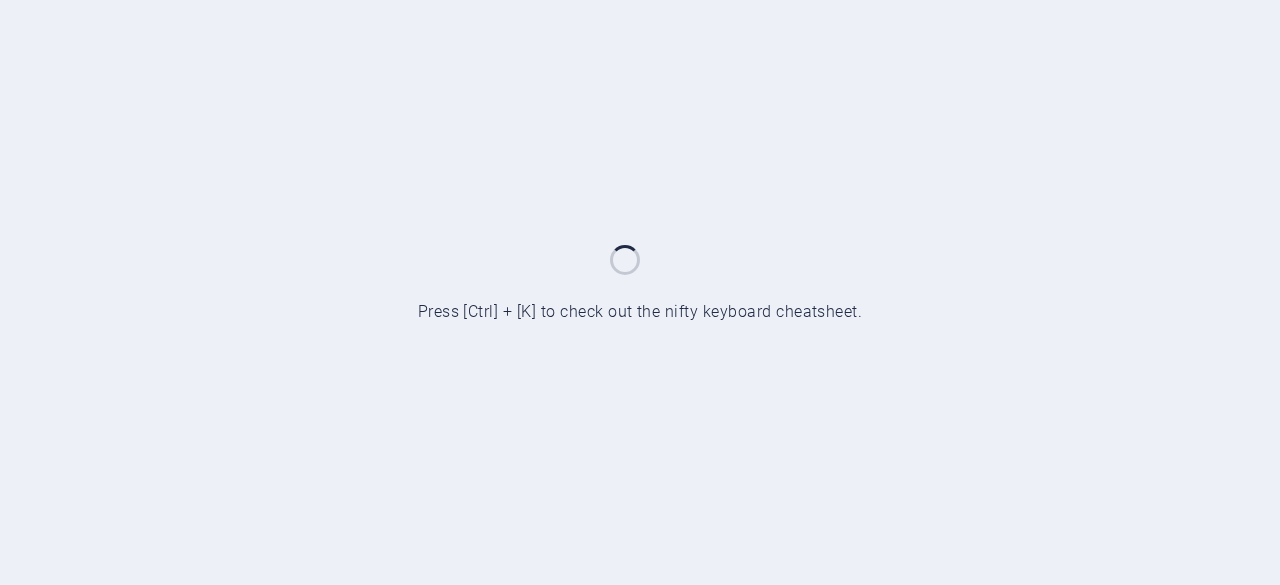 scroll, scrollTop: 0, scrollLeft: 0, axis: both 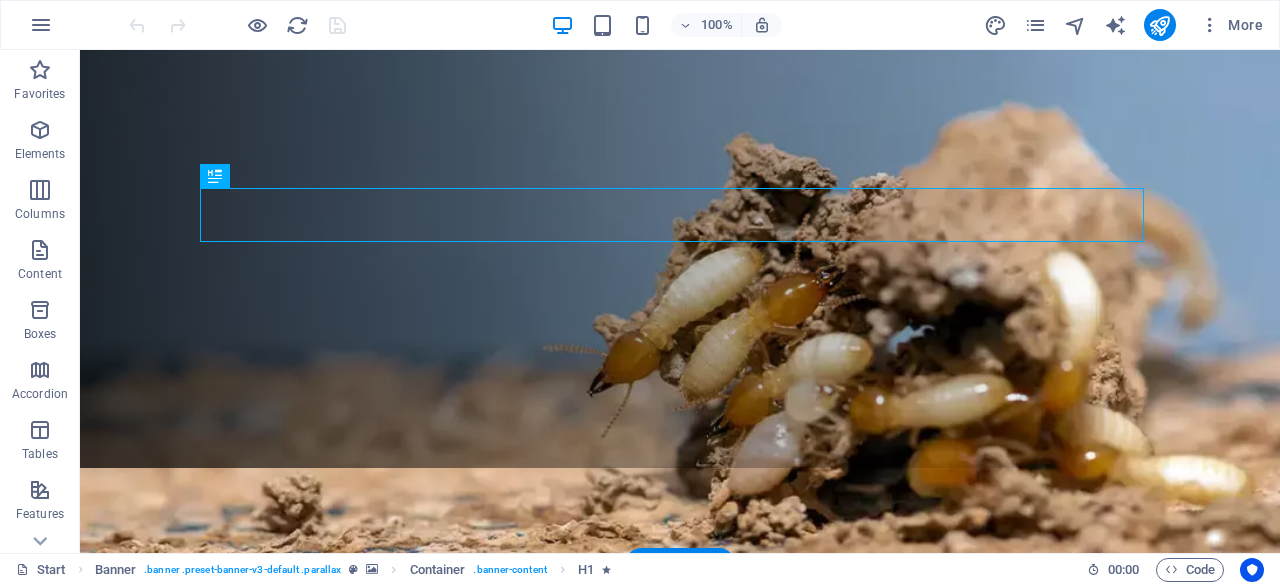 click at bounding box center [680, 293] 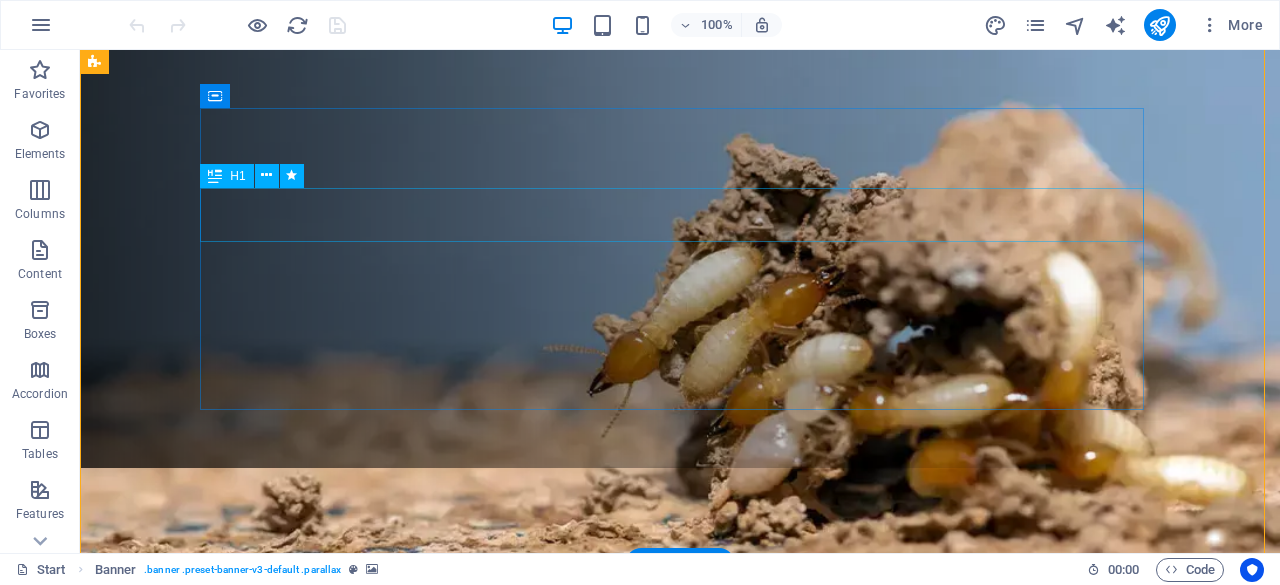 click on "Gardening & Lawncare Service" at bounding box center [680, 772] 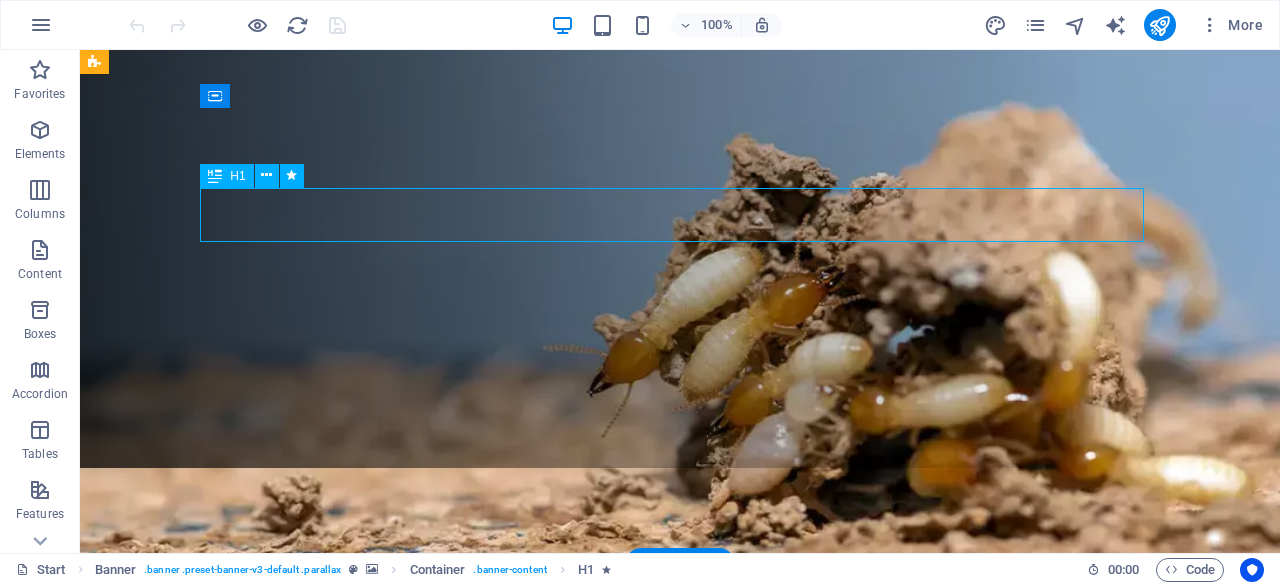 click on "Gardening & Lawncare Service" at bounding box center (680, 772) 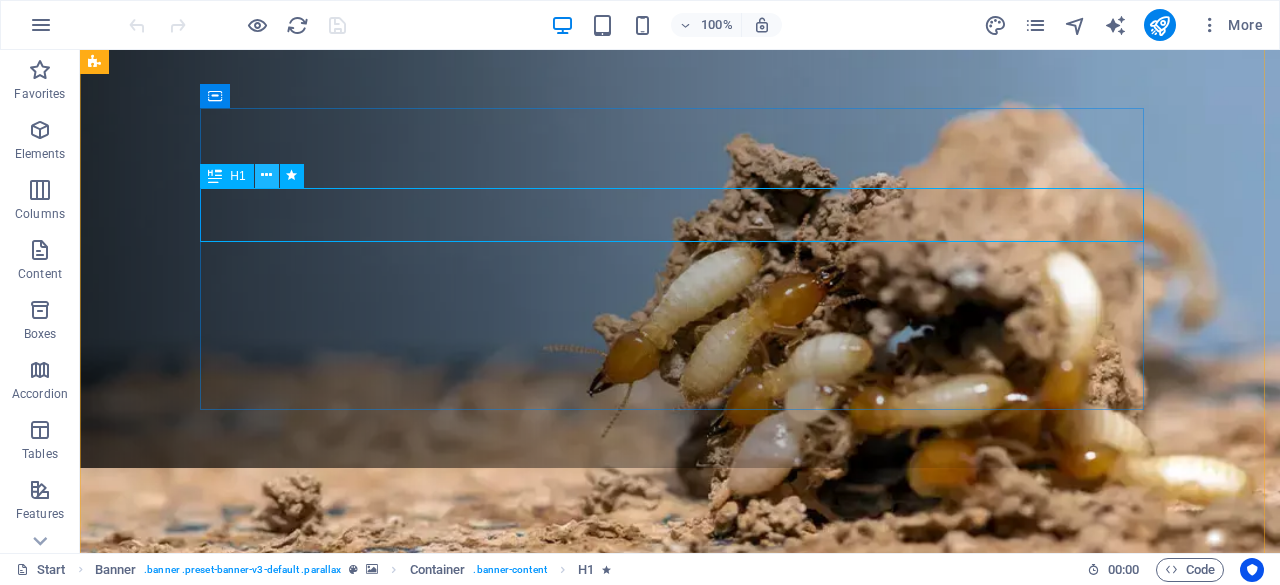 click at bounding box center [266, 175] 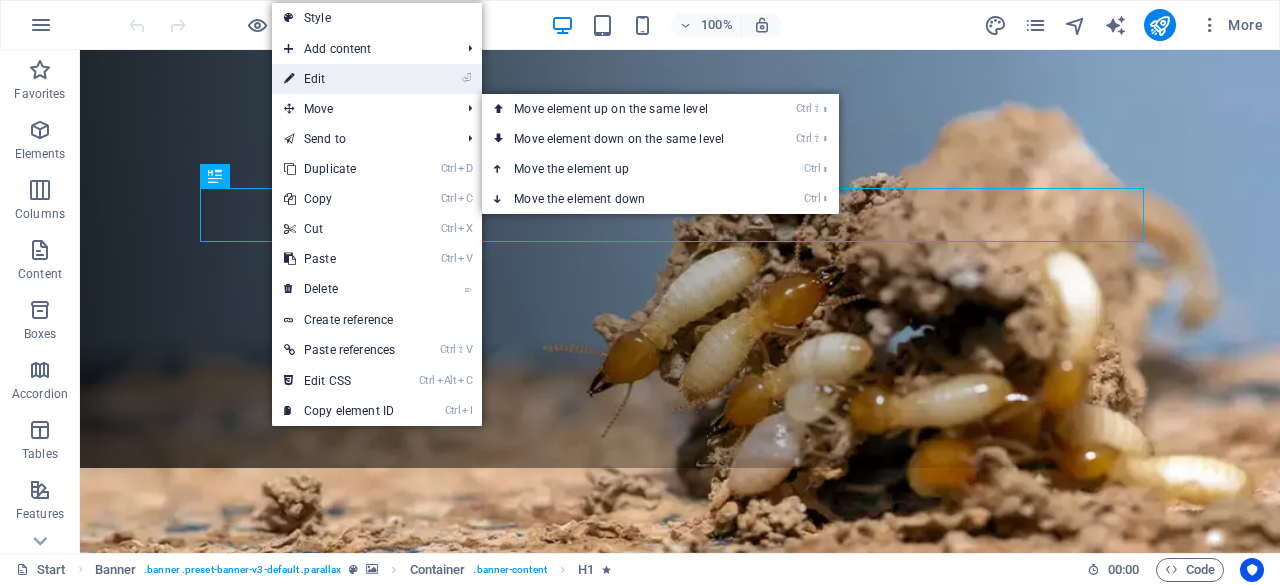 click on "⏎  Edit" at bounding box center (339, 79) 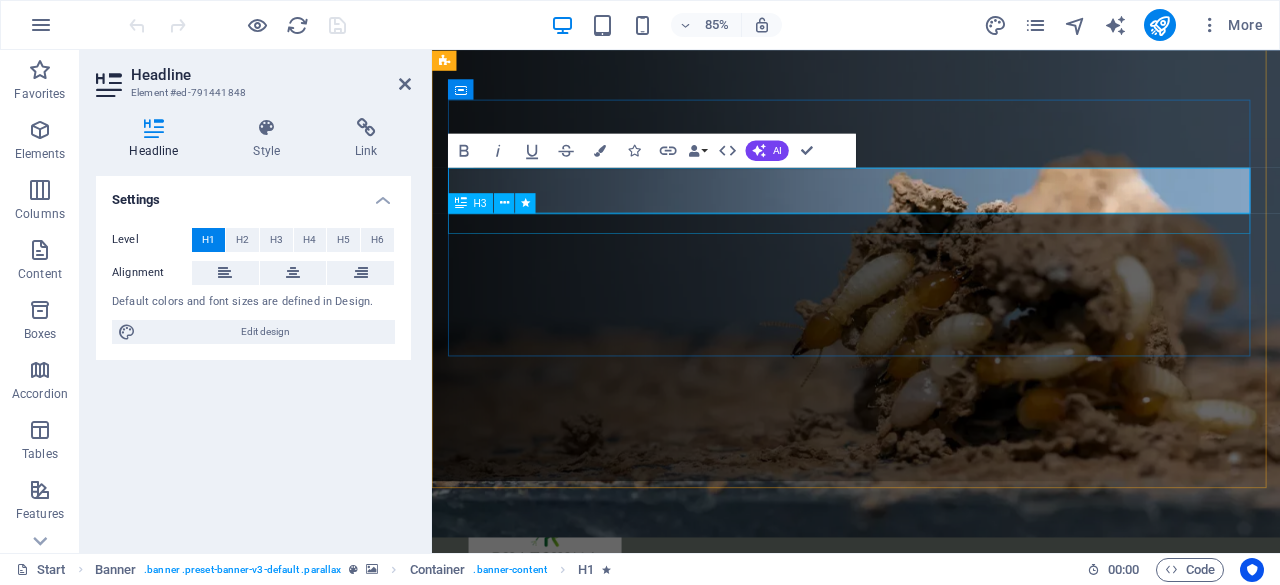 click on "Your professional pest control Partner in [REGION]" at bounding box center [931, 877] 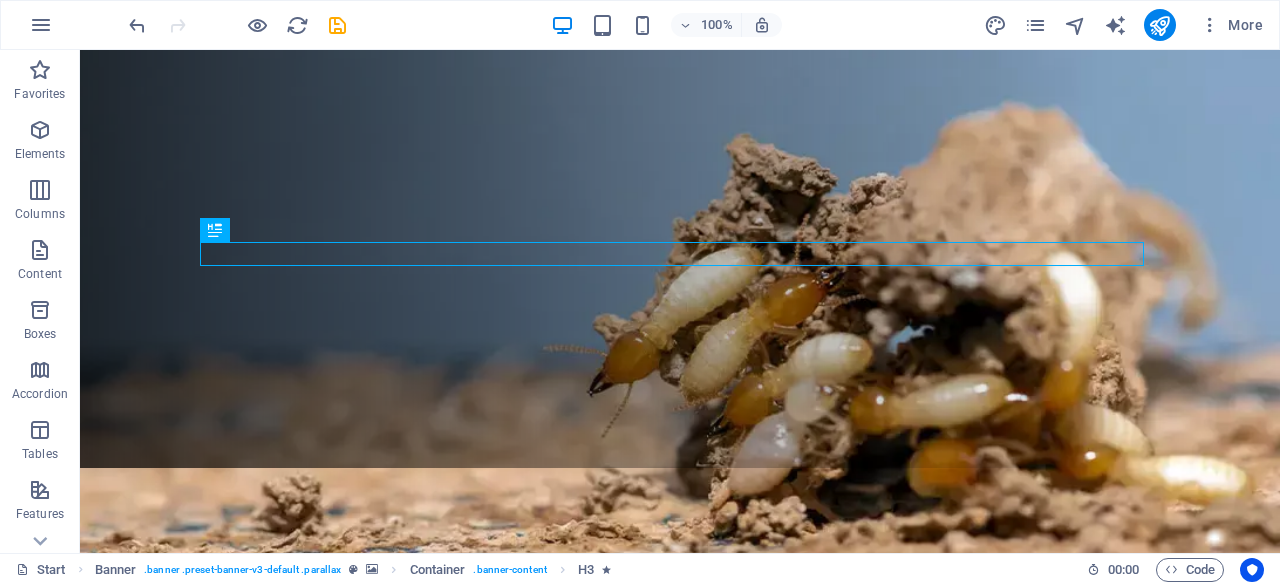 click on "100% More" at bounding box center (640, 25) 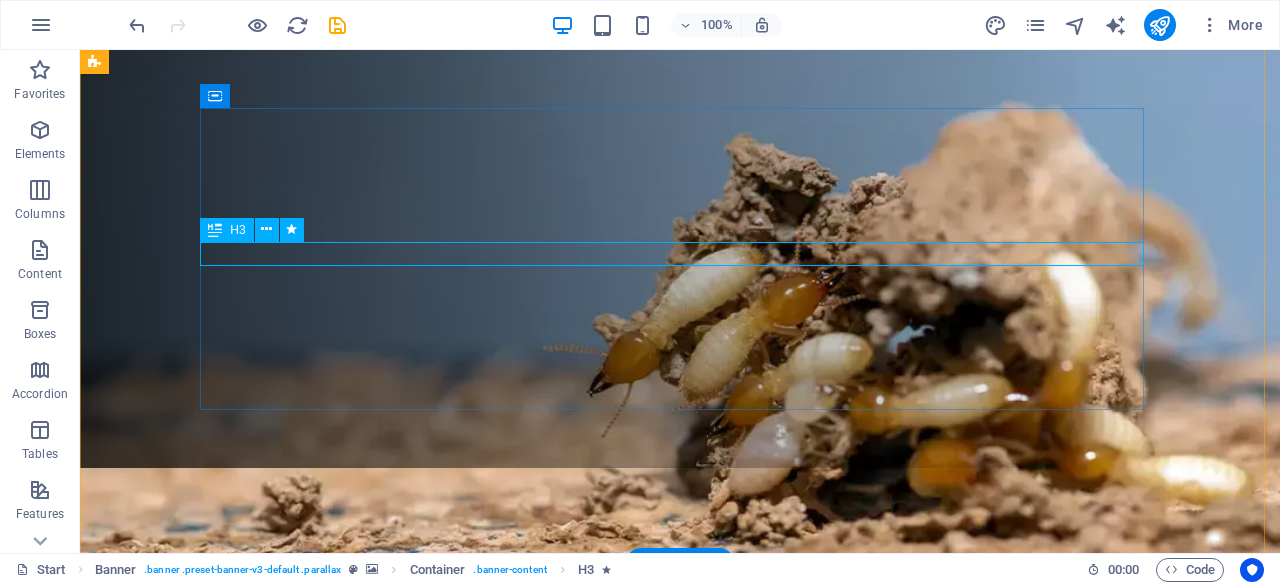 click on "Your professional pest control Partner in [REGION]" at bounding box center [680, 811] 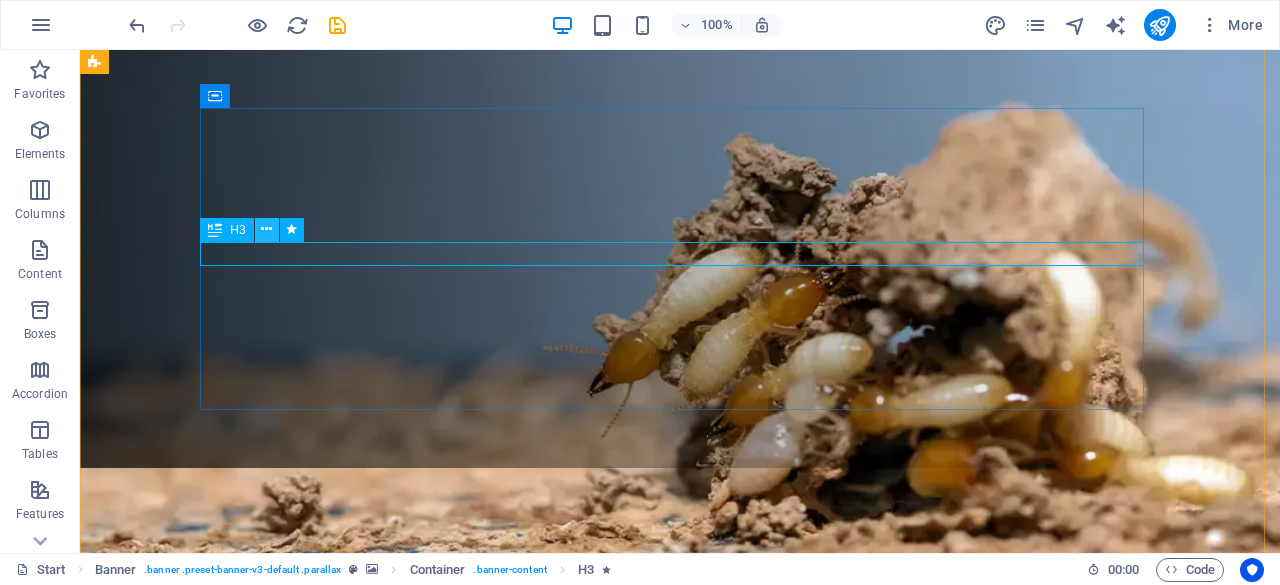 click at bounding box center [266, 229] 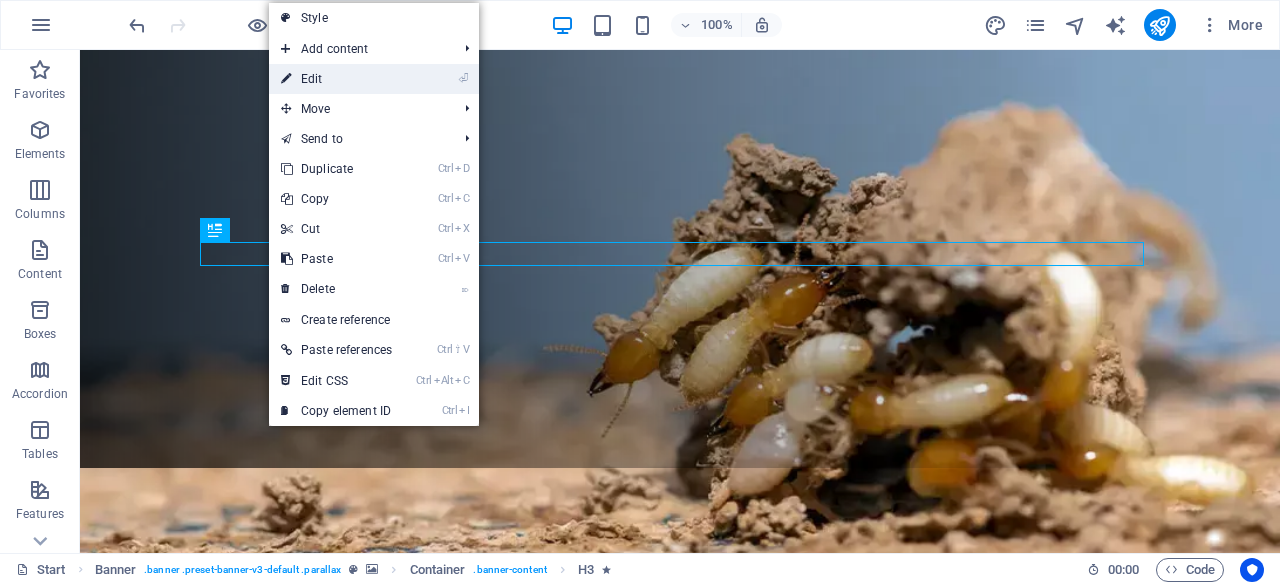 click on "⏎  Edit" at bounding box center [336, 79] 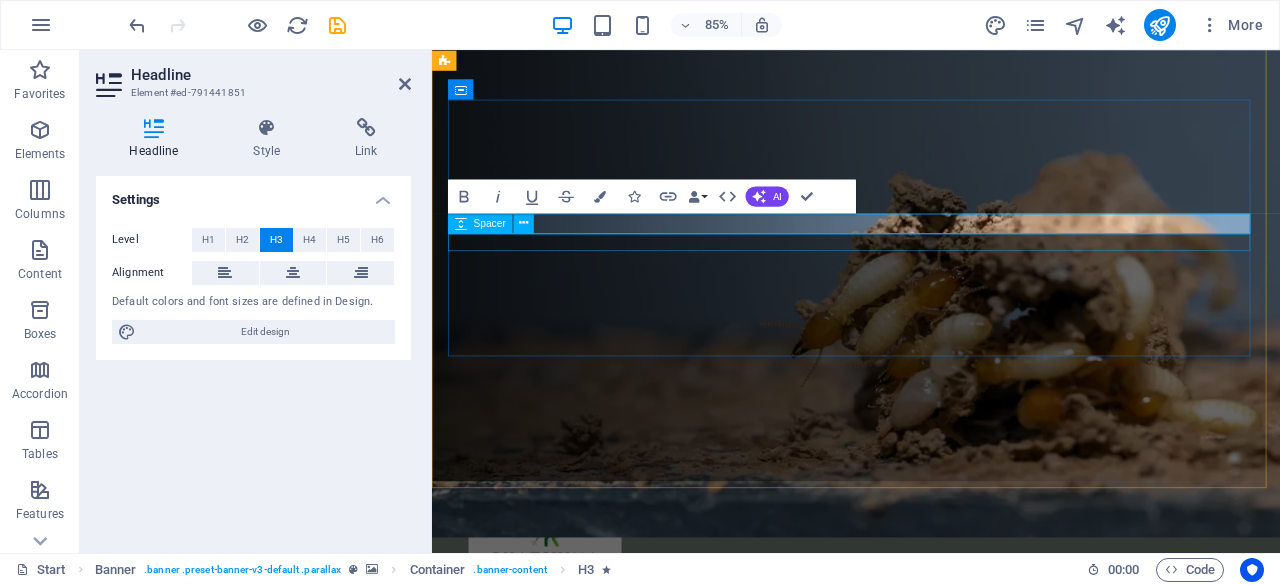 type 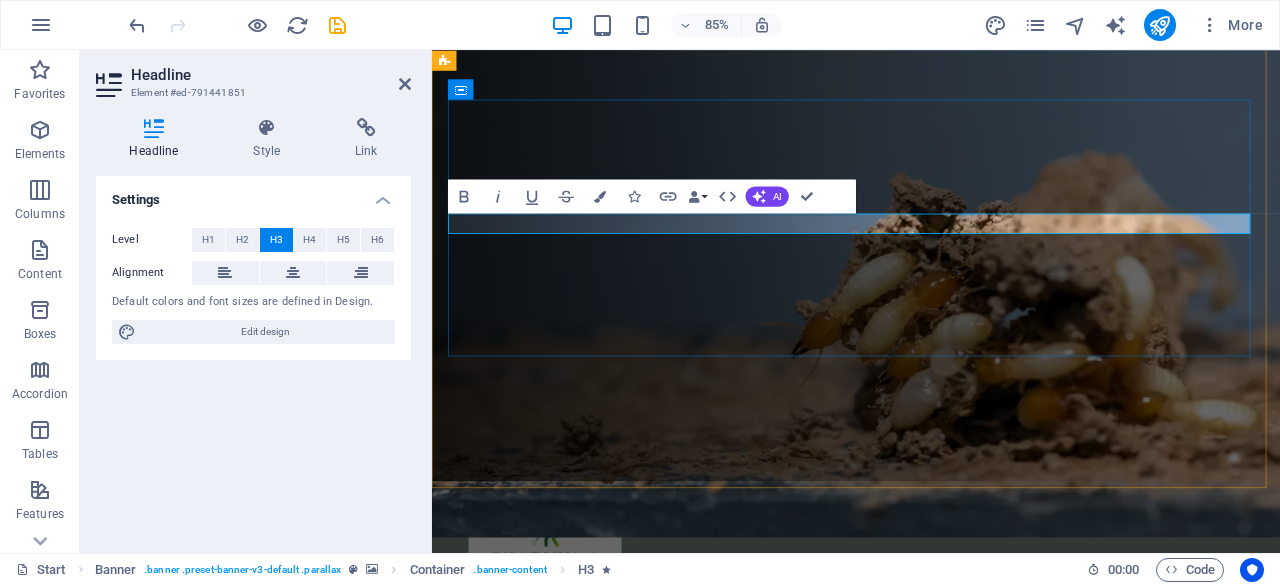 click on "Trusted Solutions for Homes, Businesses & Construction Sites Since 2011" at bounding box center (931, 876) 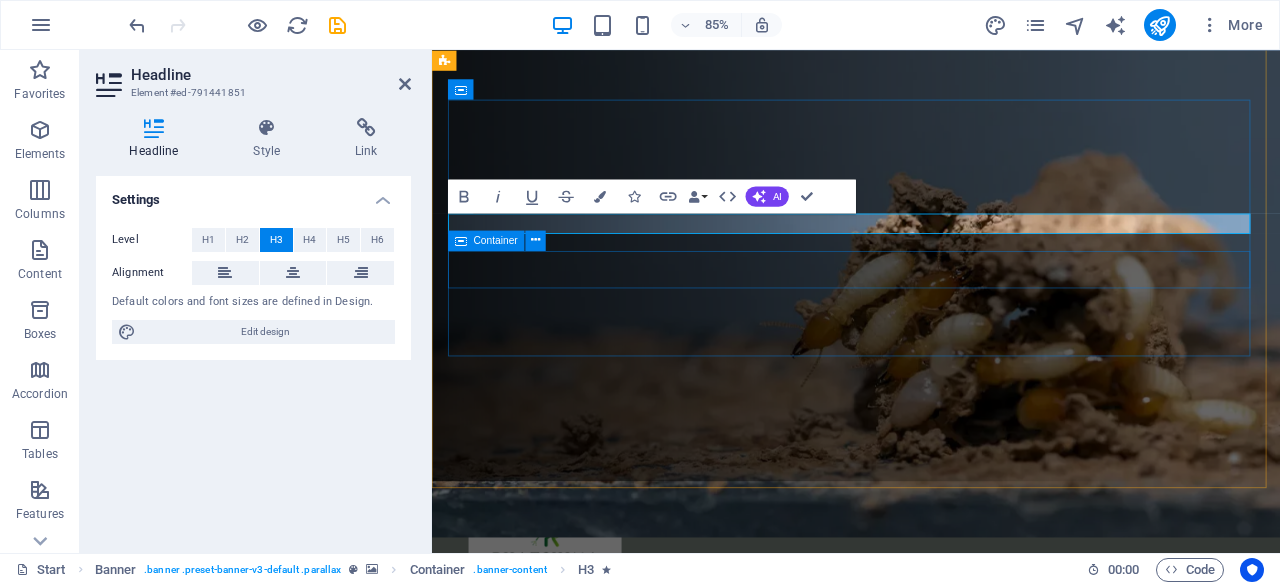 drag, startPoint x: 1244, startPoint y: 256, endPoint x: 1385, endPoint y: 301, distance: 148.00676 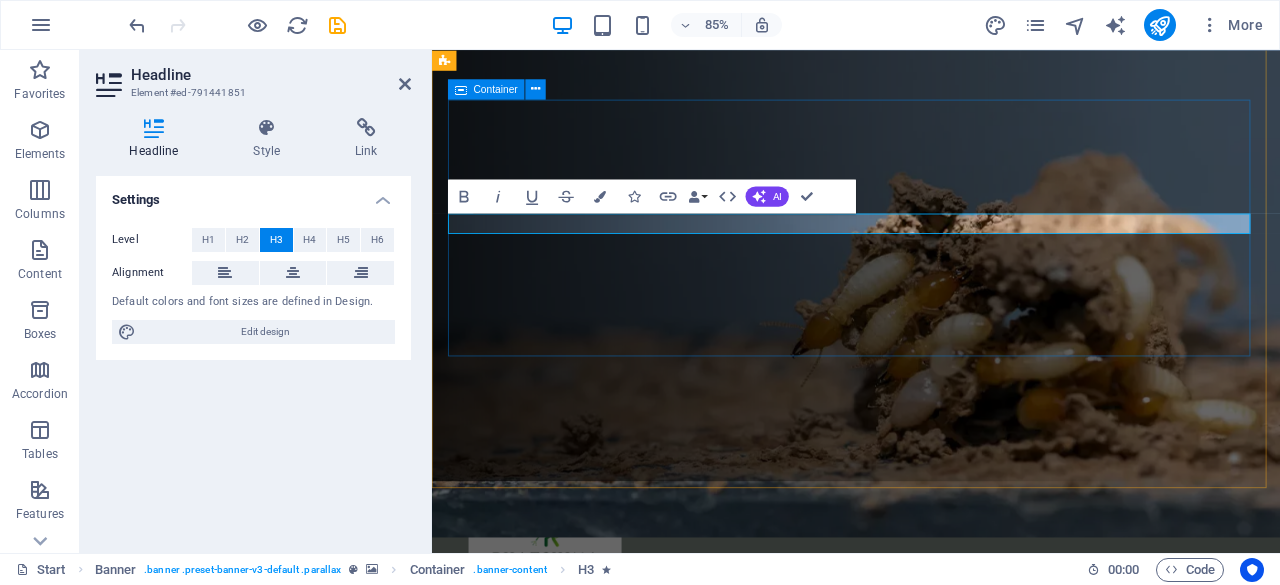 click on "PEST CONTROL & HYGIENE SPECIALISTS Trusted professionals for Homes, Businesses & Construction Sites  Learn more Our Services" at bounding box center (931, 910) 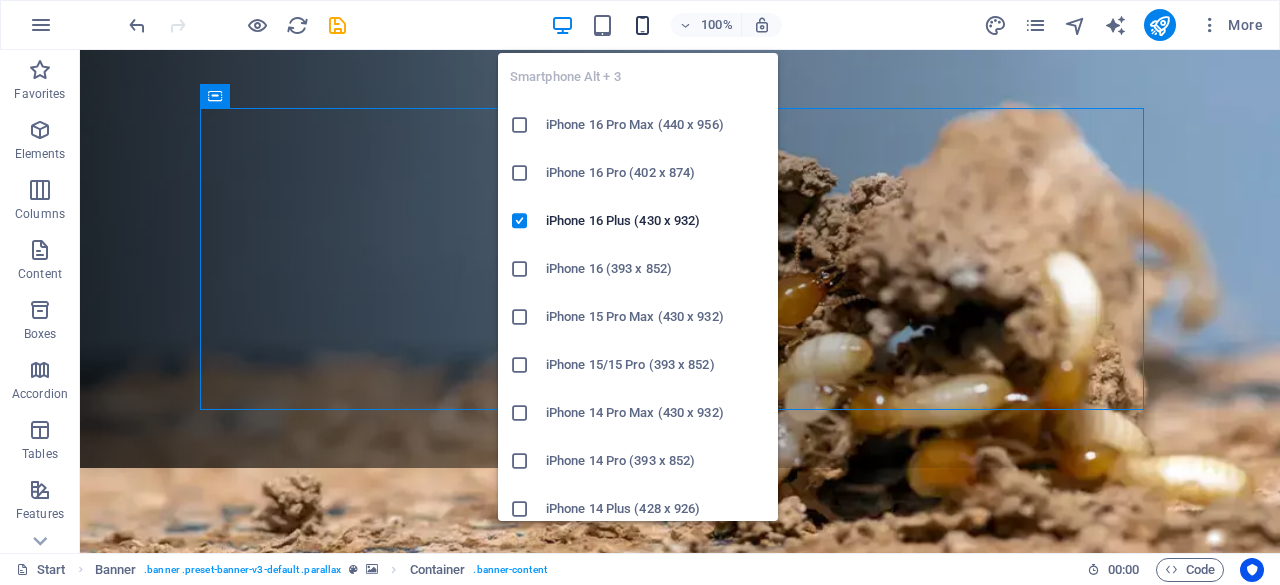 click at bounding box center [642, 25] 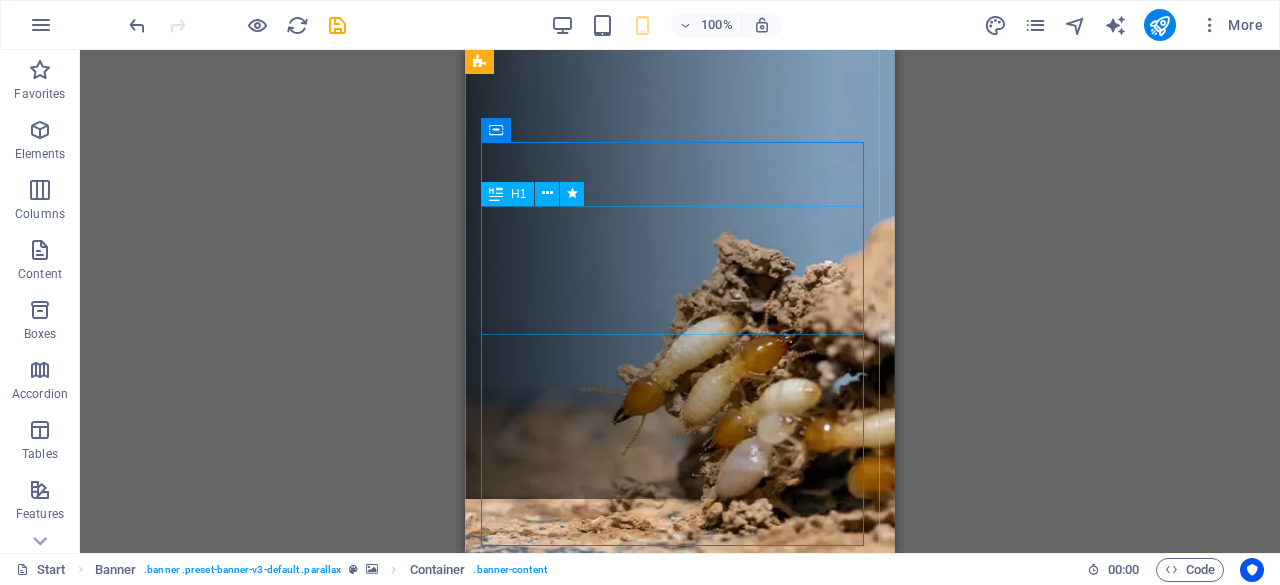 scroll, scrollTop: 21, scrollLeft: 0, axis: vertical 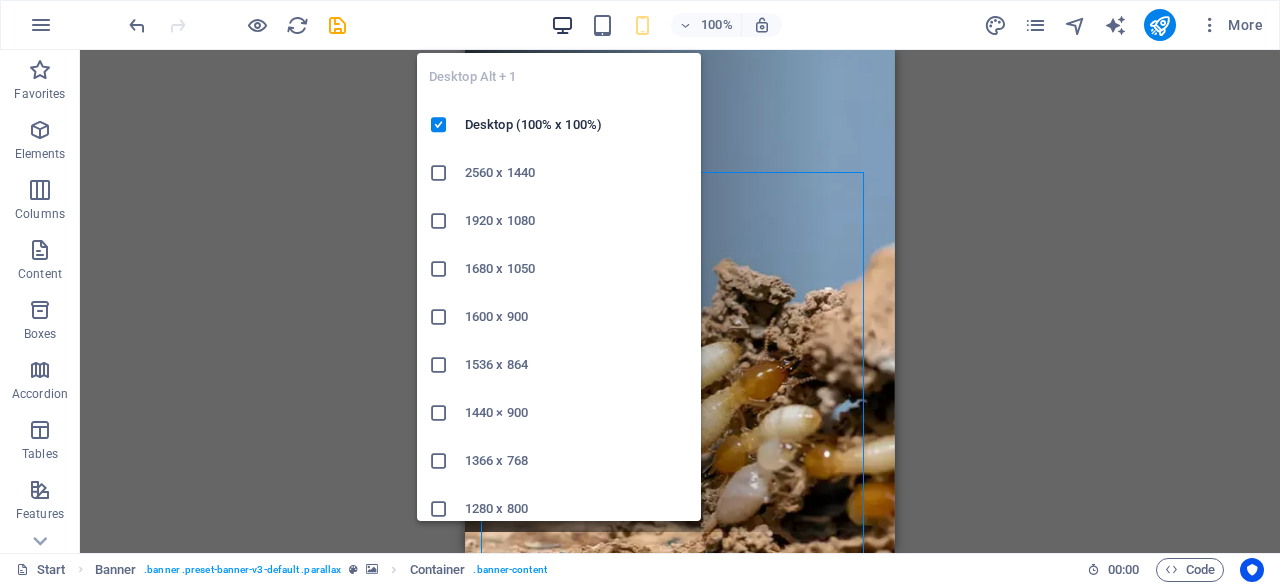 click at bounding box center [562, 25] 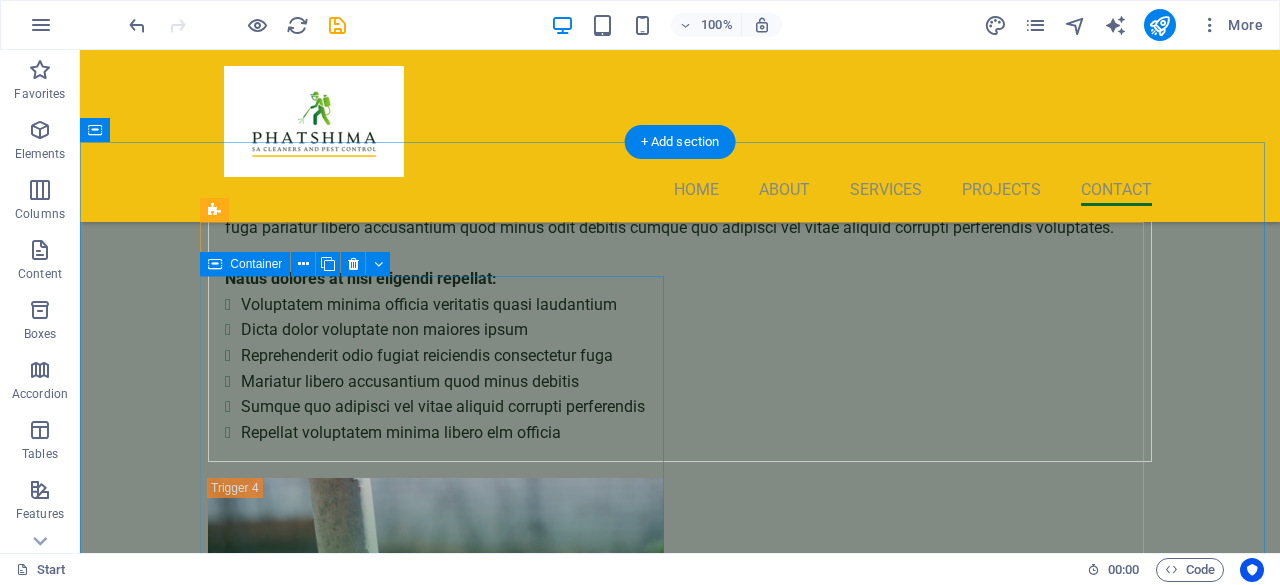 scroll, scrollTop: 7586, scrollLeft: 0, axis: vertical 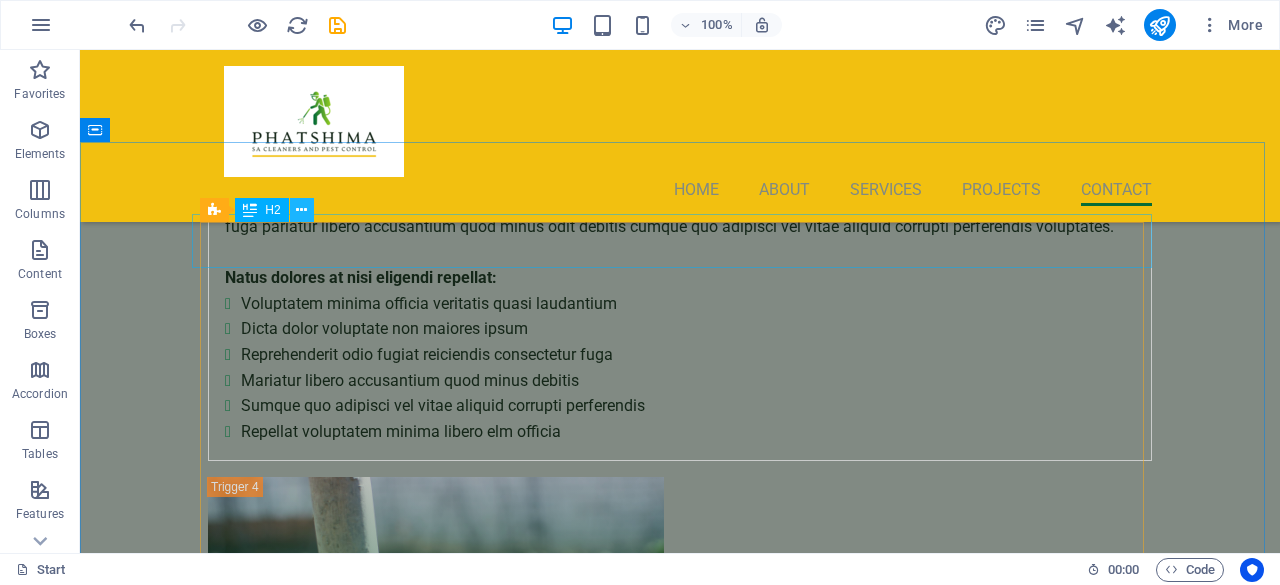 click at bounding box center [301, 210] 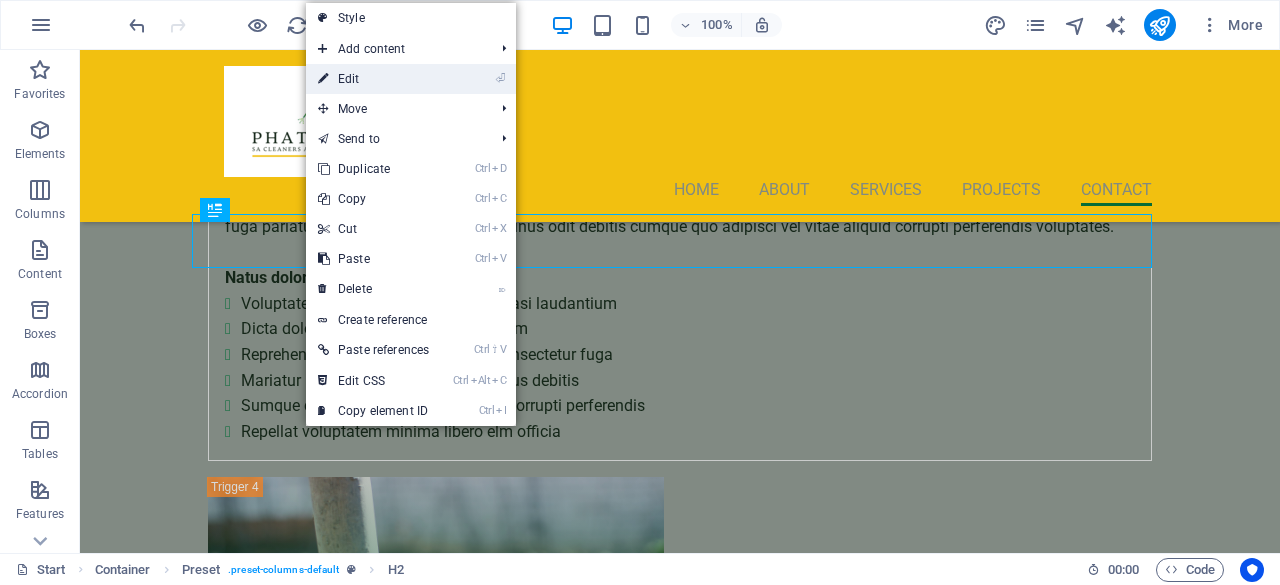 click on "⏎  Edit" at bounding box center [373, 79] 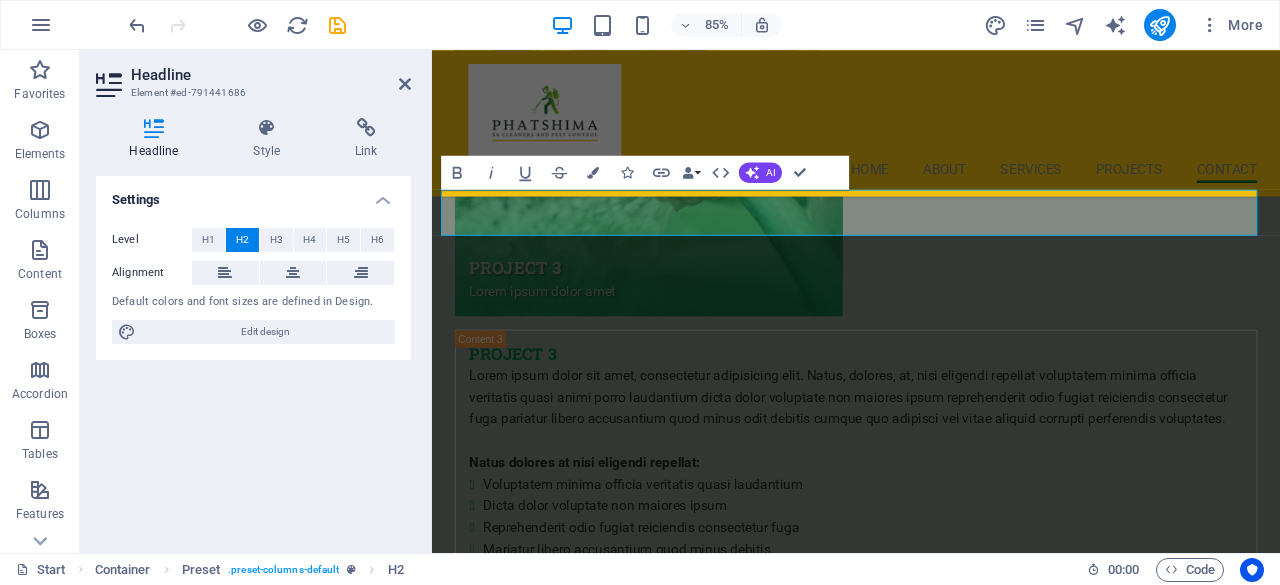 scroll, scrollTop: 8074, scrollLeft: 0, axis: vertical 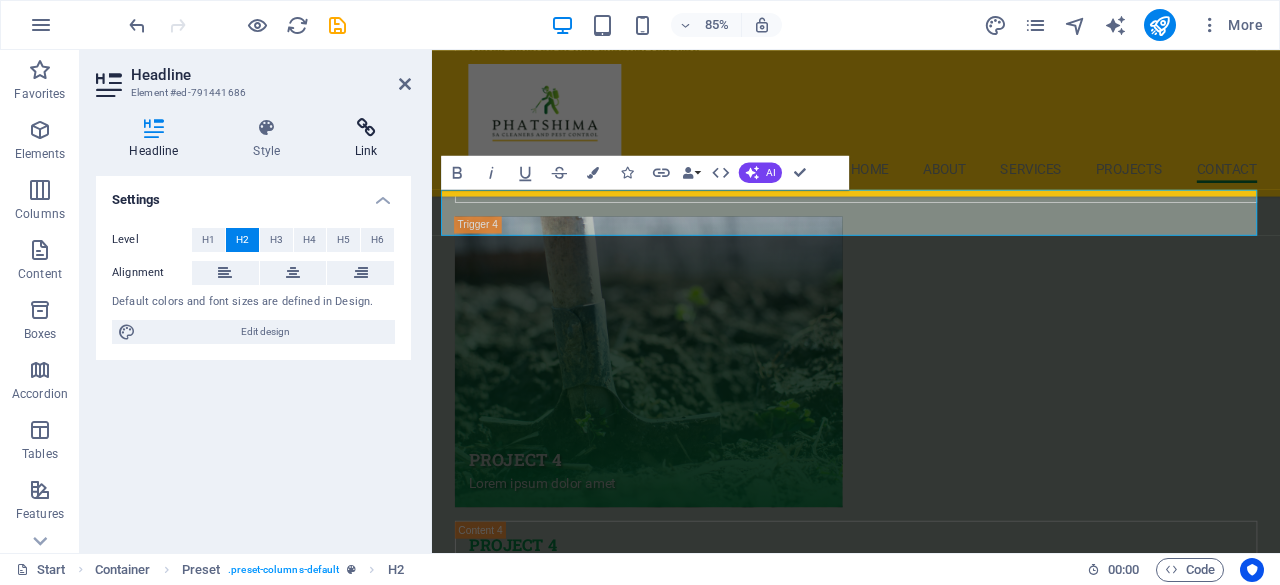 click at bounding box center (366, 128) 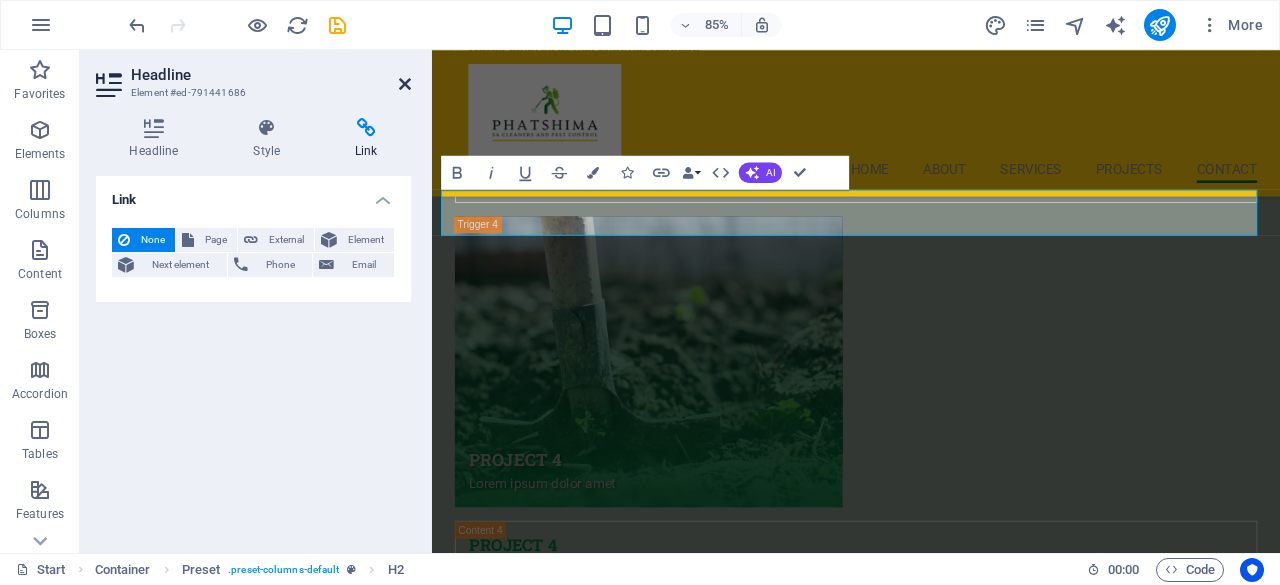 click at bounding box center [405, 84] 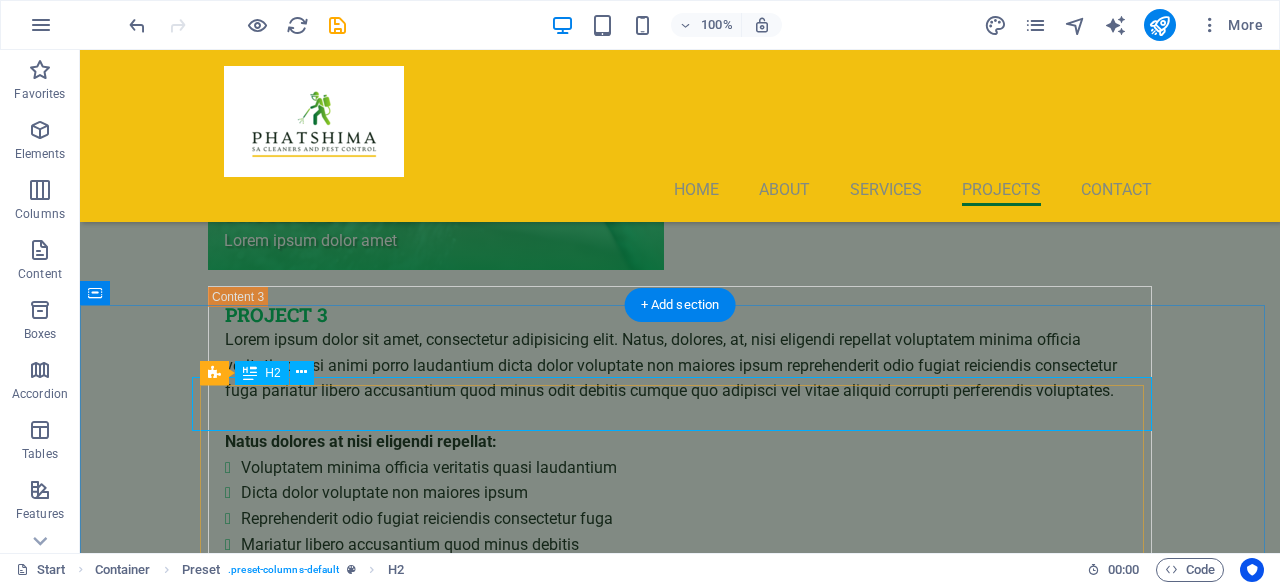 scroll, scrollTop: 7423, scrollLeft: 0, axis: vertical 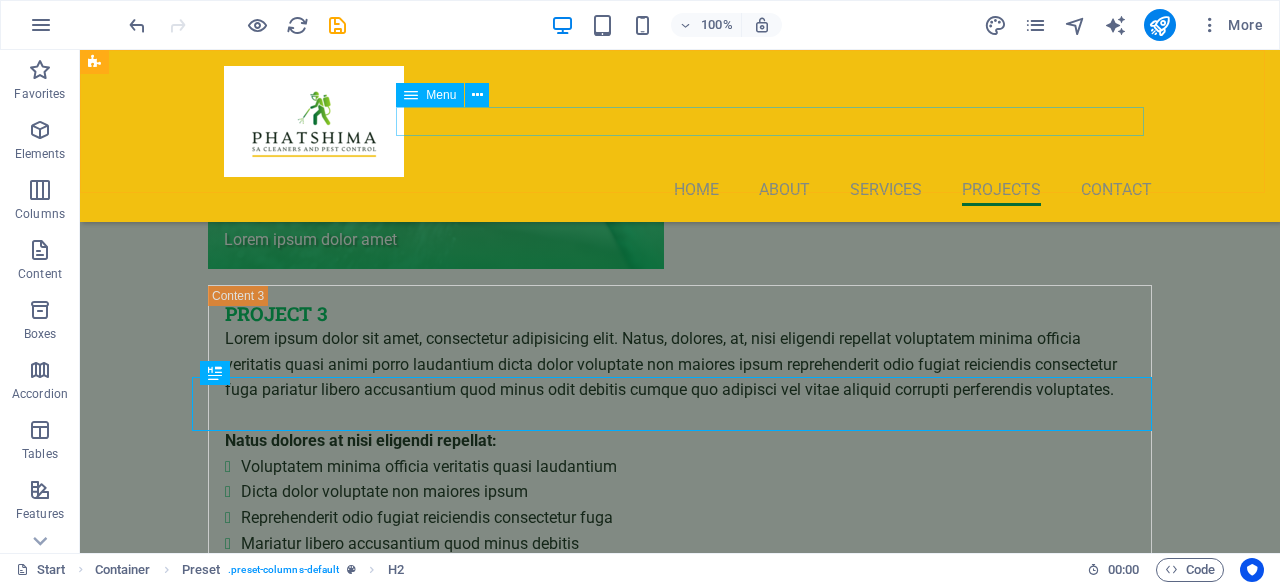 click on "Home About Services Projects Contact" at bounding box center (688, 191) 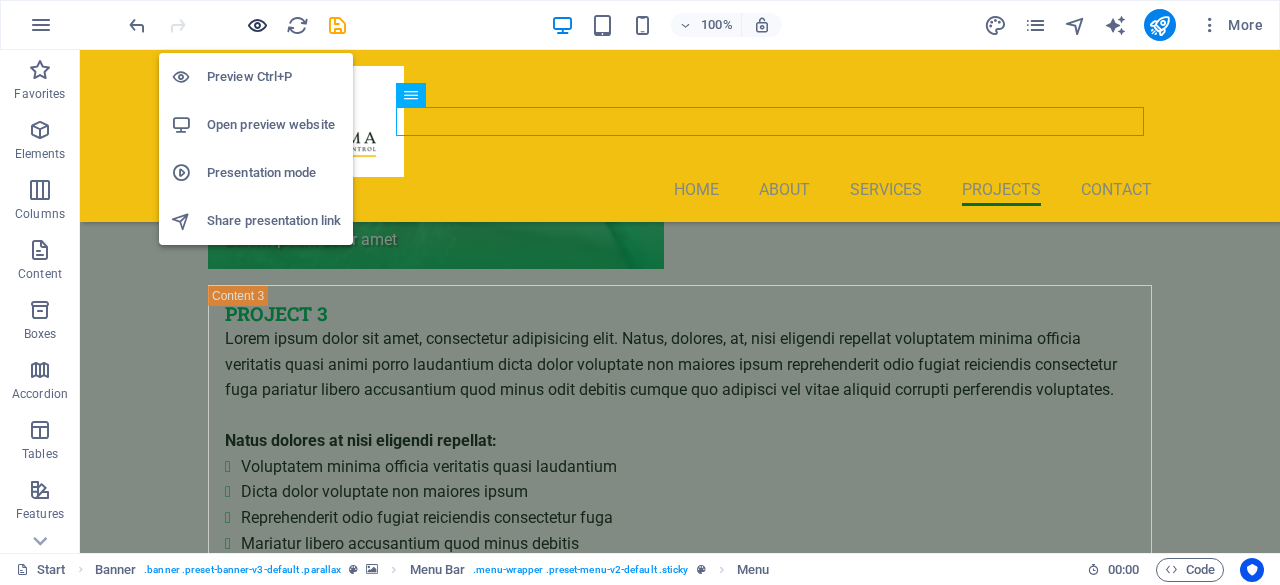 click at bounding box center (257, 25) 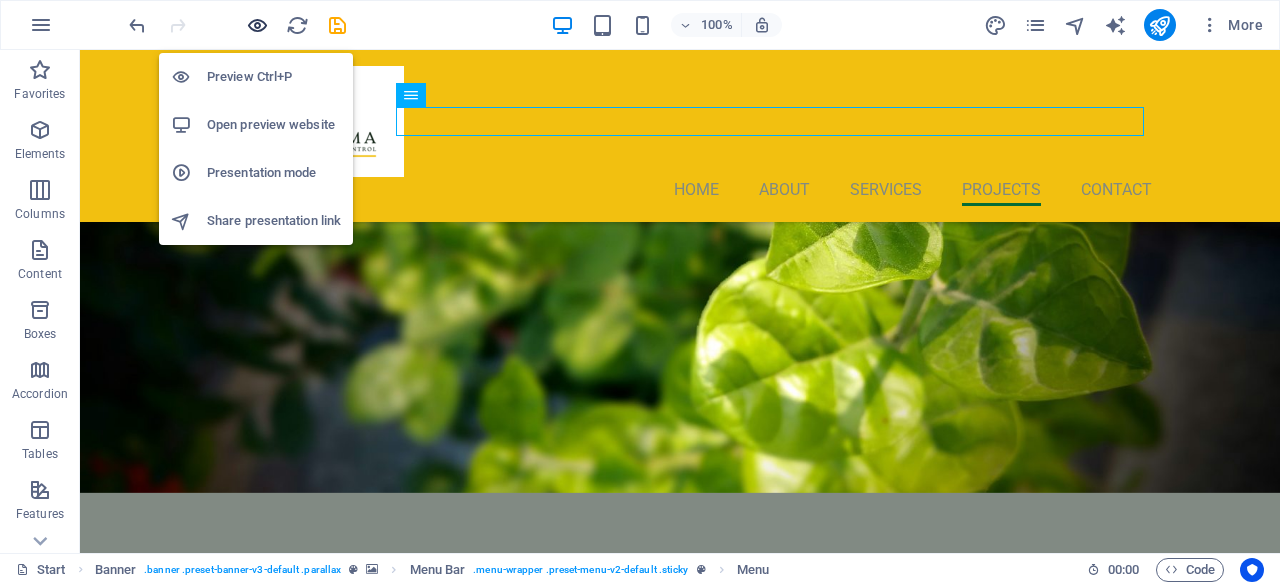 scroll, scrollTop: 5094, scrollLeft: 0, axis: vertical 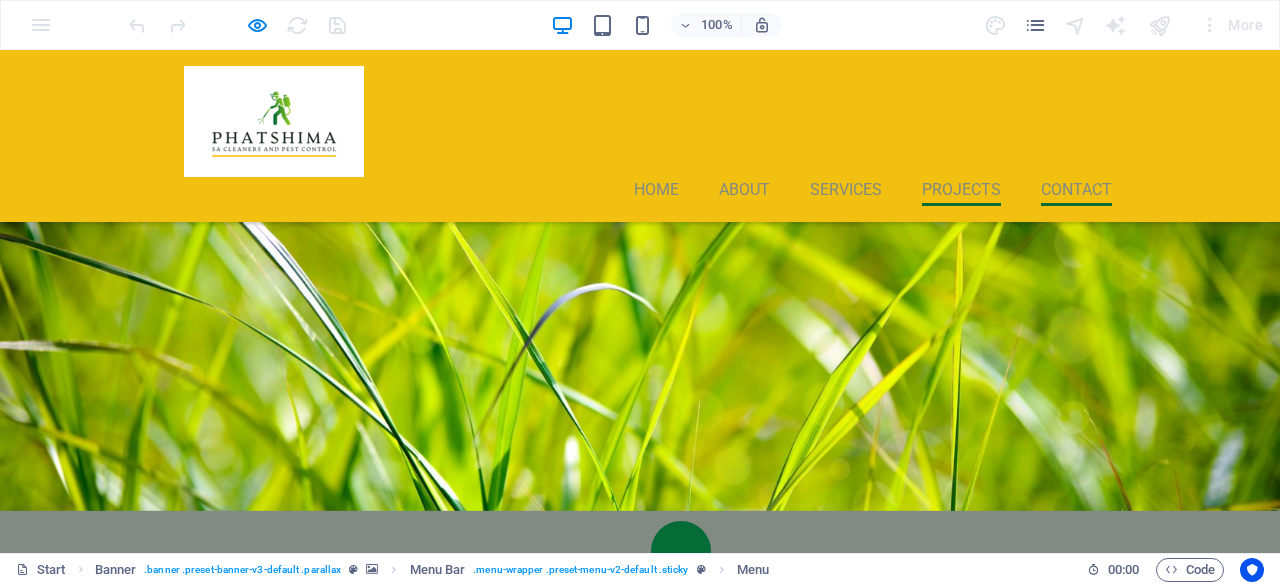 click on "Contact" at bounding box center [1076, 194] 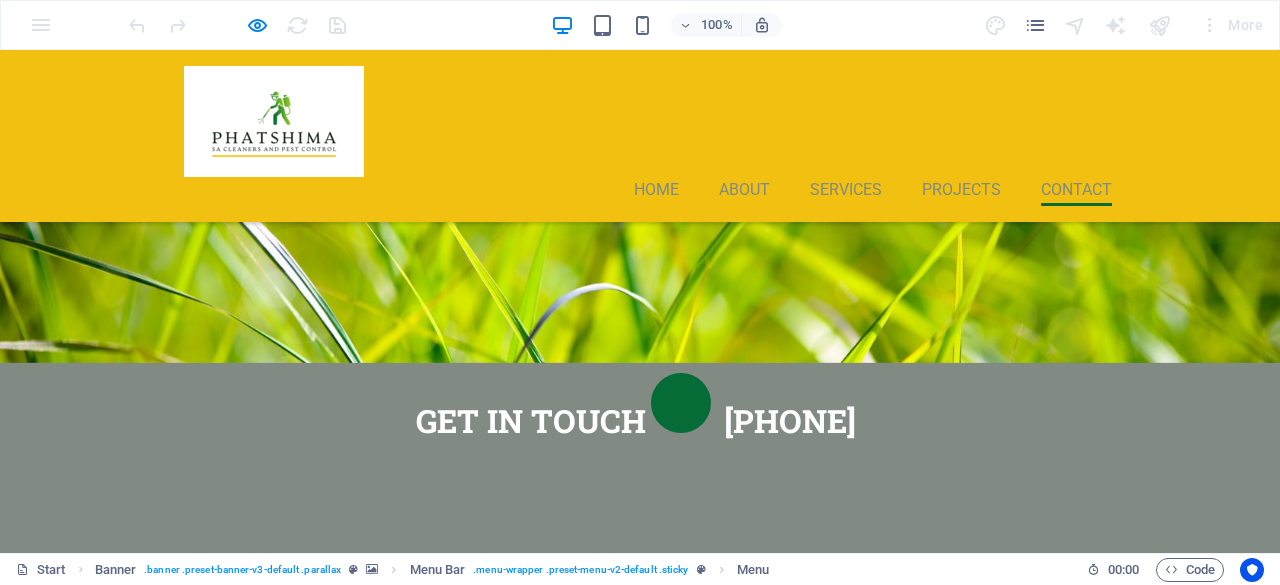 scroll, scrollTop: 5241, scrollLeft: 0, axis: vertical 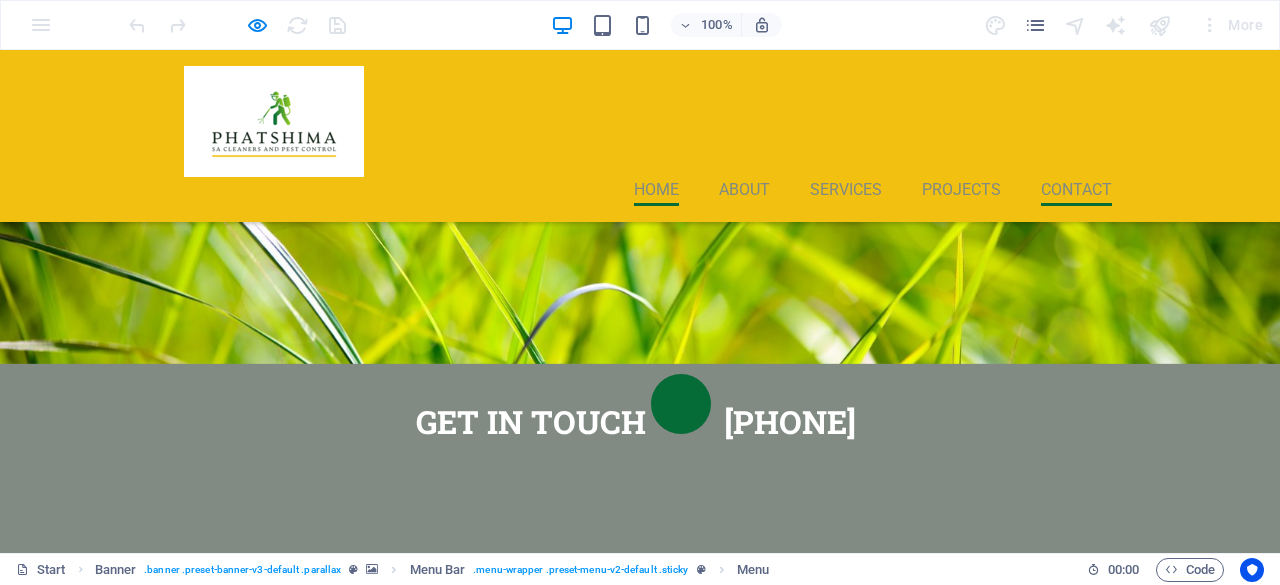 click on "Home" at bounding box center (656, 194) 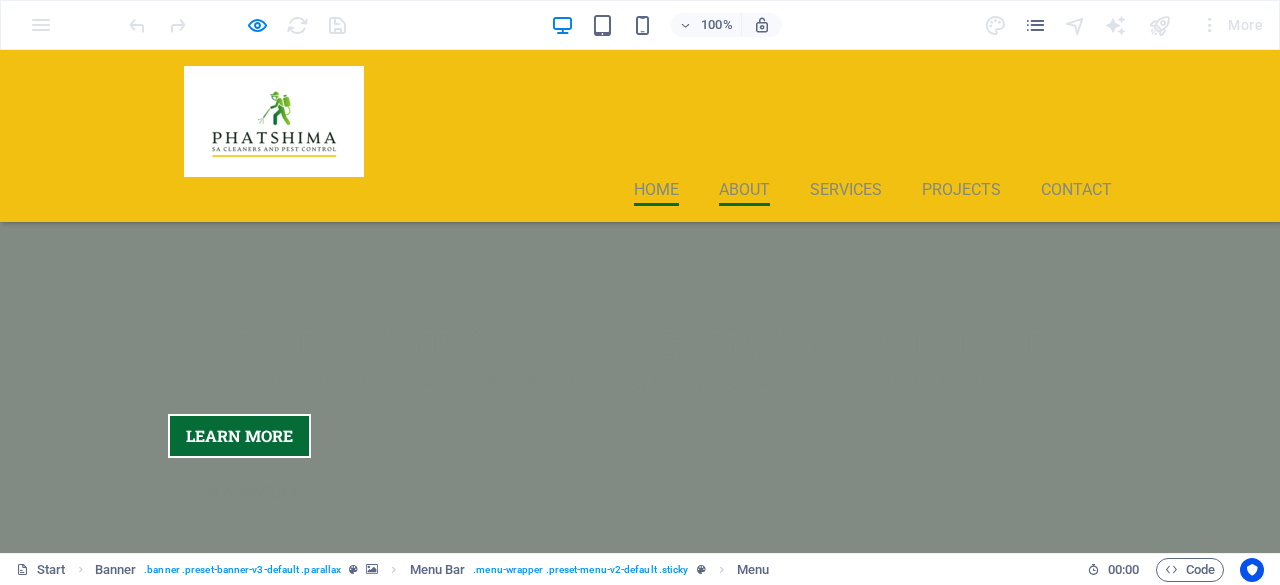 scroll, scrollTop: 0, scrollLeft: 0, axis: both 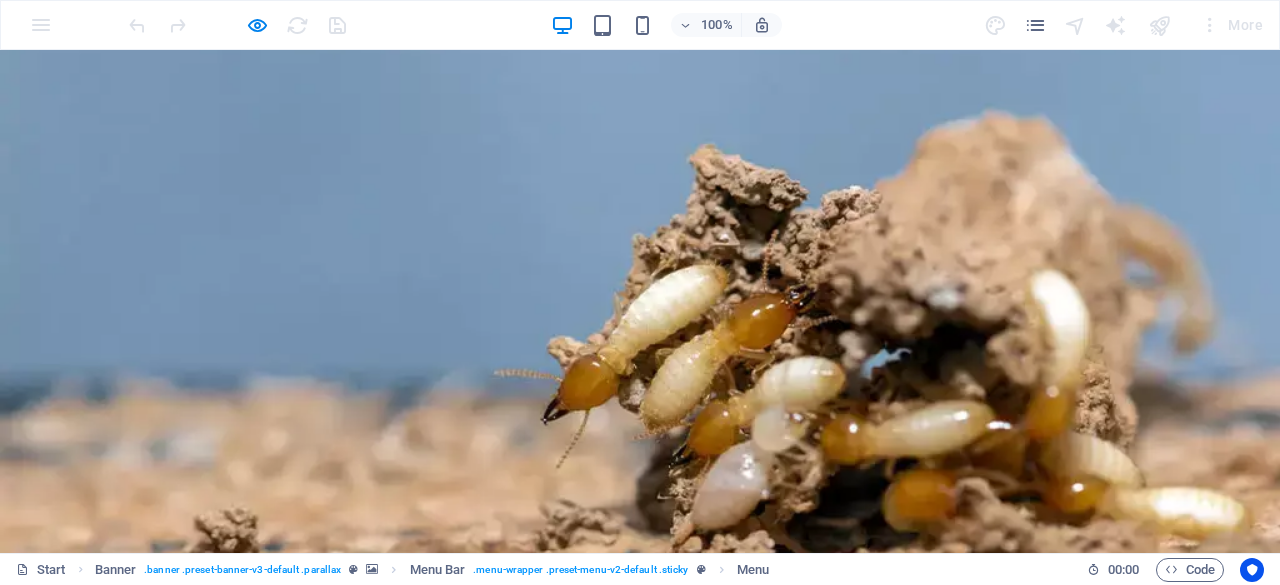 click on "Learn more" at bounding box center (239, 950) 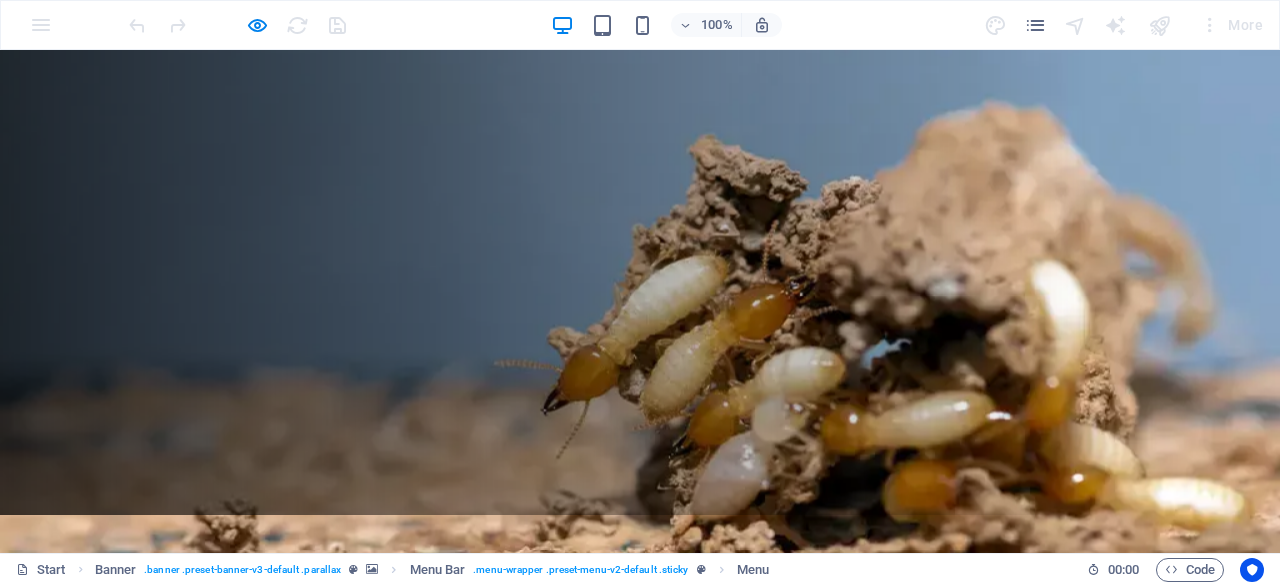 scroll, scrollTop: 36, scrollLeft: 0, axis: vertical 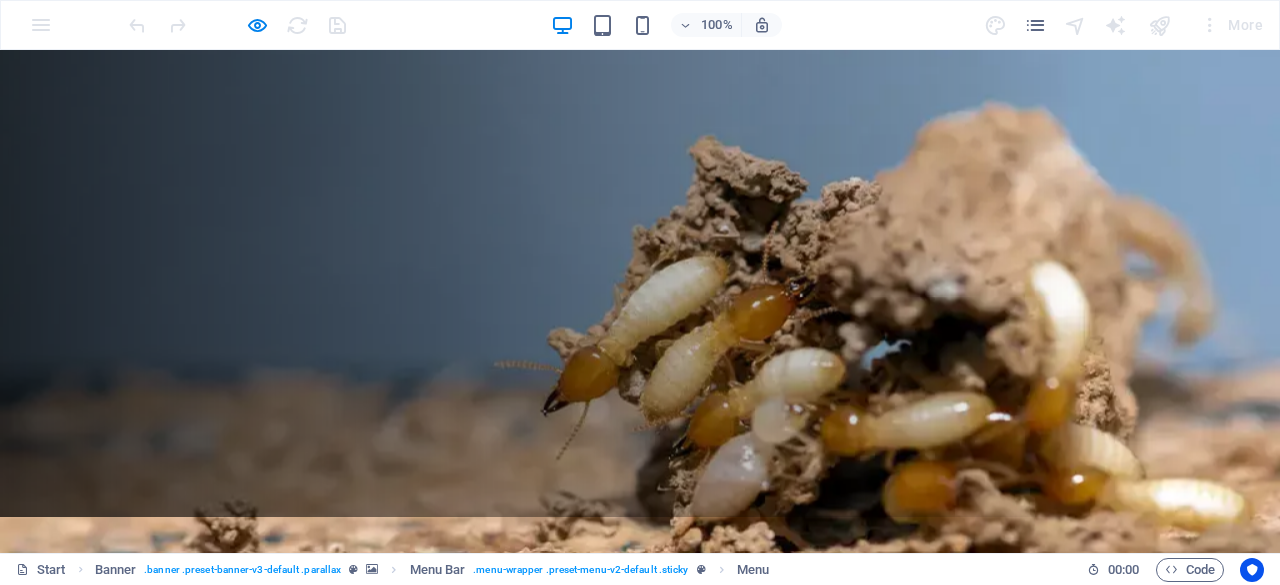 click on "Our Services" at bounding box center (244, 970) 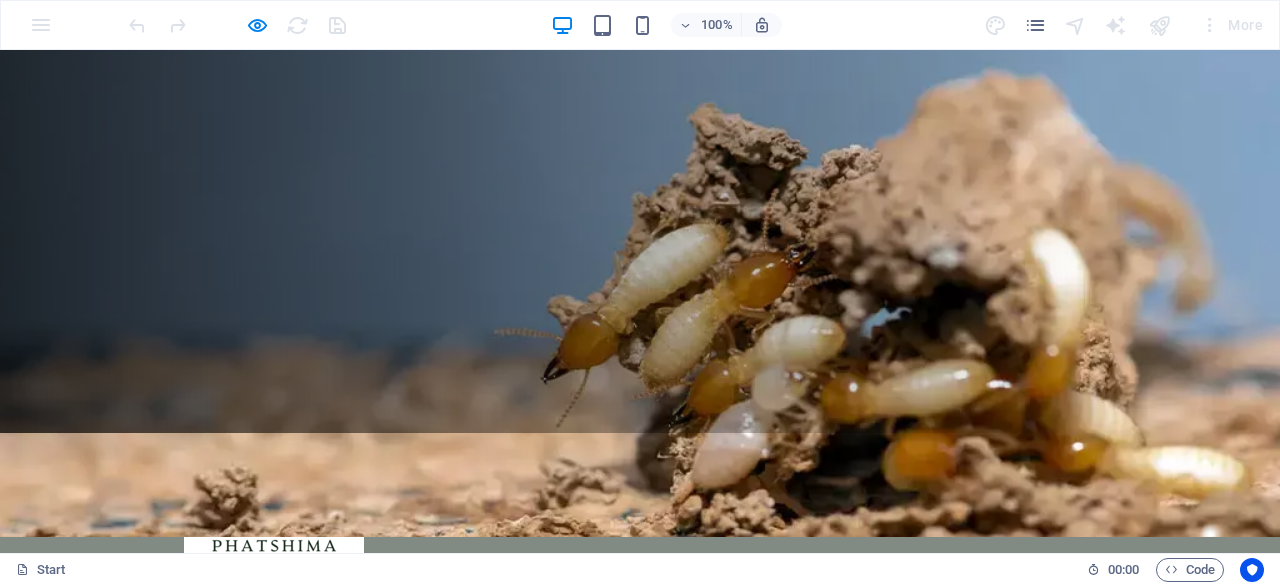 scroll, scrollTop: 121, scrollLeft: 0, axis: vertical 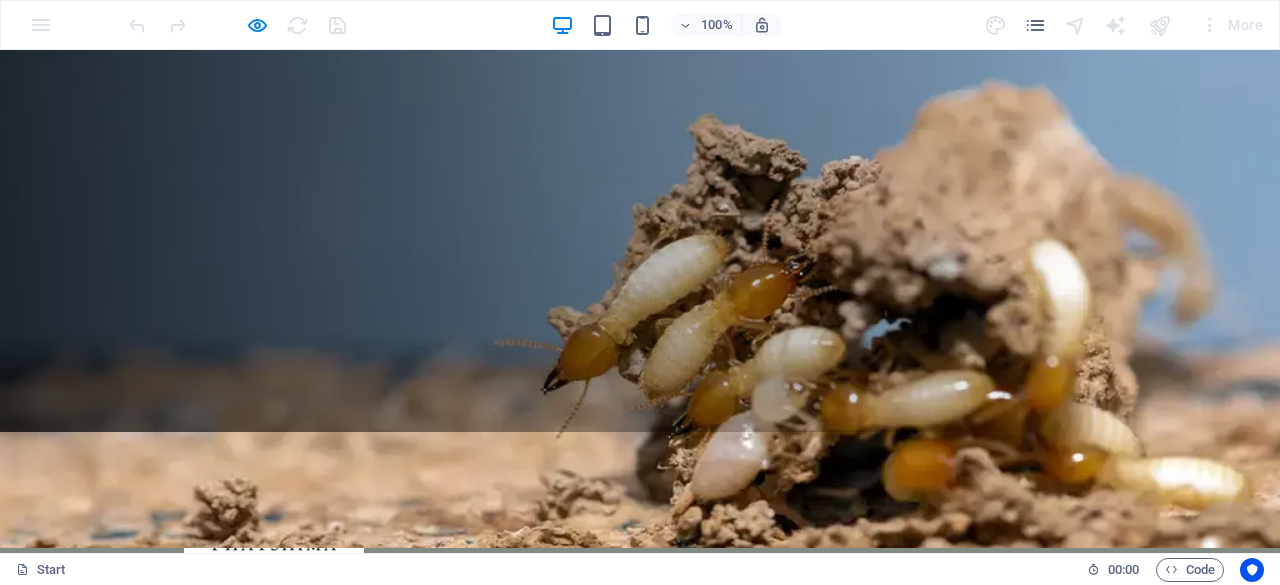 click on "Planting" at bounding box center [640, 1098] 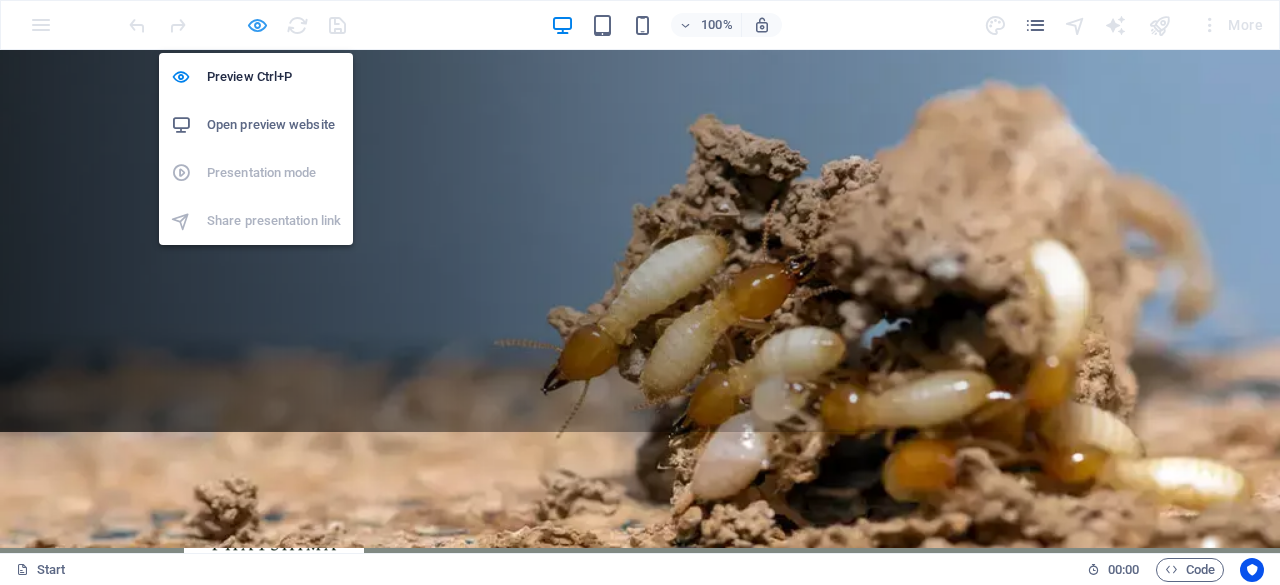 click at bounding box center [257, 25] 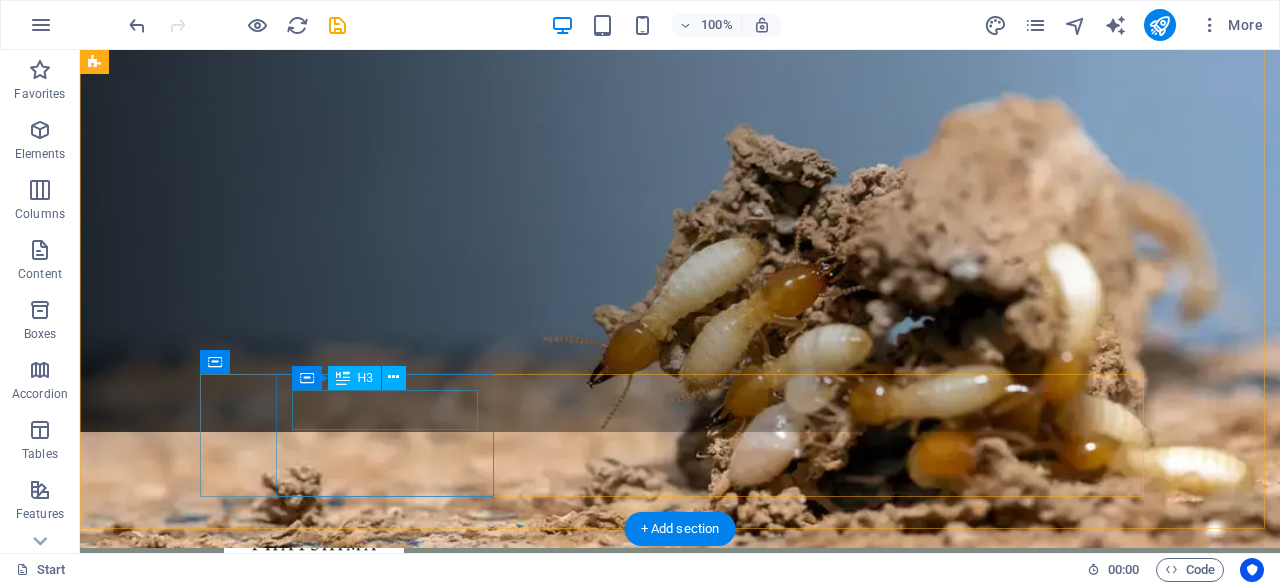click on "Planting" at bounding box center (680, 1098) 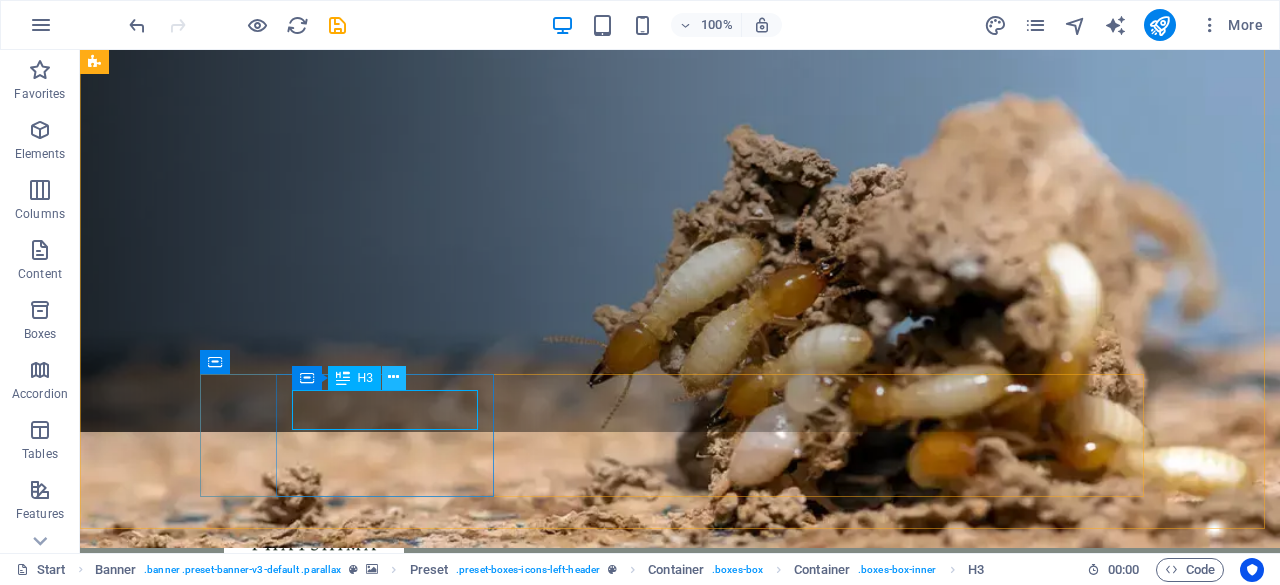 click at bounding box center [393, 377] 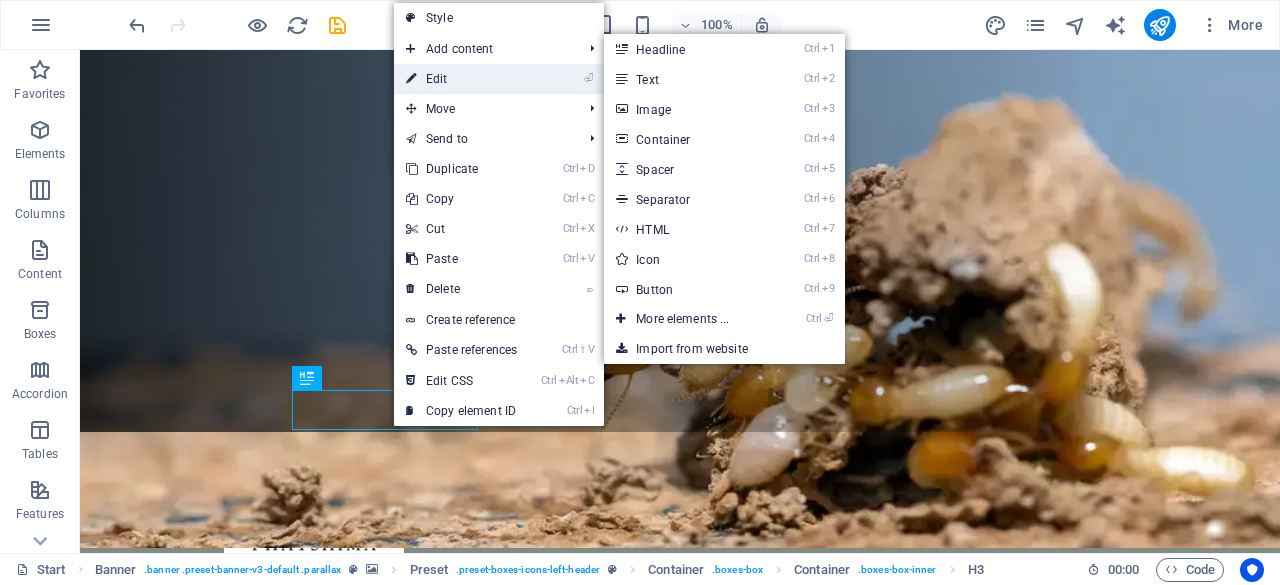 click on "⏎  Edit" at bounding box center [461, 79] 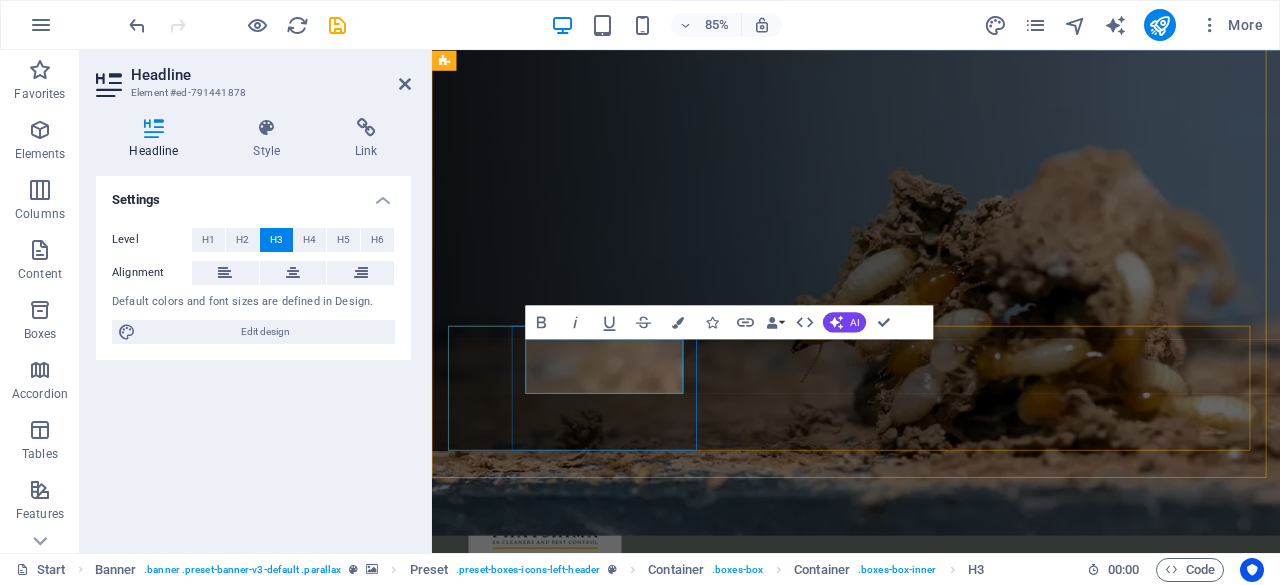 drag, startPoint x: 592, startPoint y: 433, endPoint x: 659, endPoint y: 408, distance: 71.51224 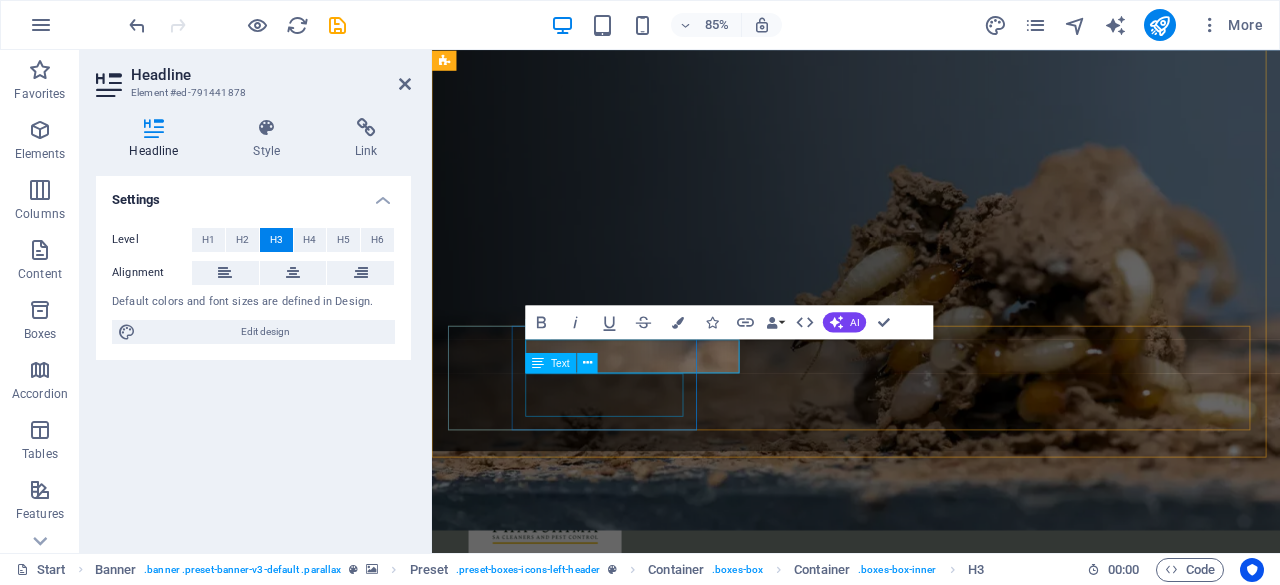 type 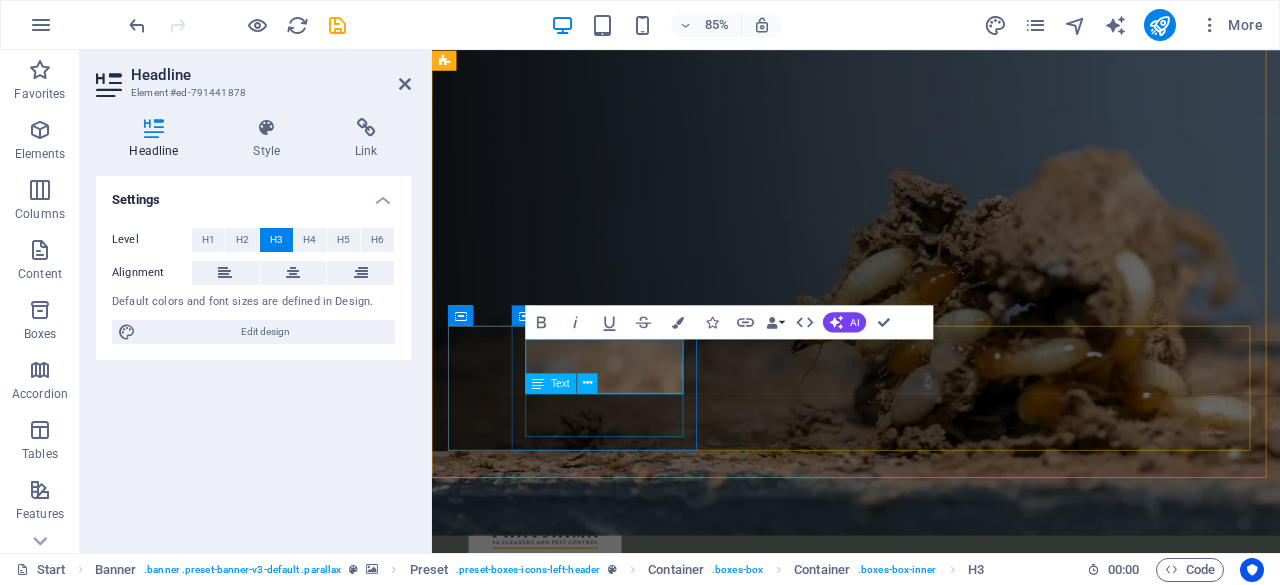 click on "Lorem ipsum dolor sit amet consectetur." at bounding box center (931, 1203) 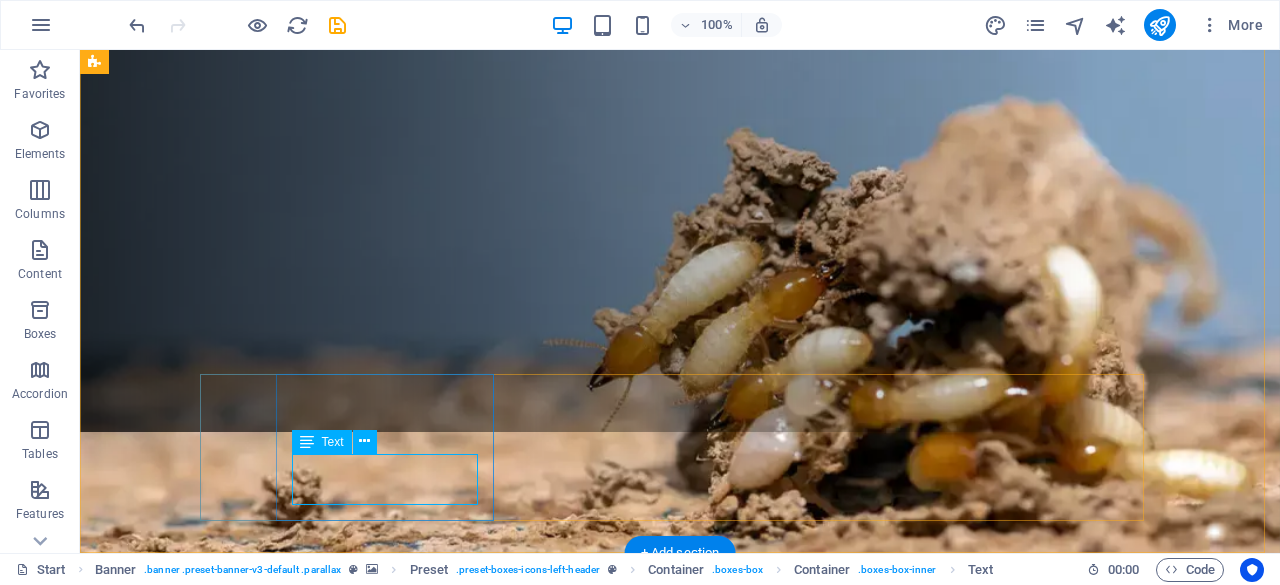 click on "Lorem ipsum dolor sit amet consectetur." at bounding box center [680, 1137] 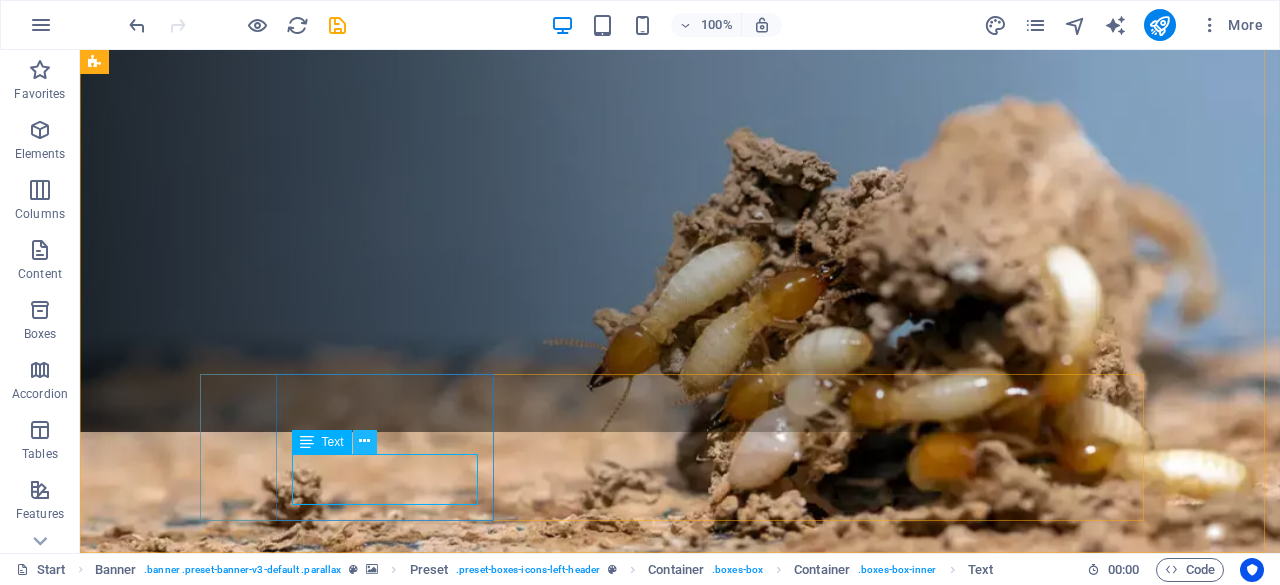 click at bounding box center (364, 441) 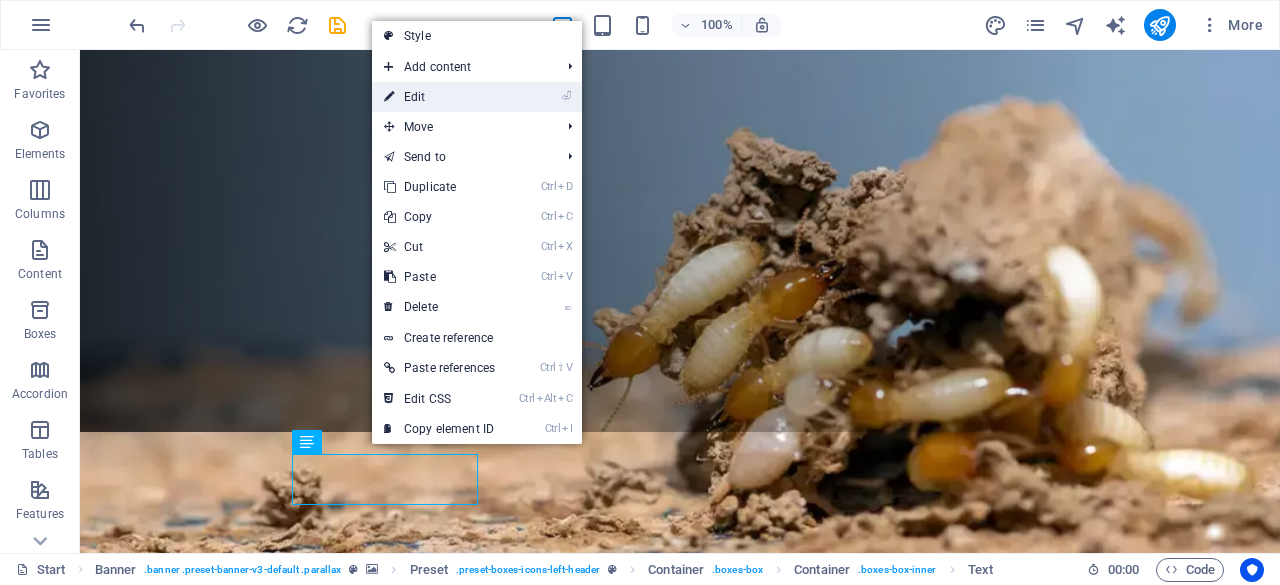 click on "⏎  Edit" at bounding box center (439, 97) 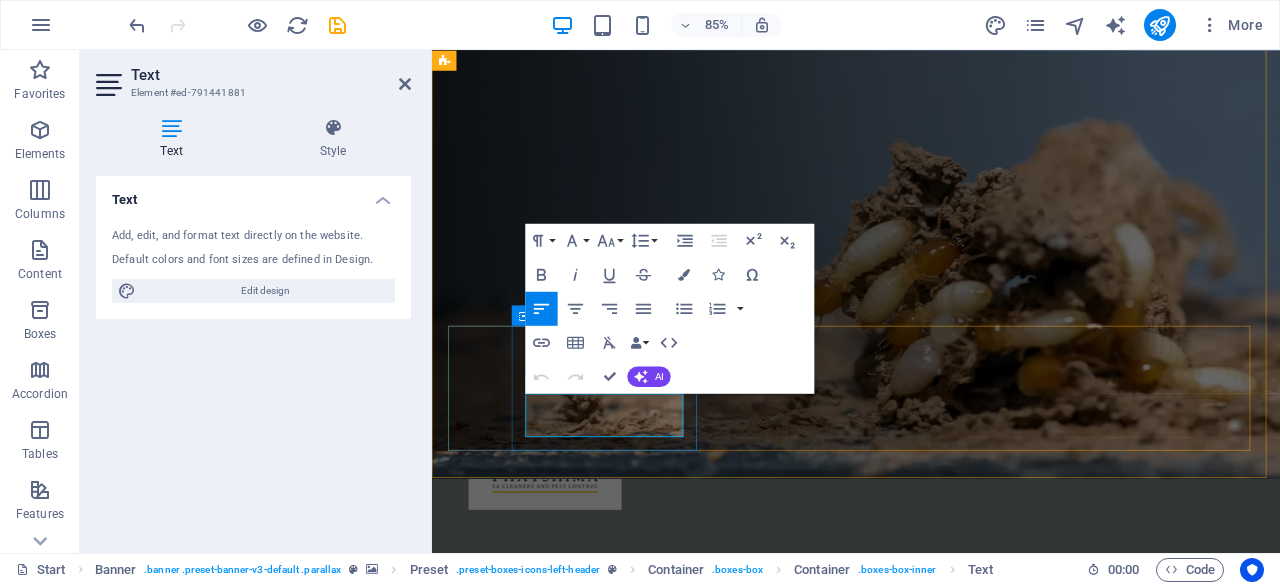 drag, startPoint x: 678, startPoint y: 493, endPoint x: 523, endPoint y: 452, distance: 160.3309 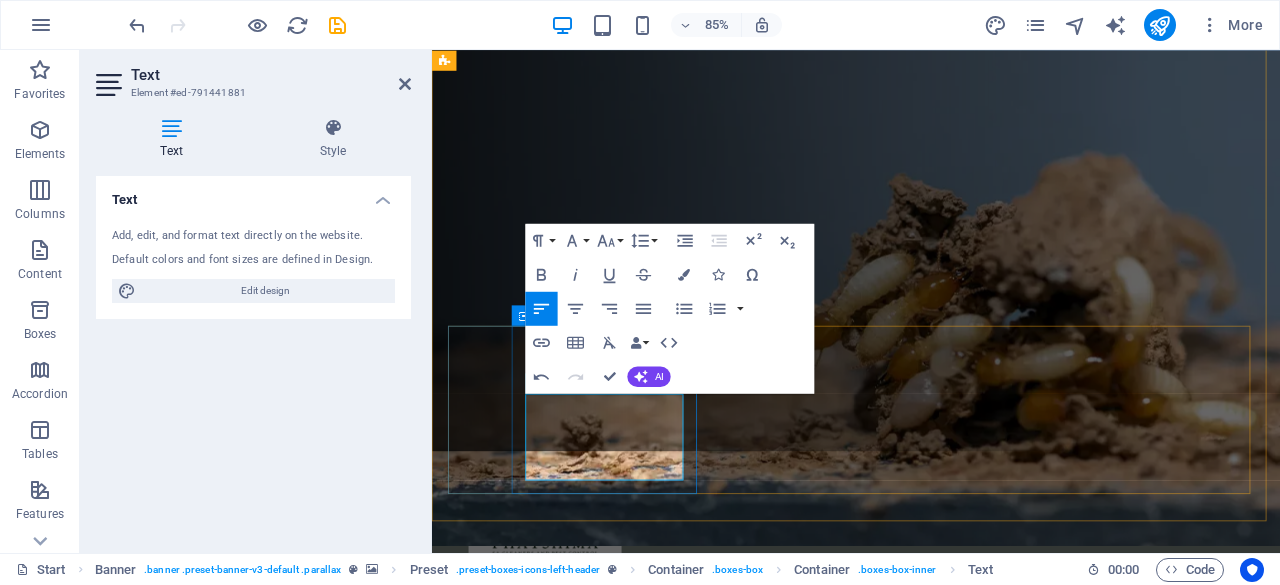 drag, startPoint x: 700, startPoint y: 542, endPoint x: 532, endPoint y: 462, distance: 186.07526 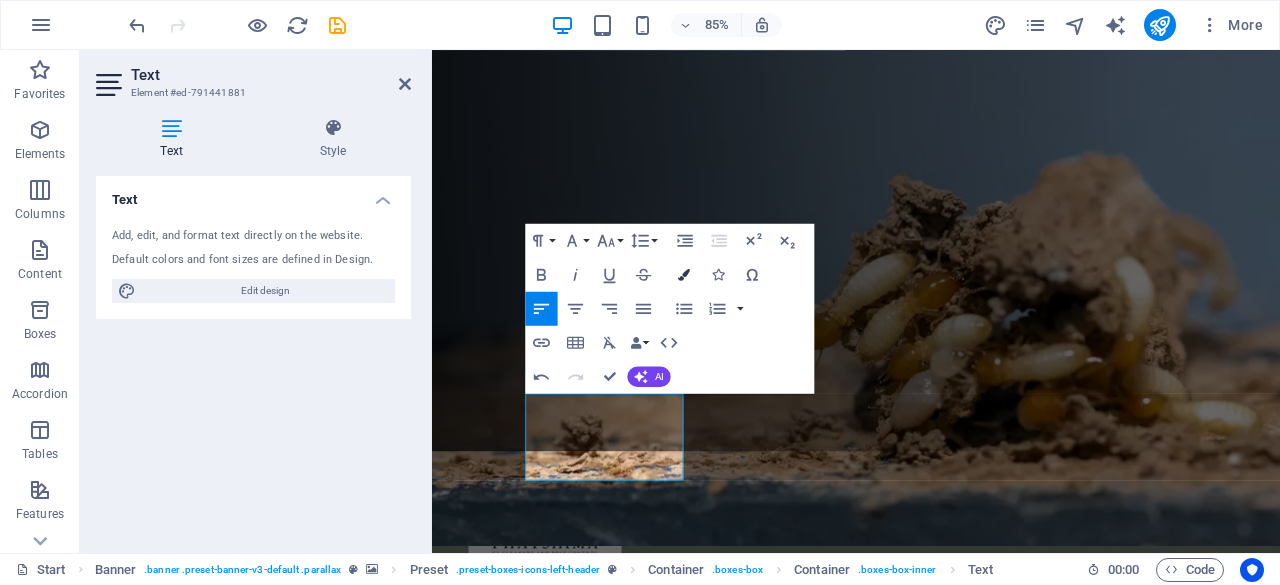 click at bounding box center [685, 274] 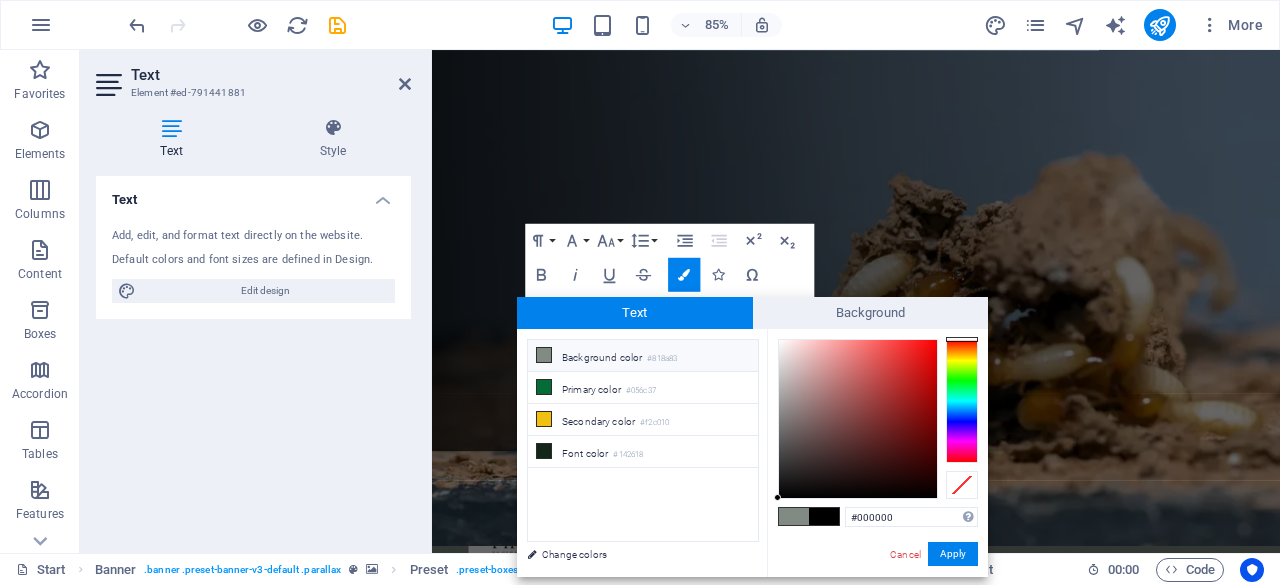 click on "Paragraph Format Normal Heading 1 Heading 2 Heading 3 Heading 4 Heading 5 Heading 6 Code Font Family Arial Georgia Impact Tahoma Times New Roman Verdana Roboto Roboto Slab Font Size 8 9 10 11 12 14 18 24 30 36 48 60 72 96 Line Height Default Single 1.15 1.5 Double Increase Indent Decrease Indent Superscript Subscript Bold Italic Underline Strikethrough Colors Icons Special Characters Align Left Align Center Align Right Align Justify Unordered List   Default Circle Disc Square    Ordered List   Default Lower Alpha Lower Greek Lower Roman Upper Alpha Upper Roman    Insert Link Insert Table Clear Formatting Data Bindings Company First name Last name Street ZIP code City Email Phone Mobile Fax Custom field 1 Custom field 2 Custom field 3 Custom field 4 Custom field 5 Custom field 6 HTML Undo Redo Confirm (Ctrl+⏎) AI Improve Make shorter Make longer Fix spelling & grammar Translate to English Generate text" at bounding box center (670, 308) 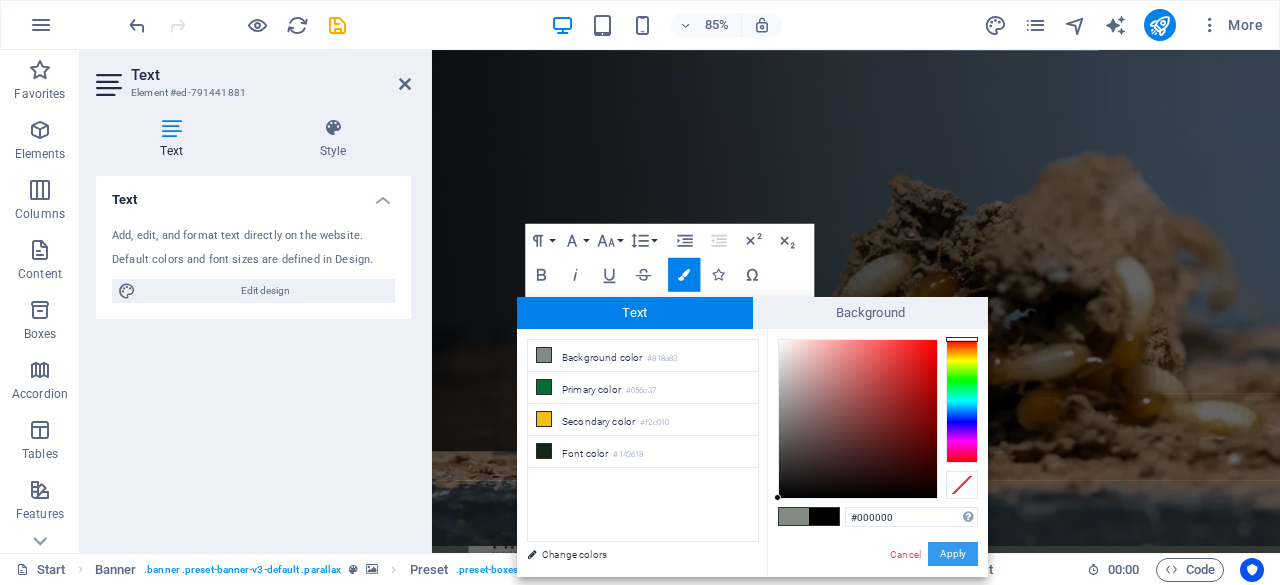 click on "Apply" at bounding box center [953, 554] 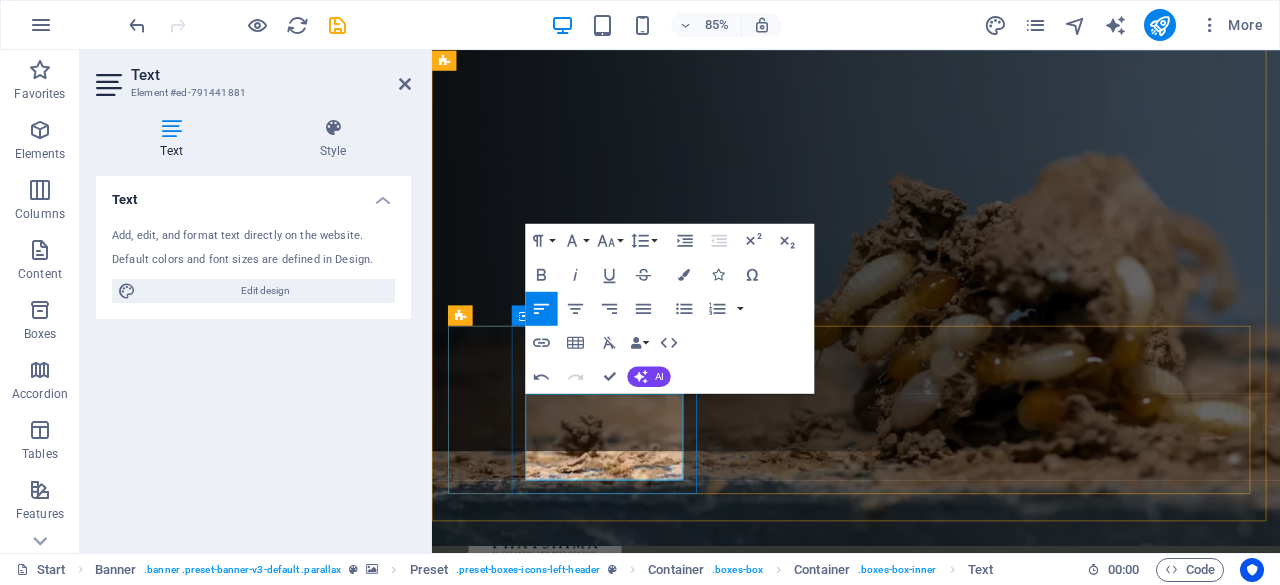 click on "We eliminate cockroaches, ants, bed bugs, fleas, and more using safe, effective treatments for homes and businesses." at bounding box center (931, 1216) 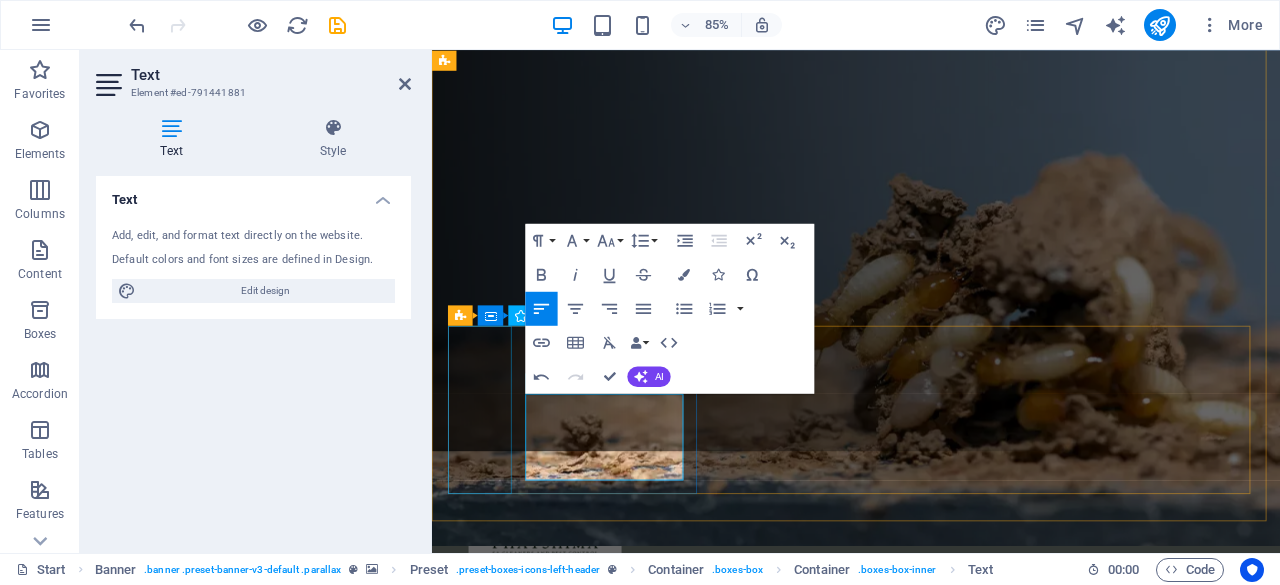 drag, startPoint x: 711, startPoint y: 542, endPoint x: 522, endPoint y: 466, distance: 203.70813 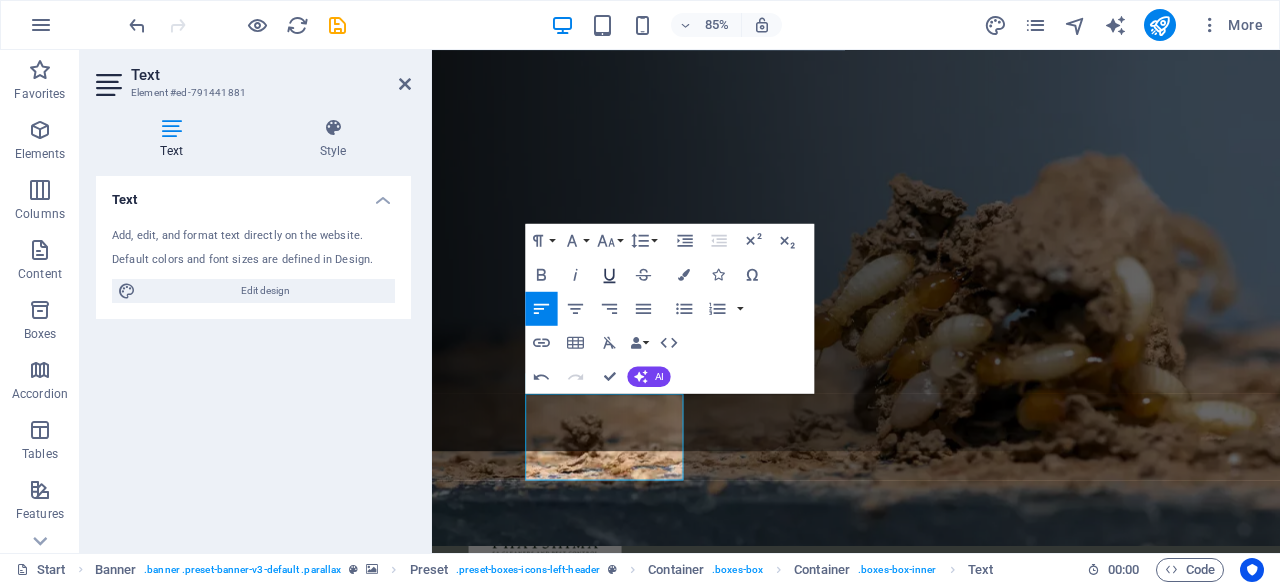 click 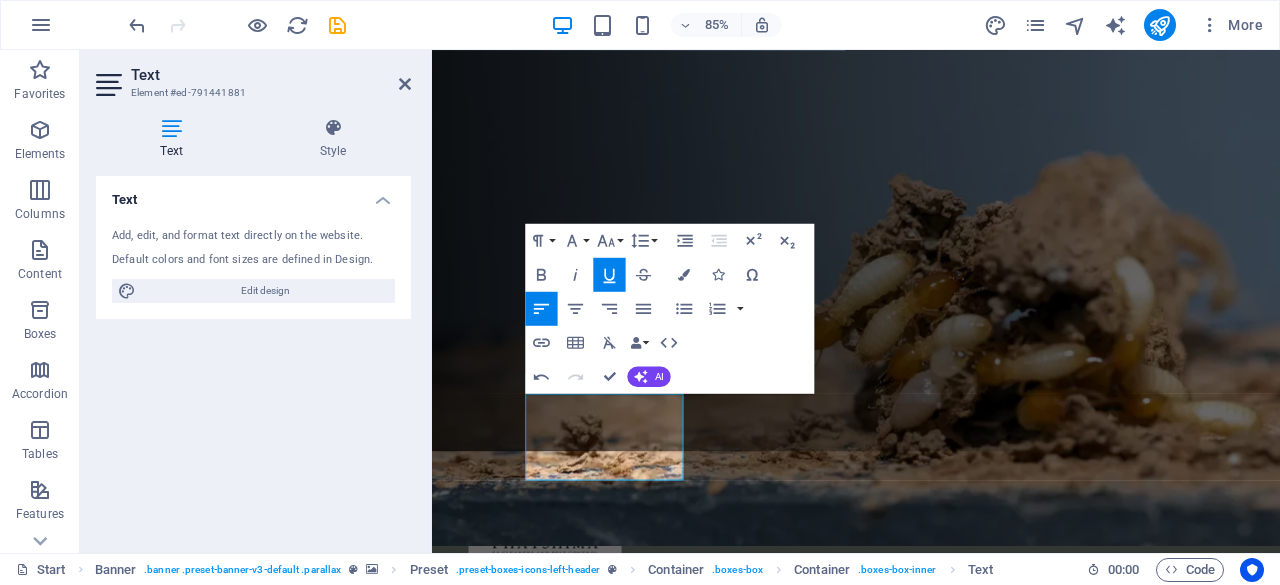 click 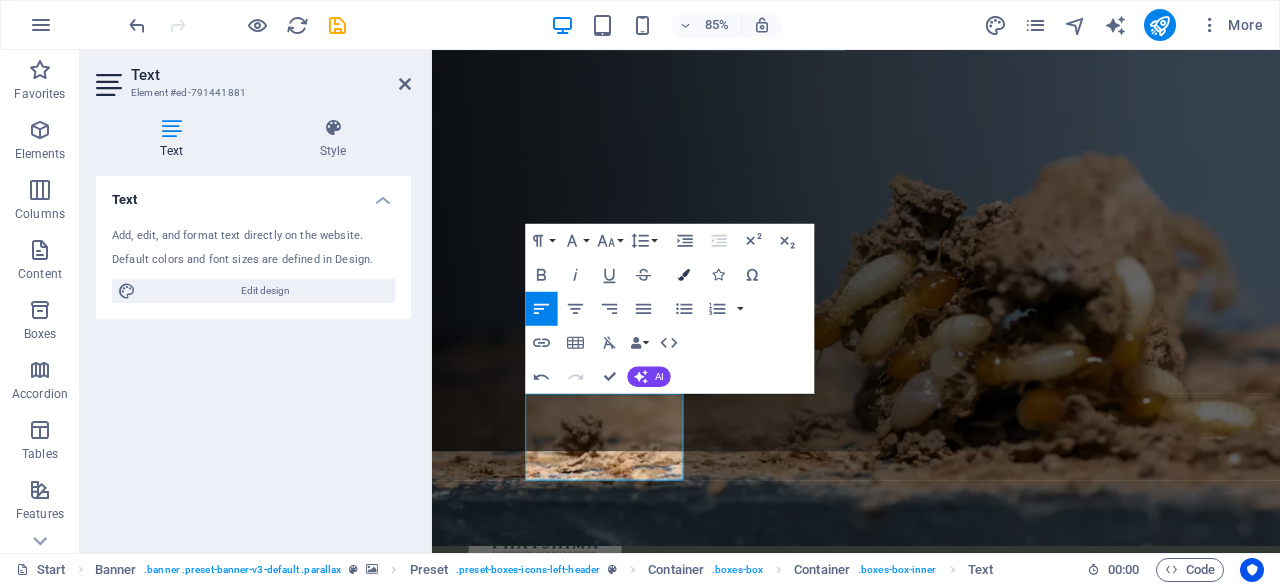 click on "Colors" at bounding box center [684, 274] 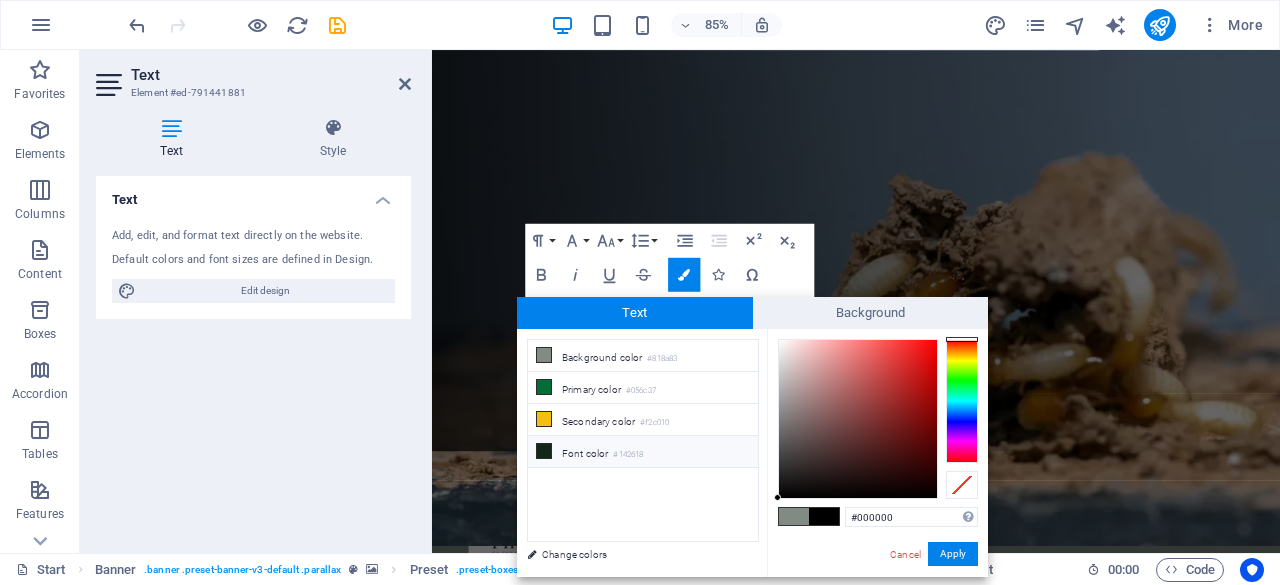 click on "Font color
#142618" at bounding box center (643, 452) 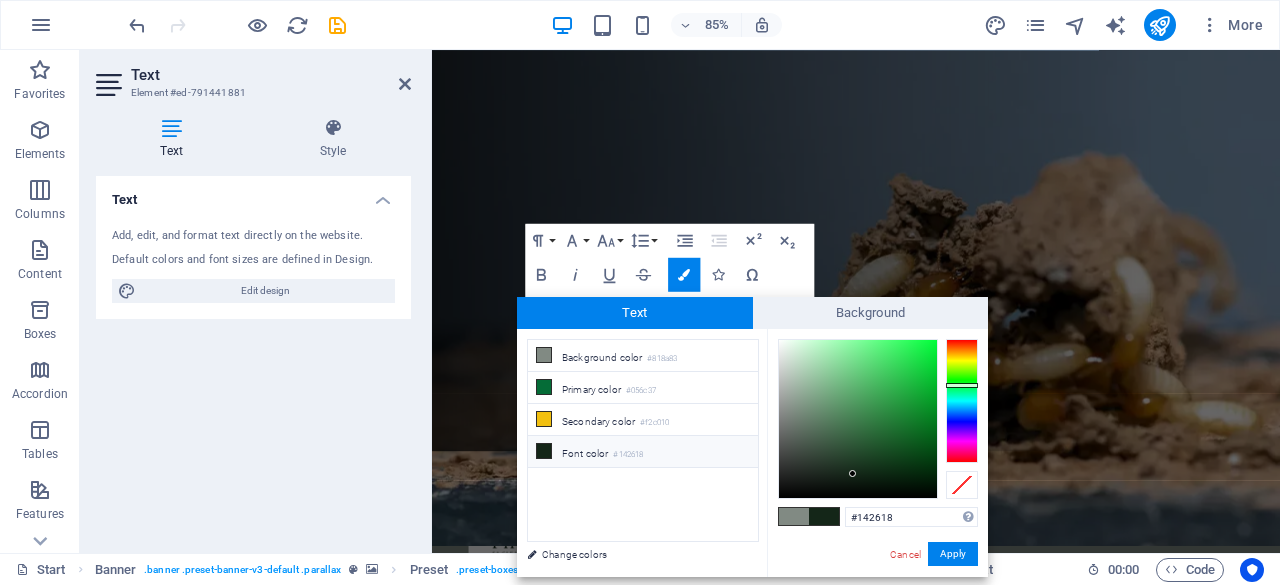 type on "#c0dac5" 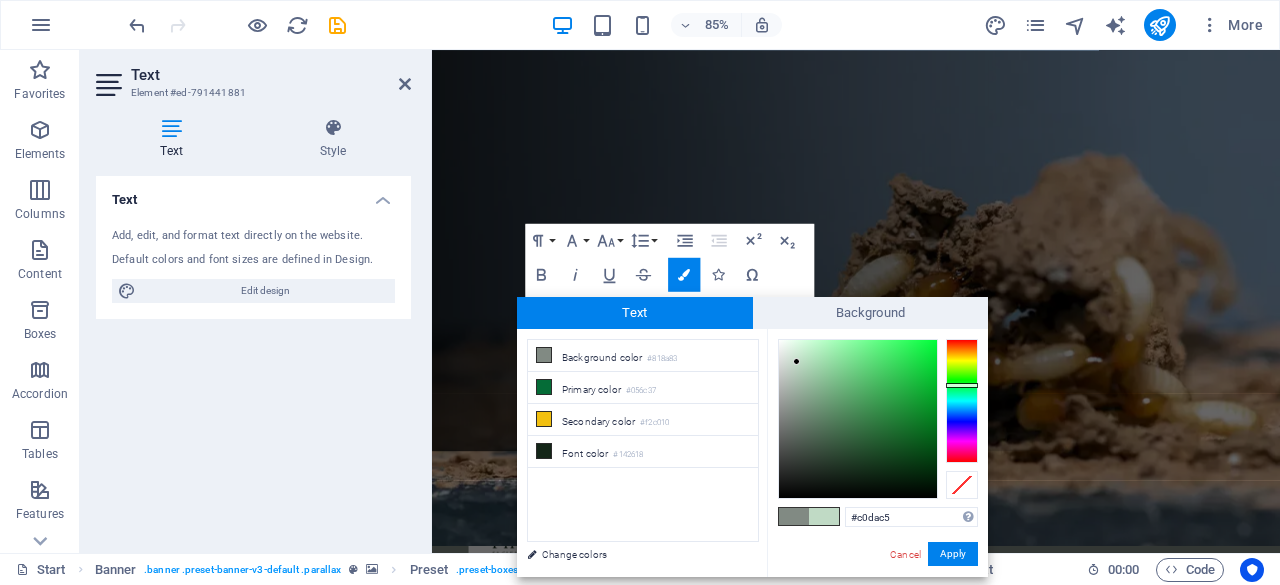 click at bounding box center (858, 419) 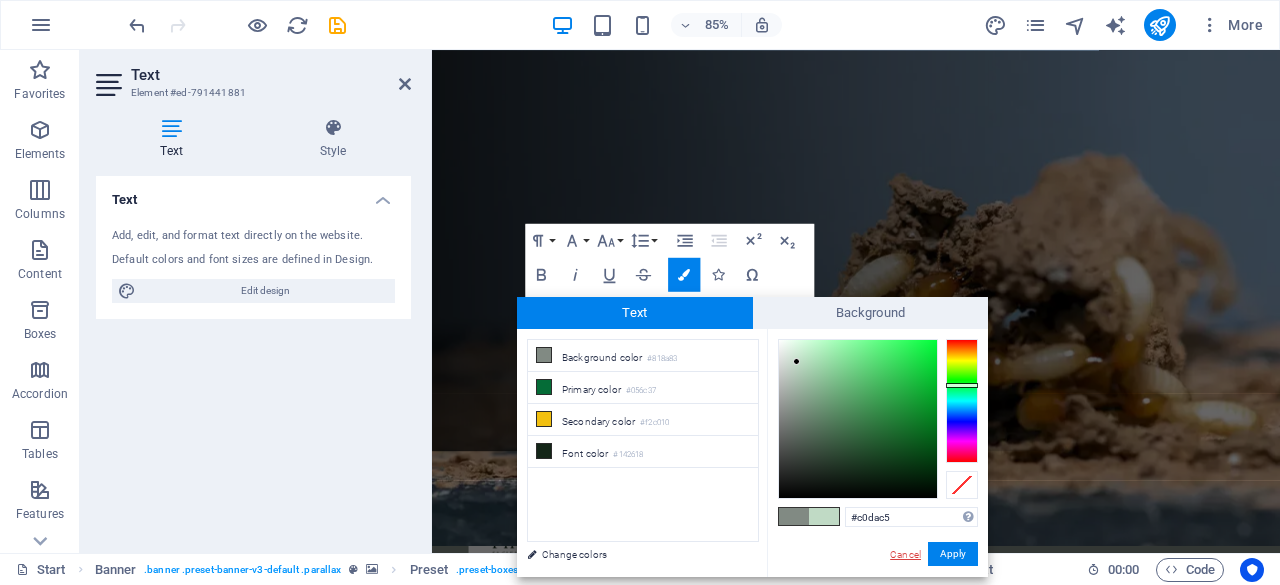 click on "Cancel" at bounding box center [905, 554] 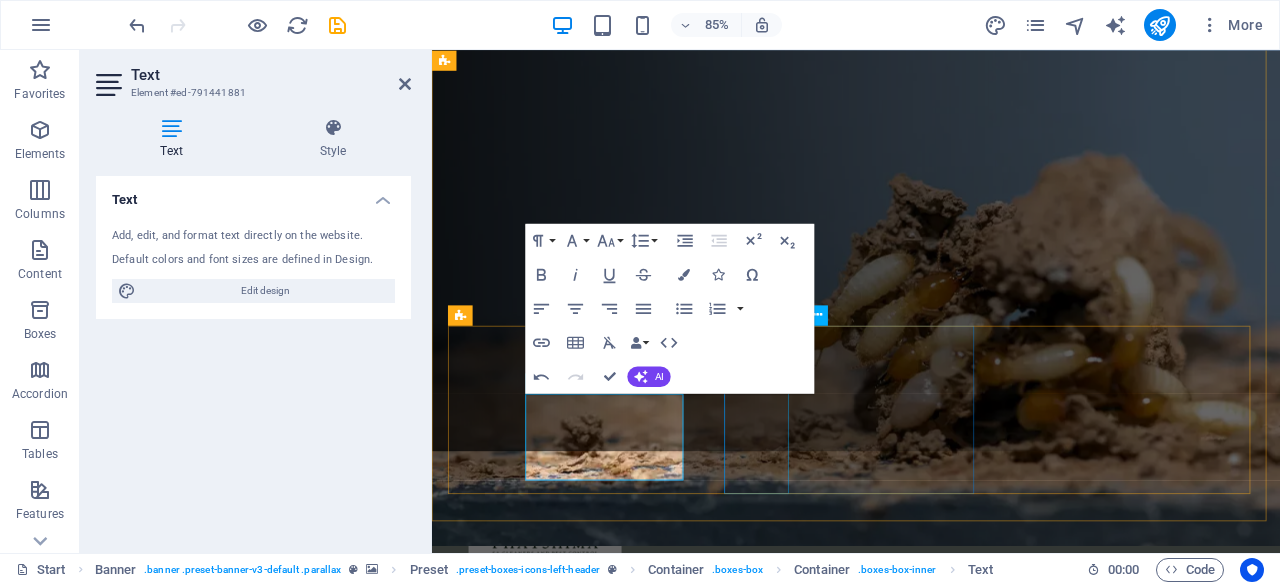 click at bounding box center (931, 1298) 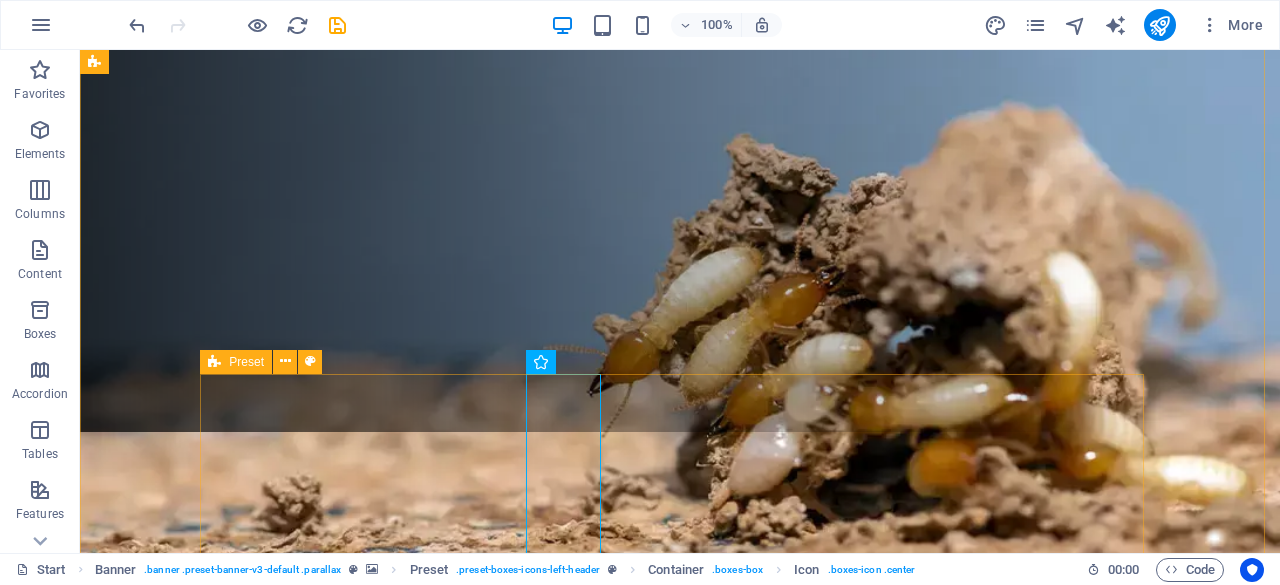 click on "COCKROACH ELIMINATION We eliminate cockroaches, ants, bed bugs, fleas, and more using safe, effective treatments for homes and businesses. Irrigation Consectetur adipisicing itatis dolorem. Cleanup Adipisicing elit veritatis amet elm dolorem." at bounding box center (680, 1280) 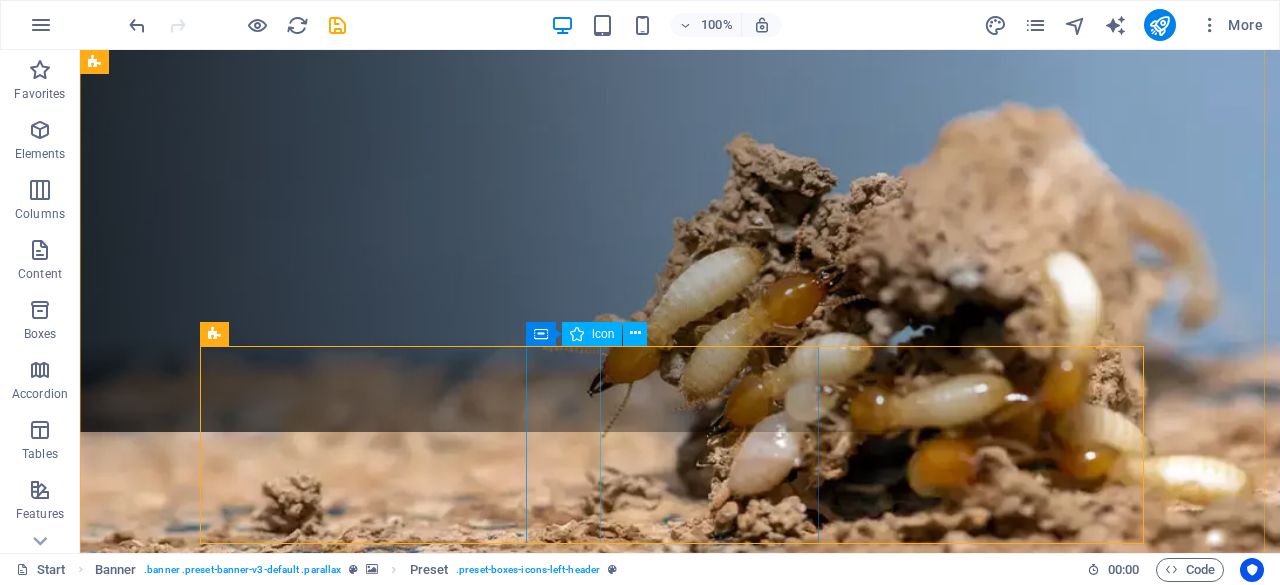 scroll, scrollTop: 199, scrollLeft: 0, axis: vertical 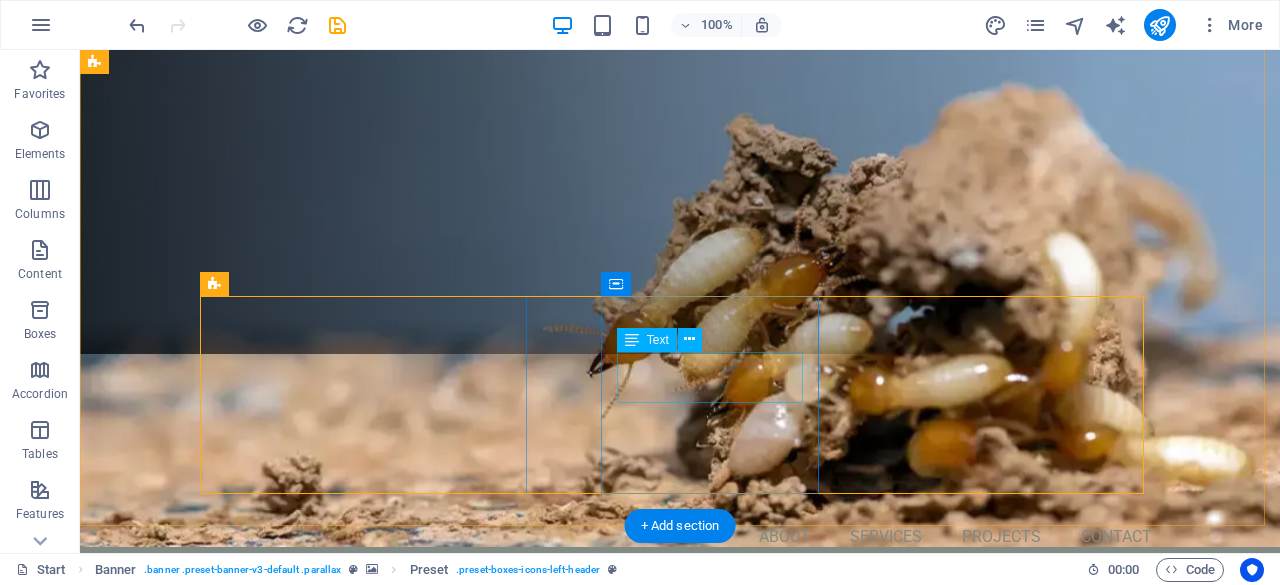 click on "Consectetur adipisicing itatis dolorem." at bounding box center (680, 1260) 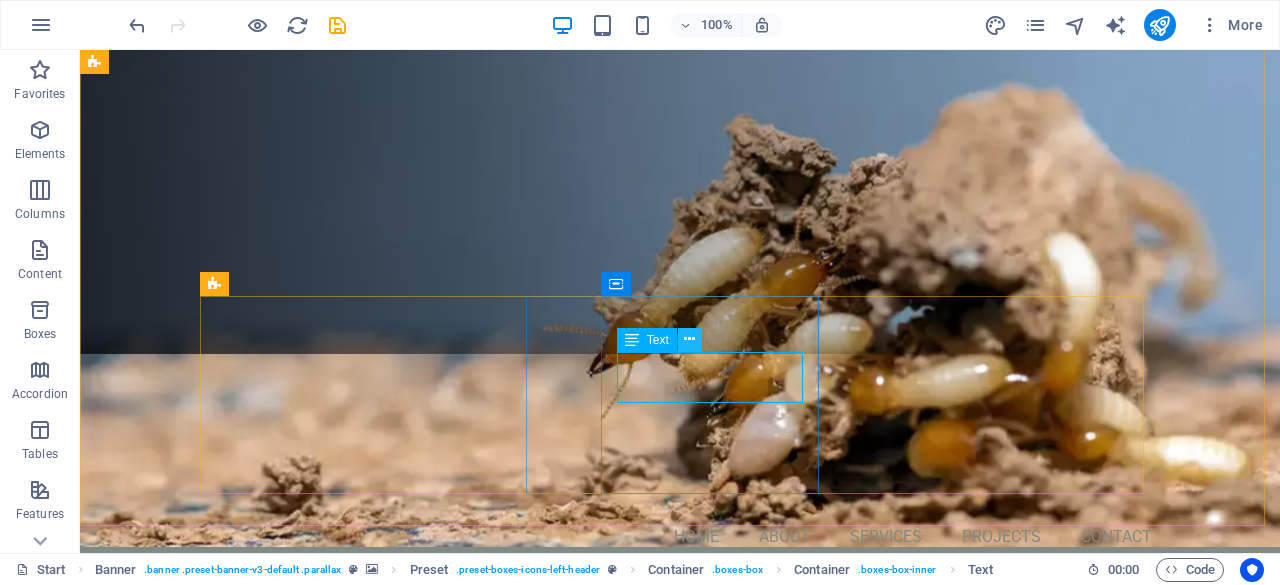 click at bounding box center (689, 339) 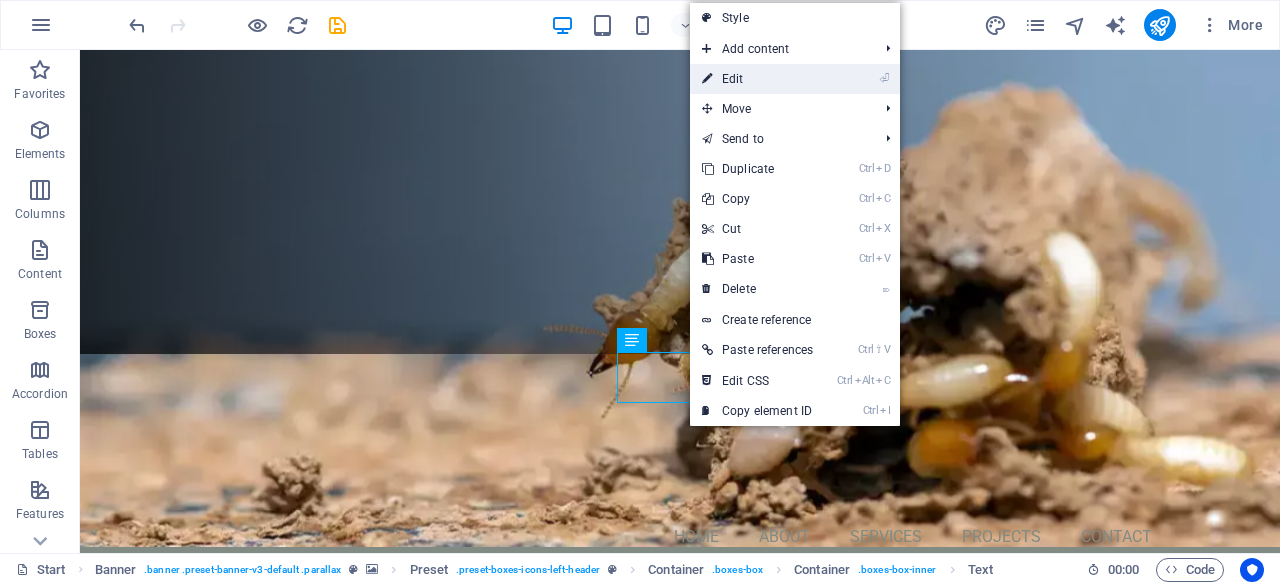 click on "⏎  Edit" at bounding box center [757, 79] 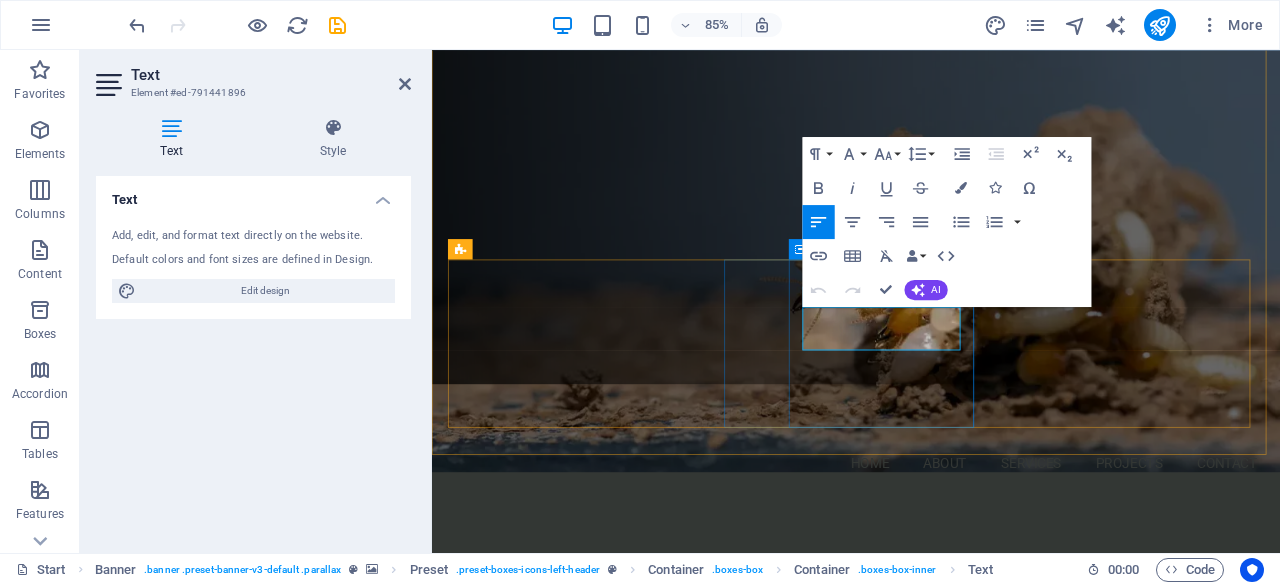click on "Consectetur adipisicing itatis dolorem." at bounding box center [931, 1260] 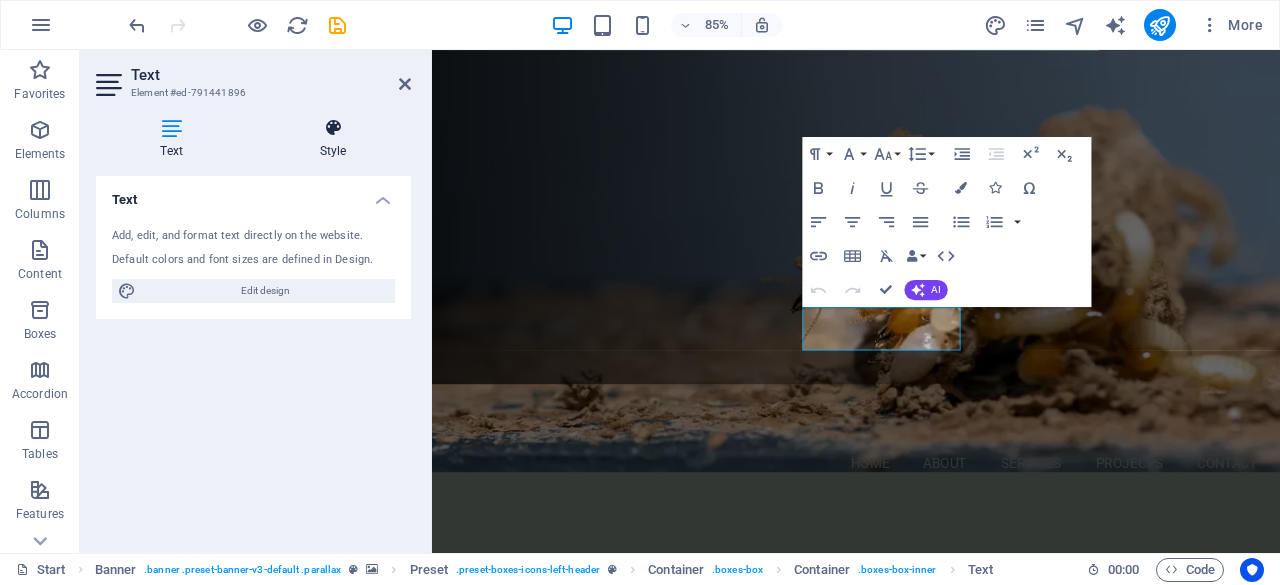 click on "Style" at bounding box center (333, 139) 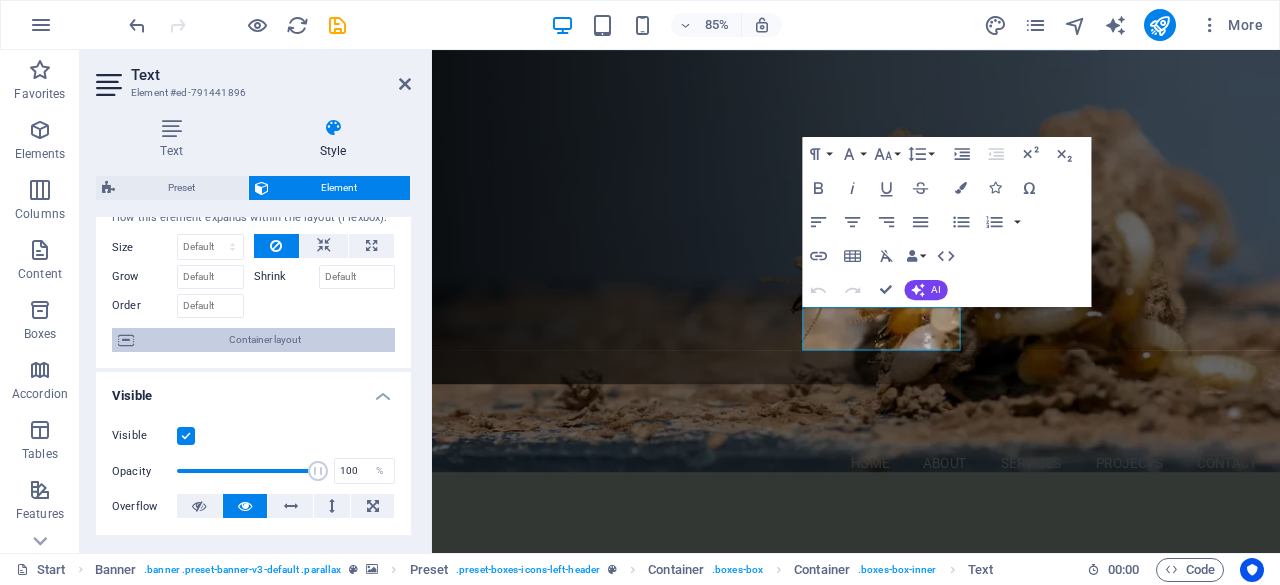 scroll, scrollTop: 57, scrollLeft: 0, axis: vertical 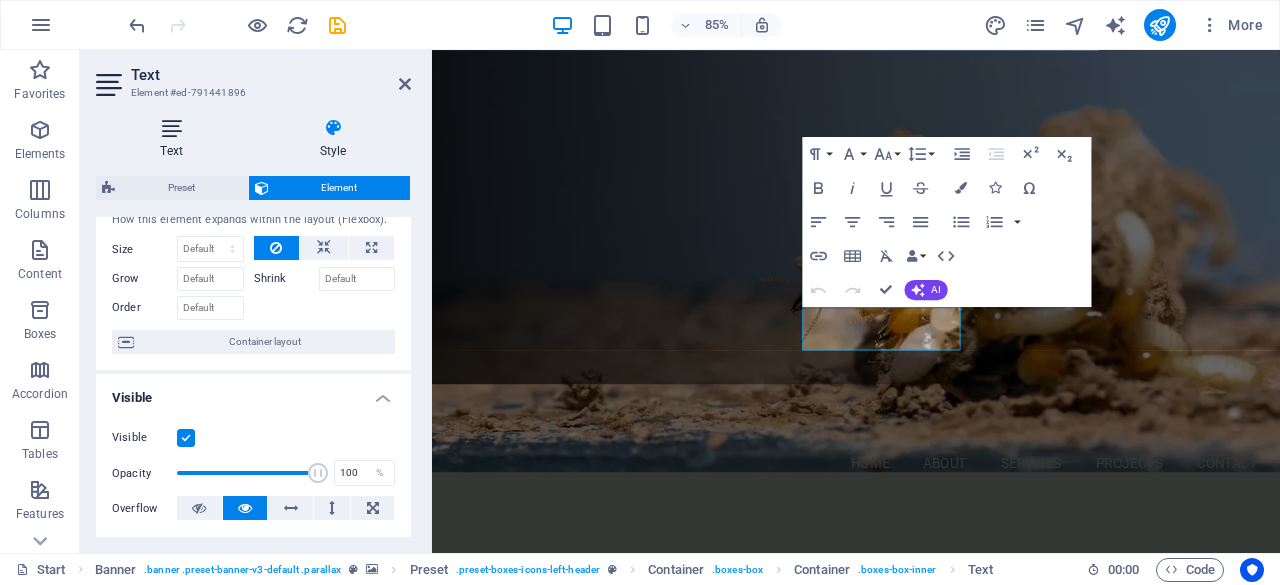 click on "Text" at bounding box center (175, 139) 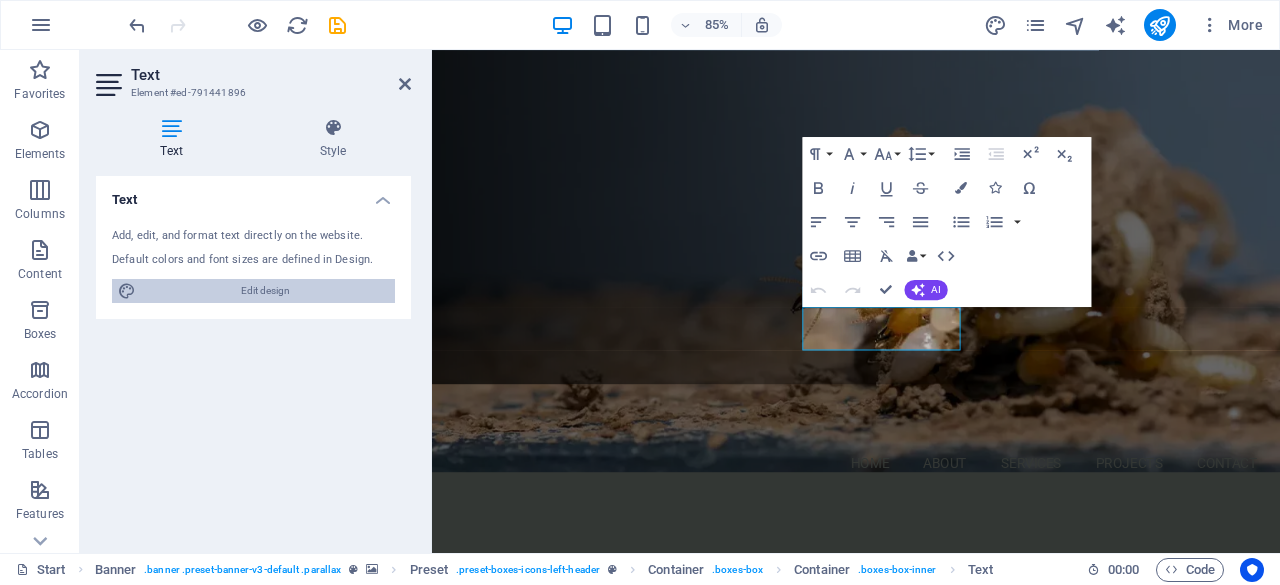 click on "Edit design" at bounding box center [265, 291] 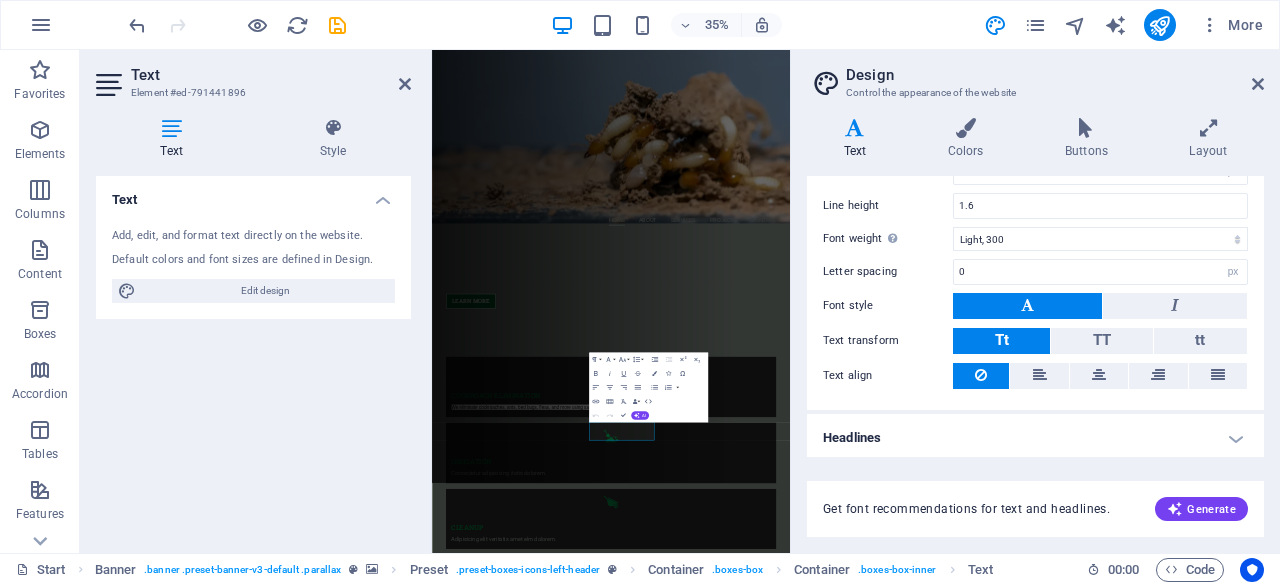 scroll, scrollTop: 0, scrollLeft: 0, axis: both 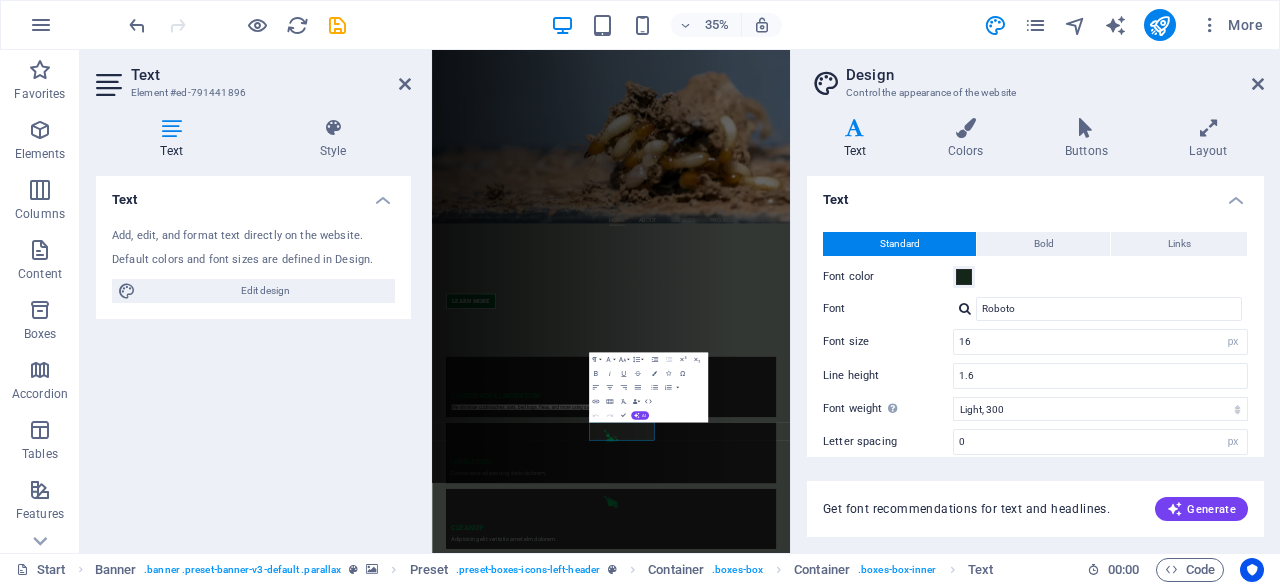 click on "Design Control the appearance of the website Variants  Text  Colors  Buttons  Layout Text Standard Bold Links Font color Font Roboto Font size 16 rem px Line height 1.6 Font weight To display the font weight correctly, it may need to be enabled.  Manage Fonts Thin, 100 Extra-light, 200 Light, 300 Regular, 400 Medium, 500 Semi-bold, 600 Bold, 700 Extra-bold, 800 Black, 900 Letter spacing 0 rem px Font style Text transform Tt TT tt Text align Font weight To display the font weight correctly, it may need to be enabled.  Manage Fonts Thin, 100 Extra-light, 200 Light, 300 Regular, 400 Medium, 500 Semi-bold, 600 Bold, 700 Extra-bold, 800 Black, 900 Default Hover / Active Font color Font color Decoration None Decoration None Transition duration 0.3 s Transition function Ease Ease In Ease Out Ease In/Ease Out Linear Headlines All H1 / Textlogo H2 H3 H4 H5 H6 Font color Font Roboto Slab Line height 1.25 Font weight To display the font weight correctly, it may need to be enabled.  Manage Fonts Thin, 100 Light, 300 0 px" at bounding box center [1035, 301] 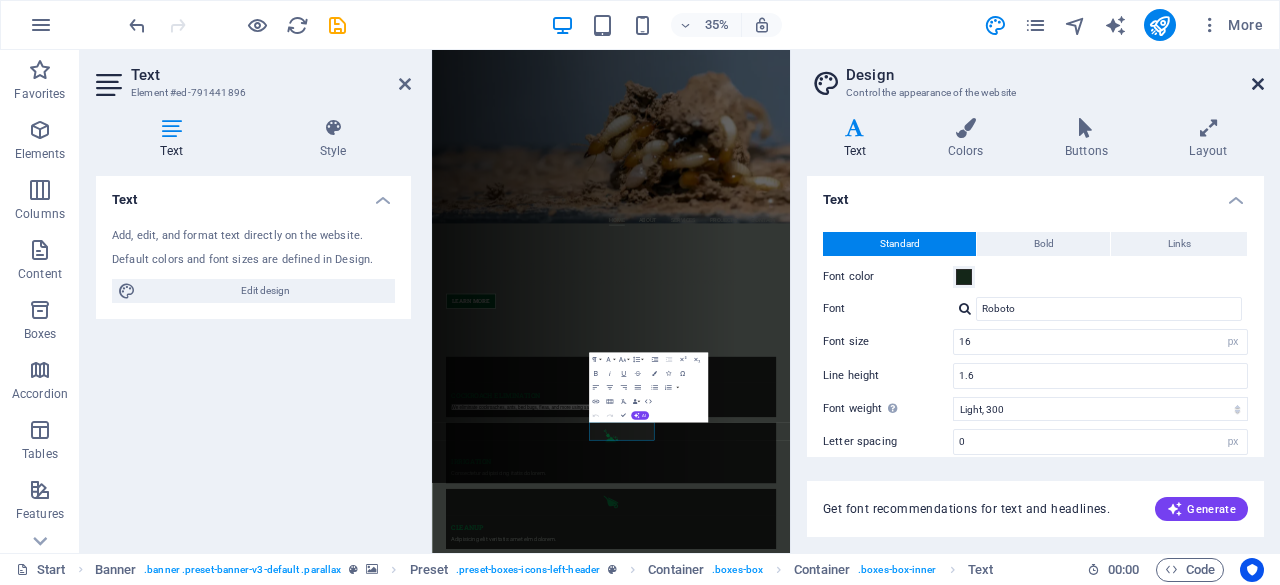 click at bounding box center (1258, 84) 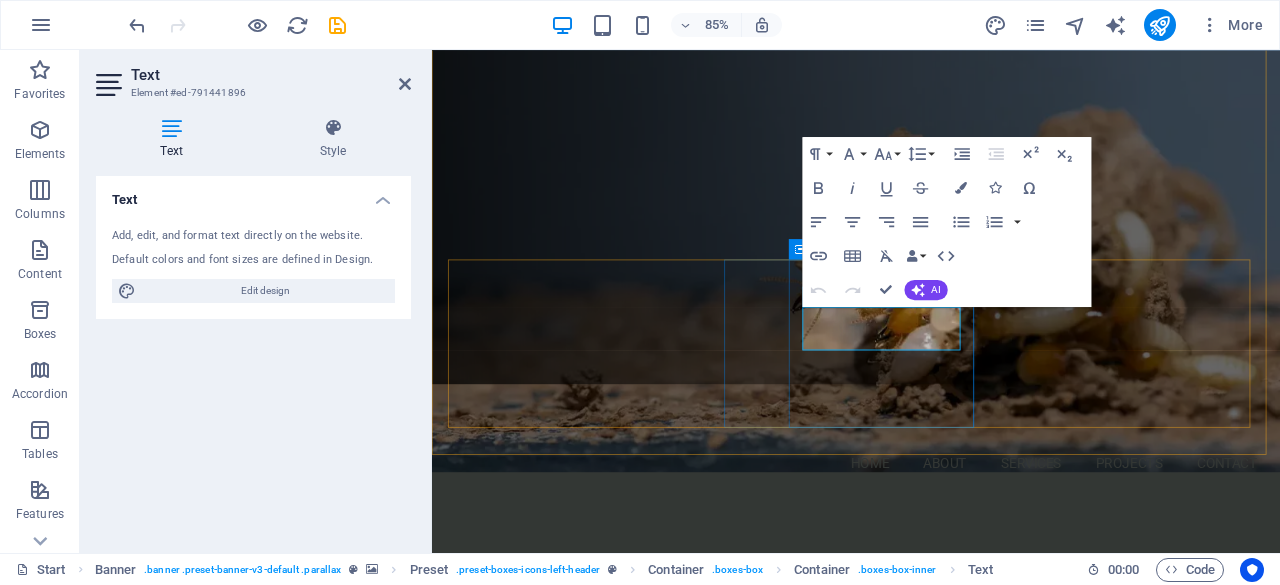 click on "Consectetur adipisicing itatis dolorem." at bounding box center (931, 1260) 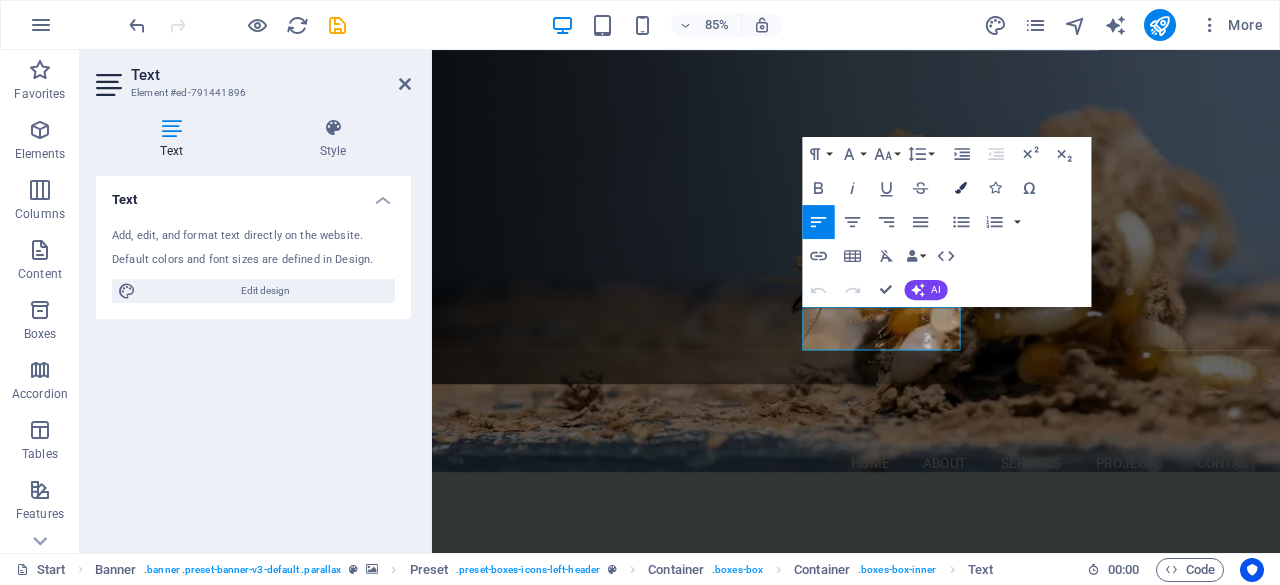click at bounding box center [961, 187] 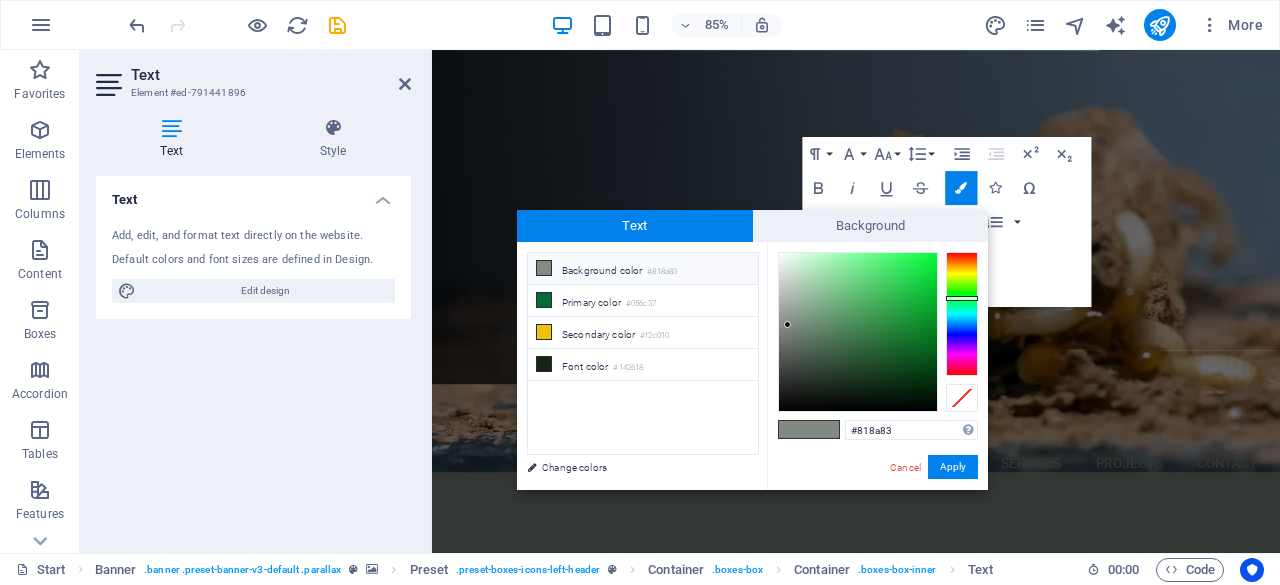 drag, startPoint x: 897, startPoint y: 429, endPoint x: 824, endPoint y: 429, distance: 73 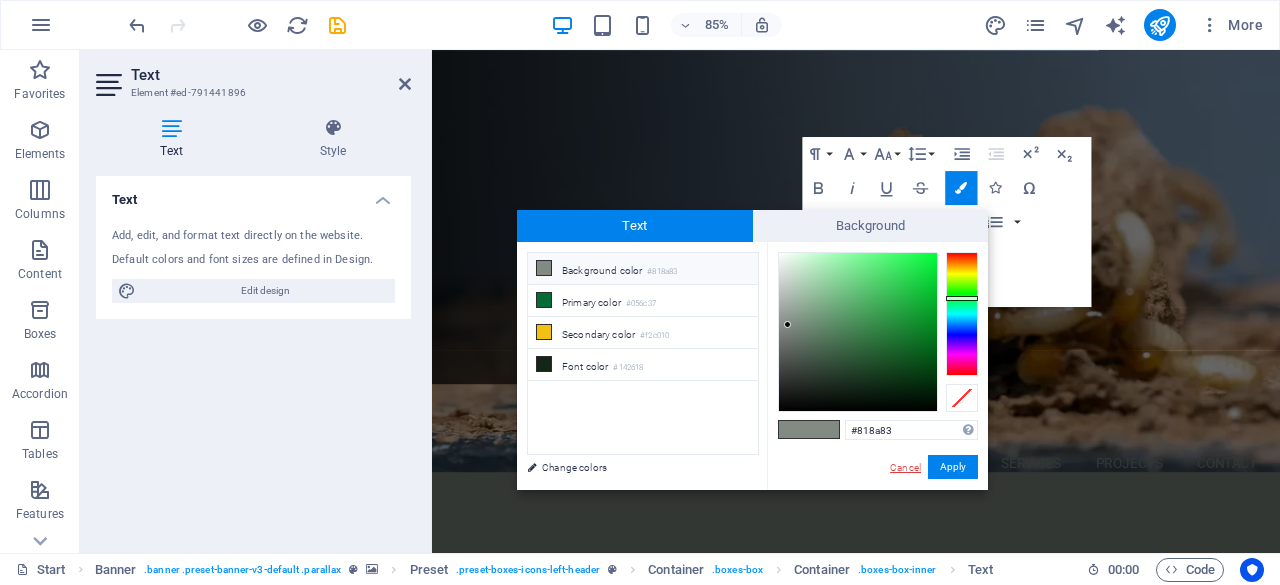 click on "Cancel" at bounding box center (905, 467) 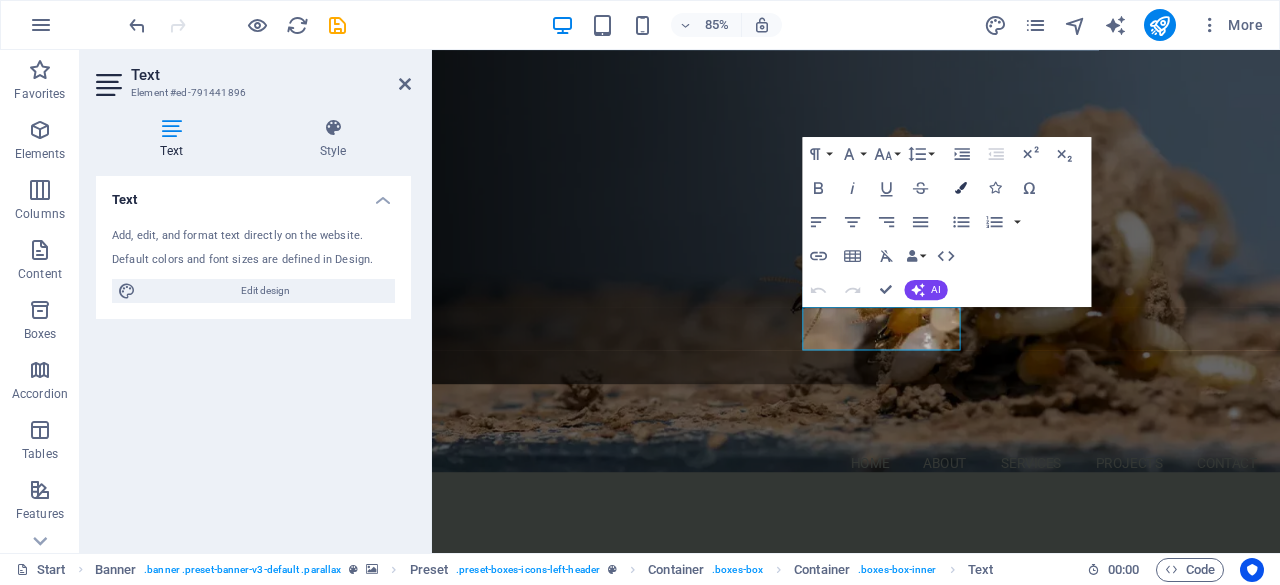 click on "Colors" at bounding box center [961, 187] 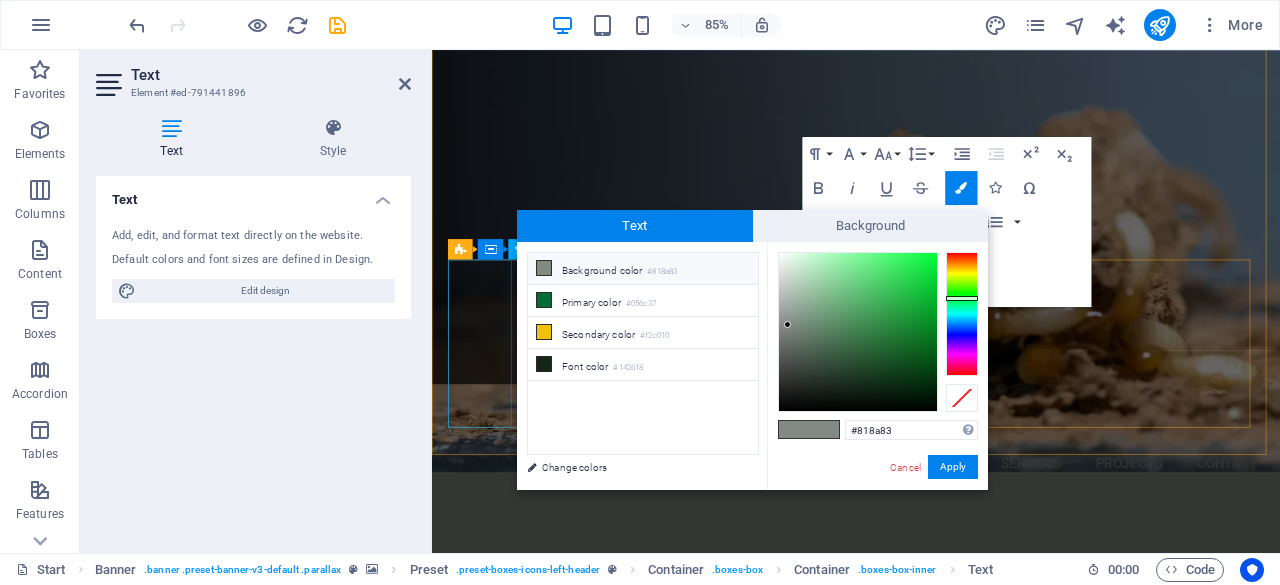 click at bounding box center (931, 964) 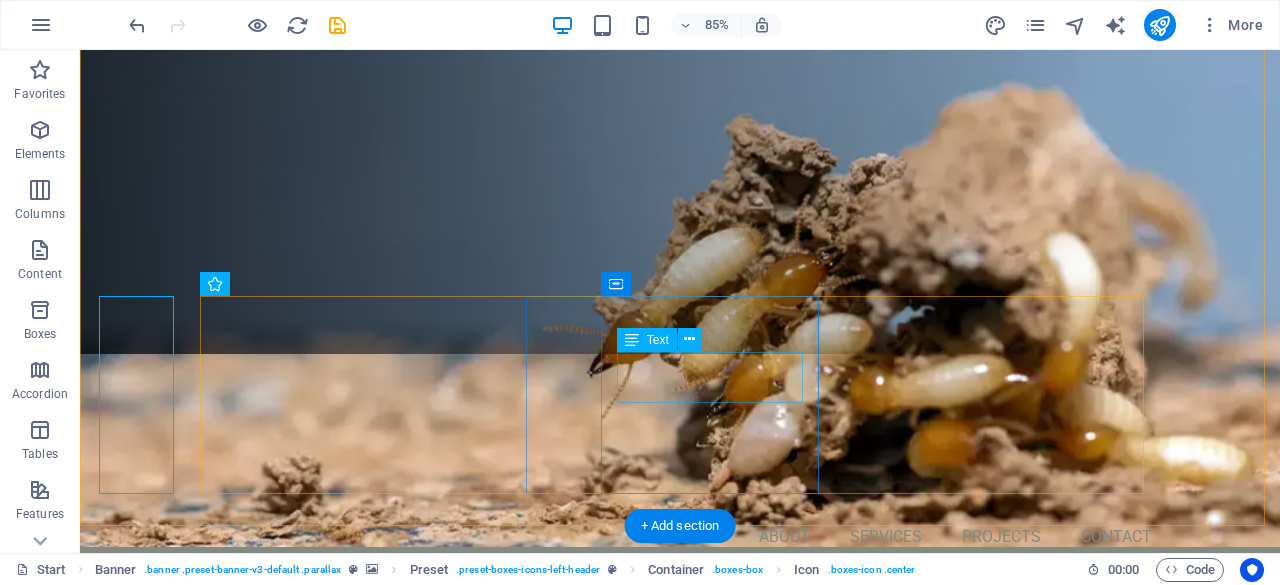 click on "We eliminate cockroaches, ants, bed bugs, fleas, and more using safe, effective treatments for homes and businesses." at bounding box center (680, 1071) 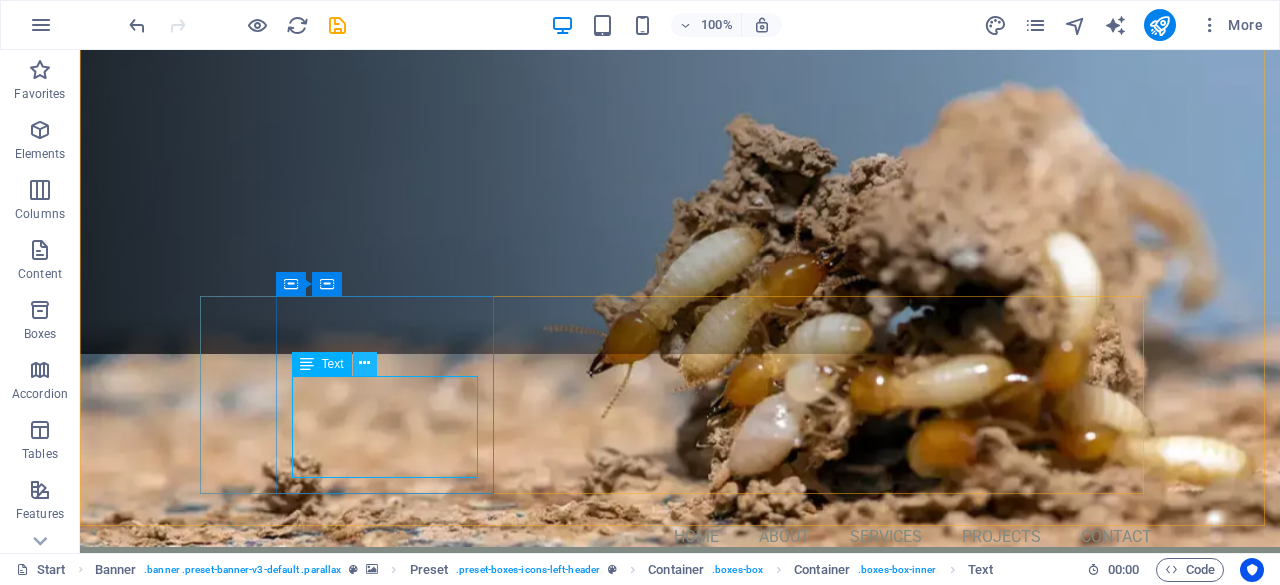 click at bounding box center [364, 363] 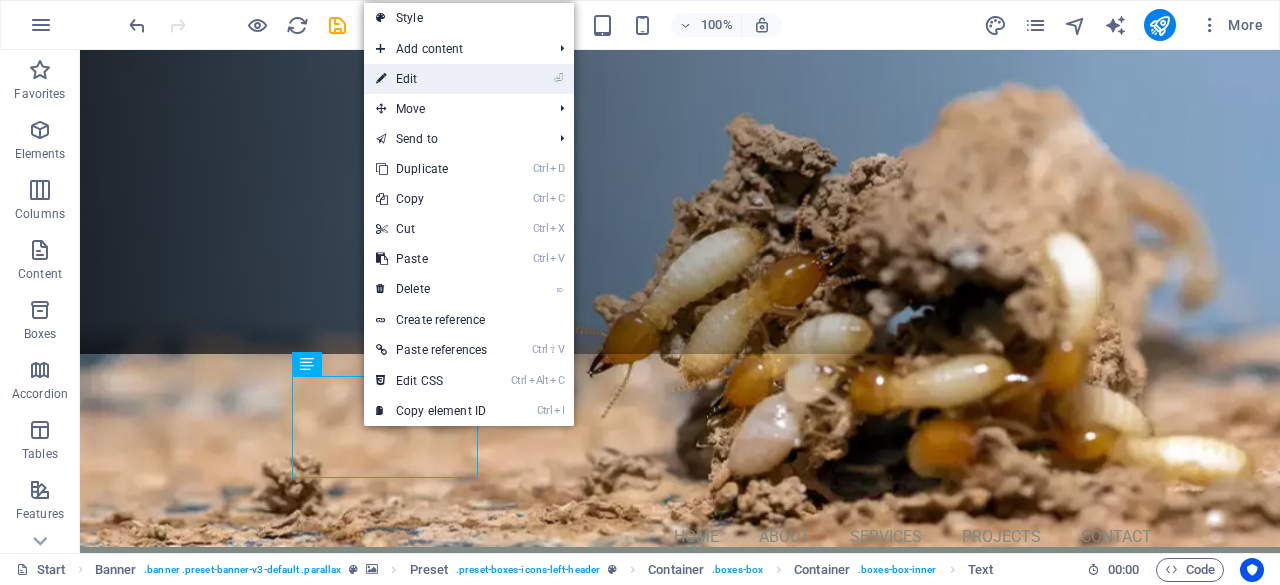 drag, startPoint x: 423, startPoint y: 77, endPoint x: 103, endPoint y: 226, distance: 352.98868 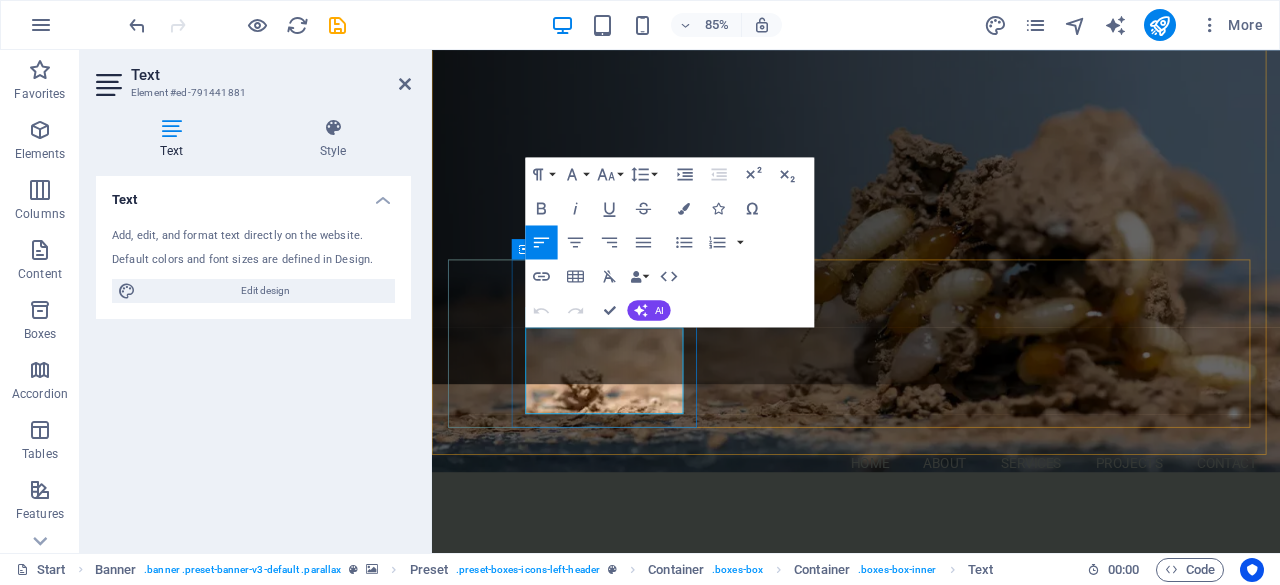drag, startPoint x: 704, startPoint y: 463, endPoint x: 541, endPoint y: 381, distance: 182.4637 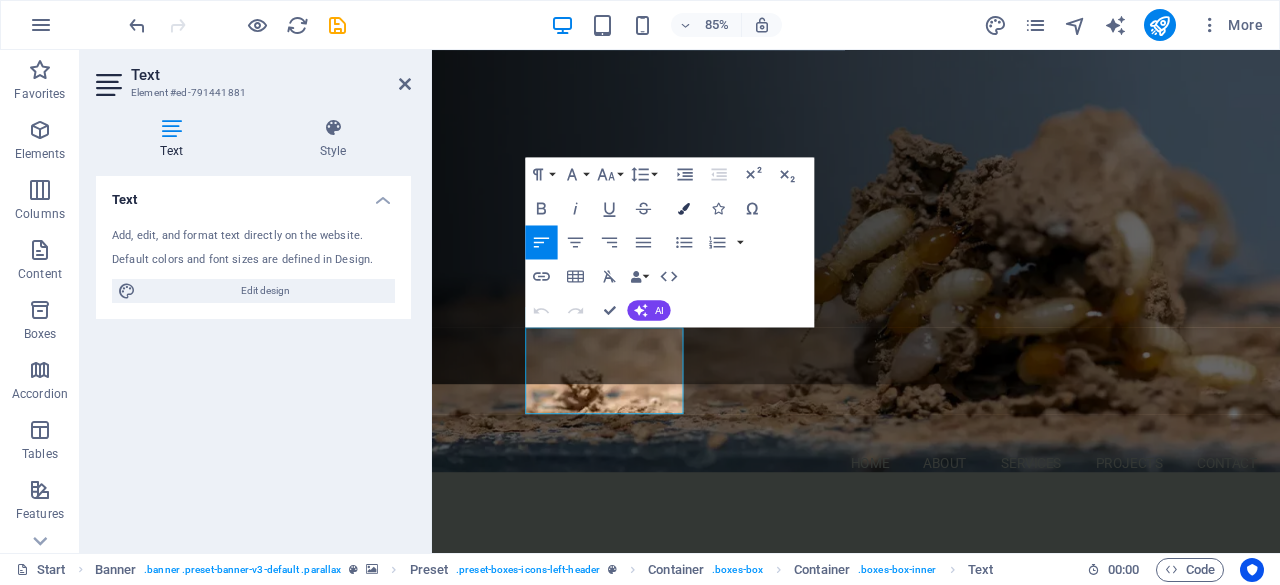 click on "Colors" at bounding box center (684, 208) 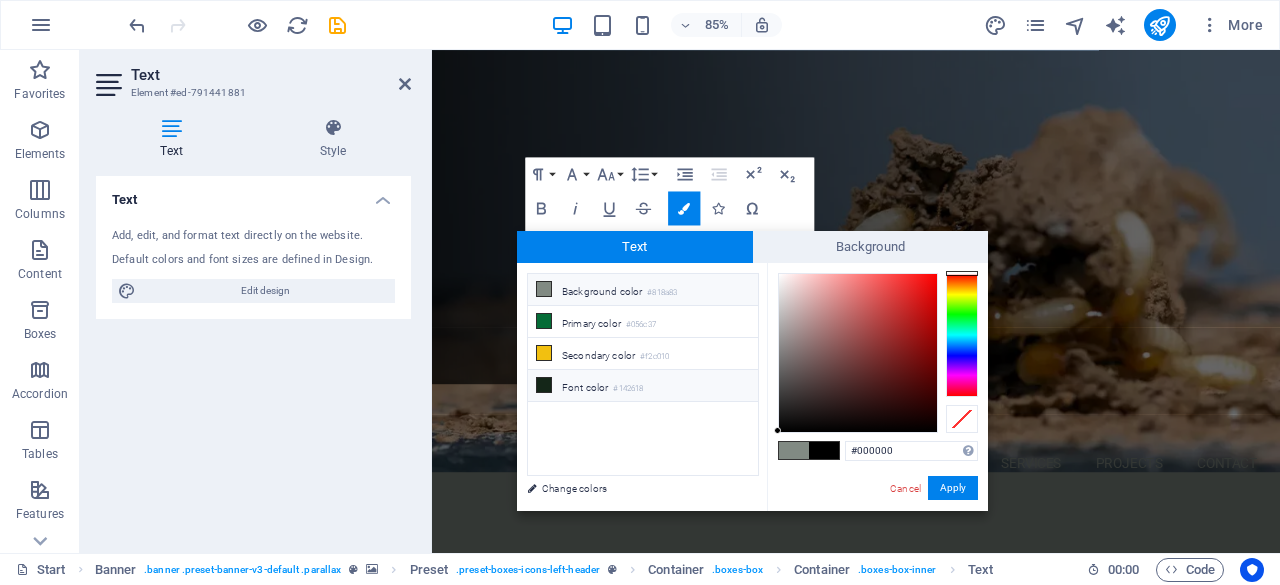 click on "#142618" at bounding box center [628, 389] 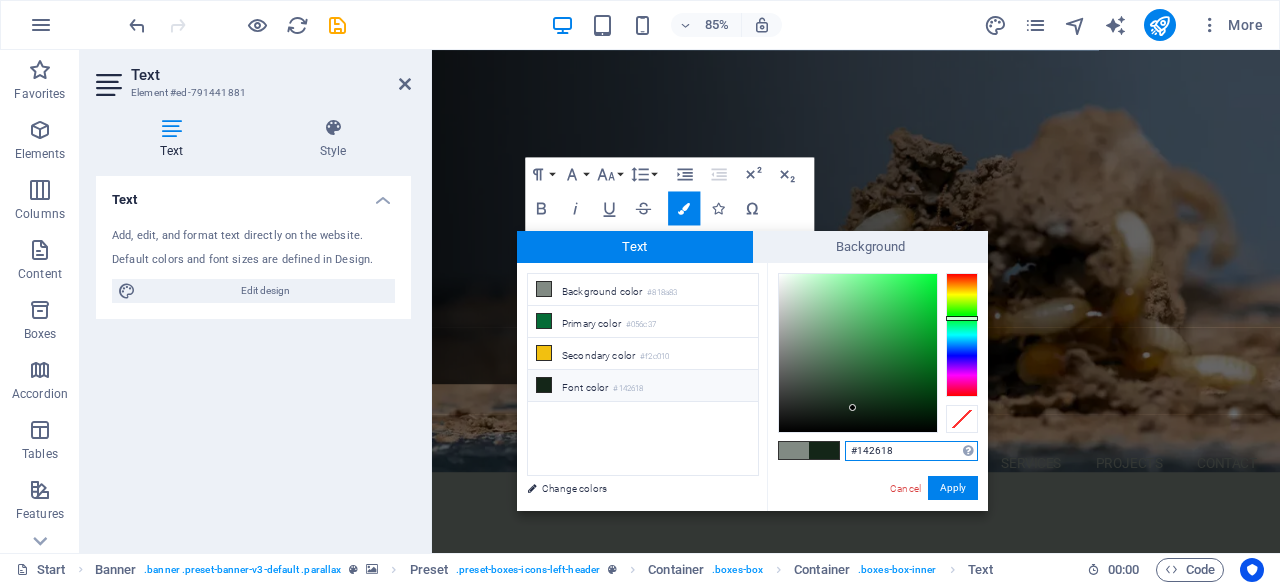 drag, startPoint x: 905, startPoint y: 449, endPoint x: 769, endPoint y: 452, distance: 136.03308 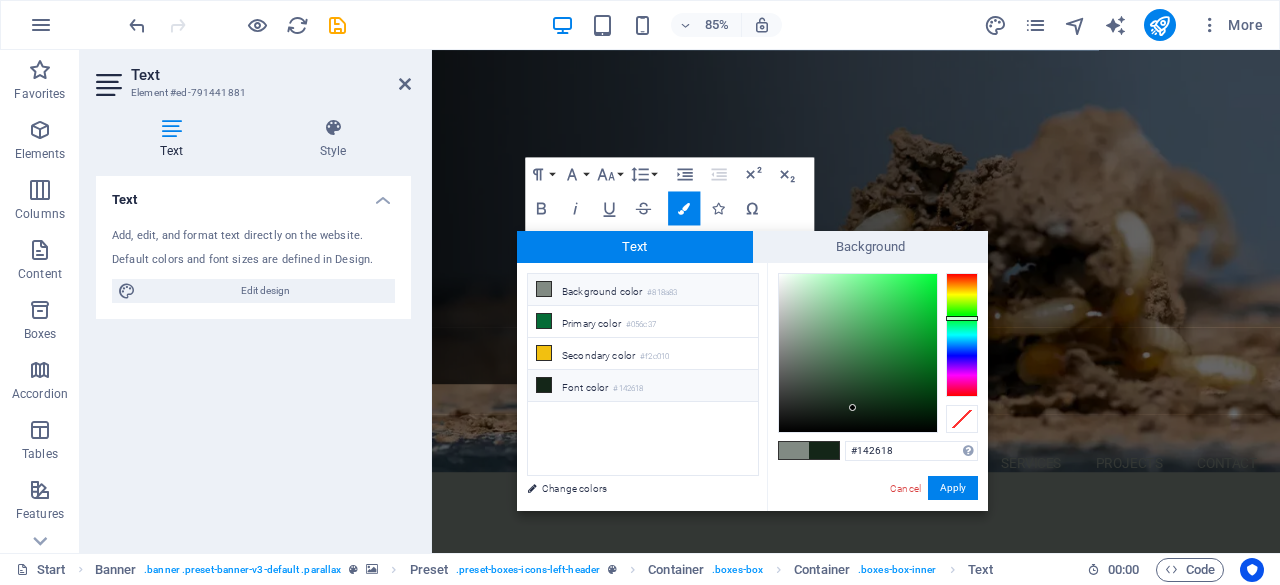 click on "#818a83" at bounding box center (662, 293) 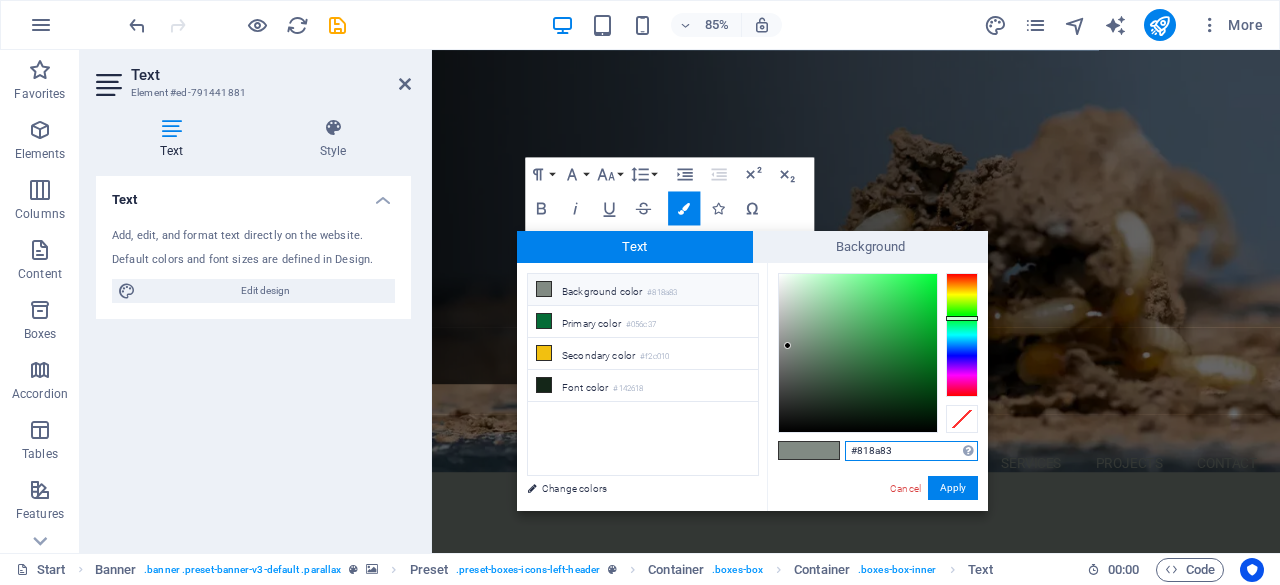 drag, startPoint x: 899, startPoint y: 449, endPoint x: 824, endPoint y: 445, distance: 75.10659 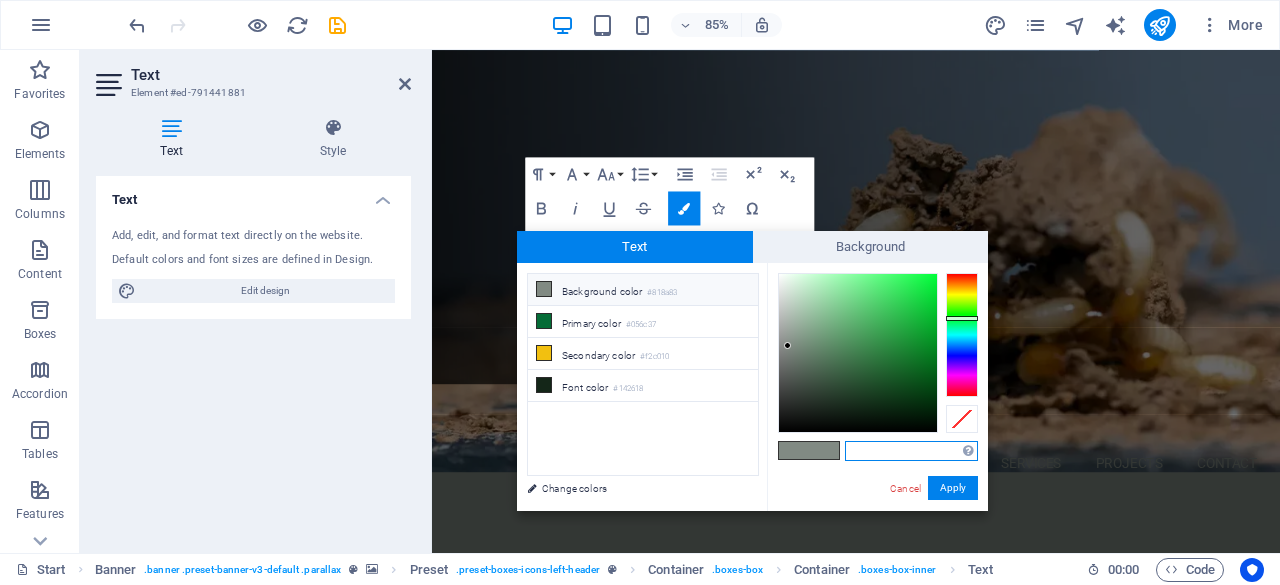 paste on "#818a83" 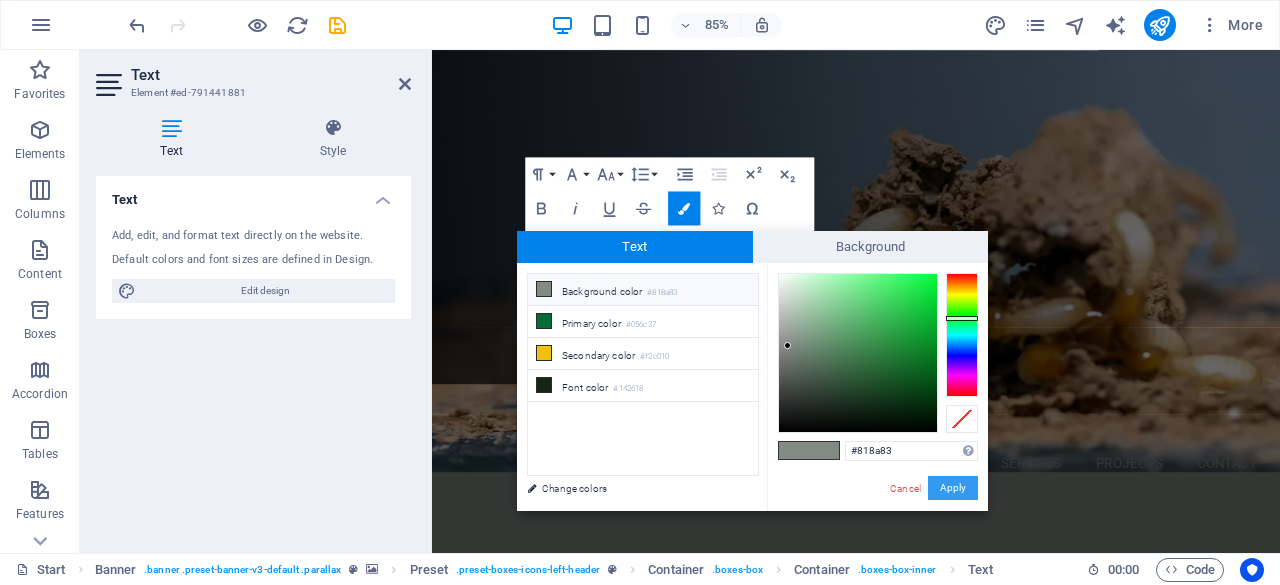 click on "Apply" at bounding box center [953, 488] 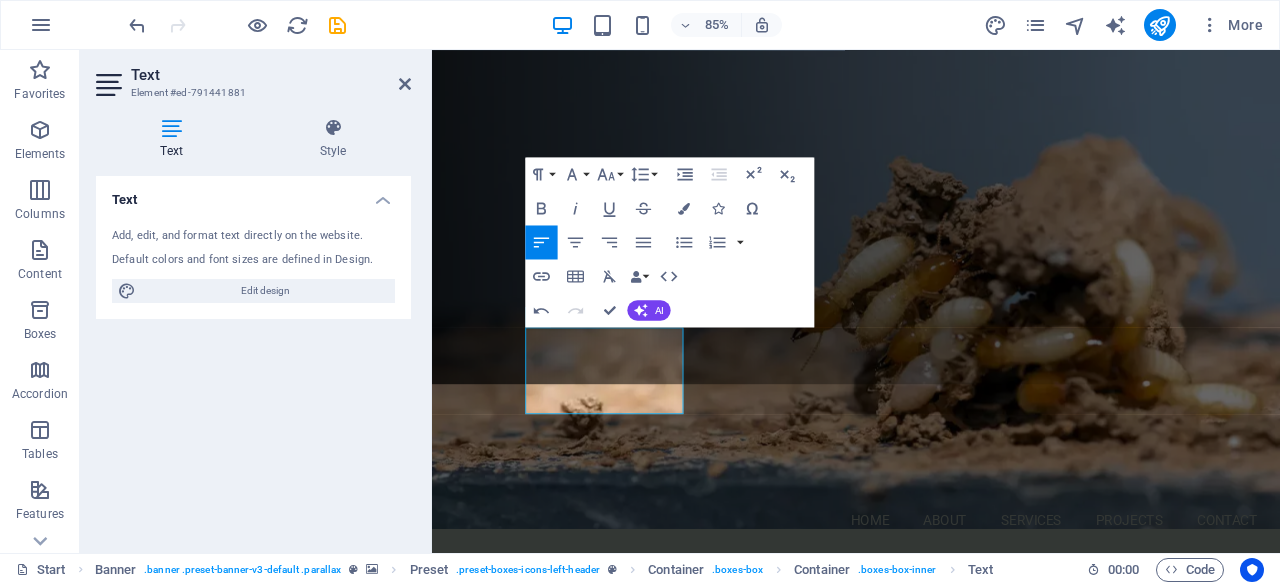 click on "Paragraph Format Normal Heading 1 Heading 2 Heading 3 Heading 4 Heading 5 Heading 6 Code Font Family Arial Georgia Impact Tahoma Times New Roman Verdana Roboto Roboto Slab Font Size 8 9 10 11 12 14 18 24 30 36 48 60 72 96 Line Height Default Single 1.15 1.5 Double" at bounding box center [593, 174] 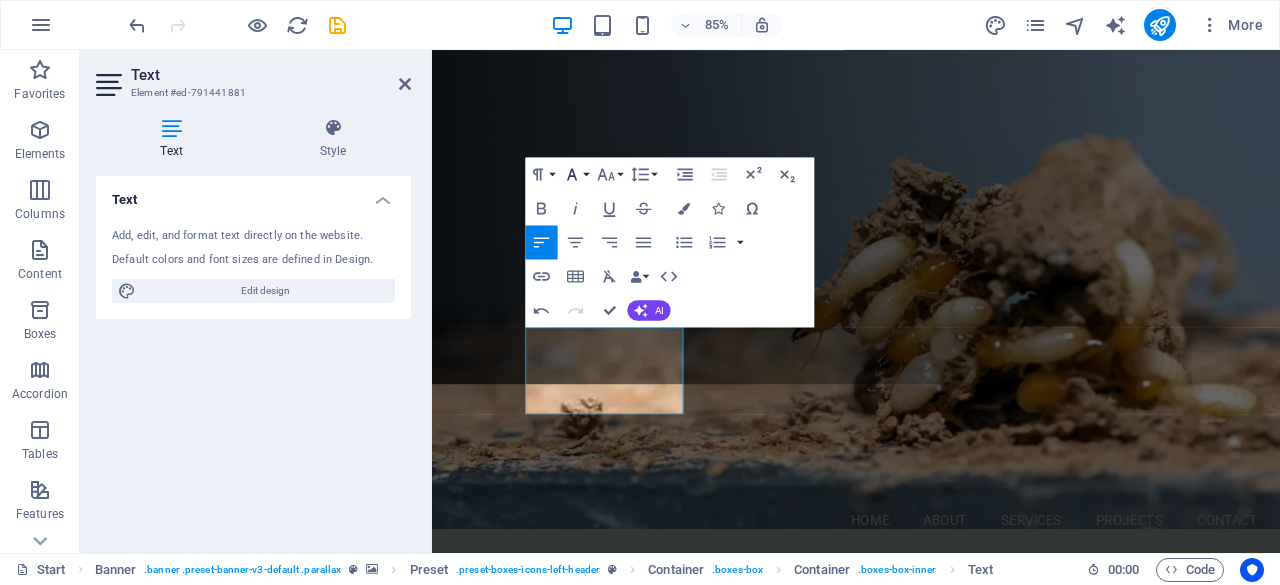 click on "Font Family" at bounding box center [576, 174] 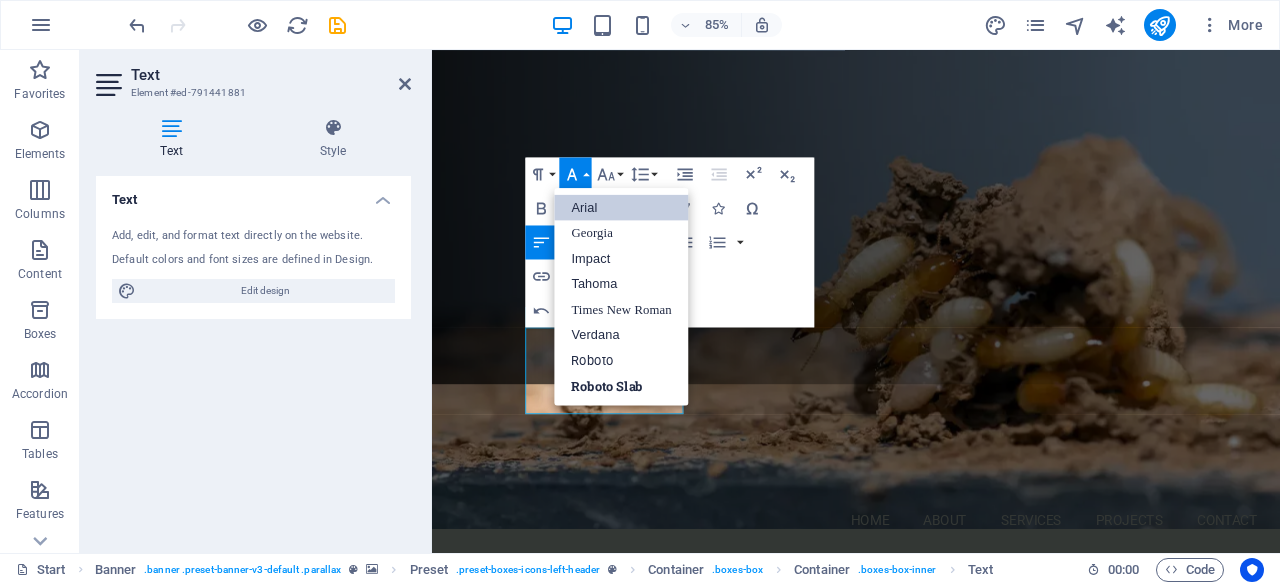 scroll, scrollTop: 0, scrollLeft: 0, axis: both 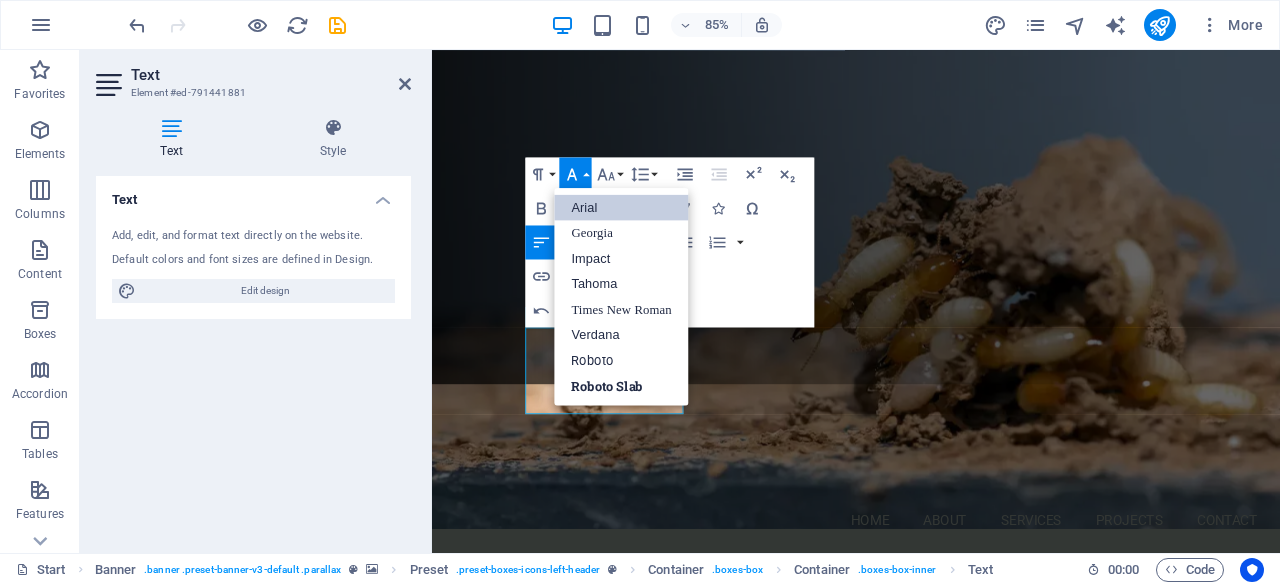 click on "Paragraph Format Normal Heading 1 Heading 2 Heading 3 Heading 4 Heading 5 Heading 6 Code Font Family Arial Georgia Impact Tahoma Times New Roman Verdana Roboto Roboto Slab Font Size 8 9 10 11 12 14 18 24 30 36 48 60 72 96 Line Height Default Single 1.15 1.5 Double Increase Indent Decrease Indent Superscript Subscript Bold Italic Underline Strikethrough Colors Icons Special Characters Align Left Align Center Align Right Align Justify Unordered List   Default Circle Disc Square    Ordered List   Default Lower Alpha Lower Greek Lower Roman Upper Alpha Upper Roman    Insert Link Insert Table Clear Formatting Data Bindings Company First name Last name Street ZIP code City Email Phone Mobile Fax Custom field 1 Custom field 2 Custom field 3 Custom field 4 Custom field 5 Custom field 6 HTML Undo Redo Confirm (Ctrl+⏎) AI Improve Make shorter Make longer Fix spelling & grammar Translate to English Generate text" at bounding box center (670, 242) 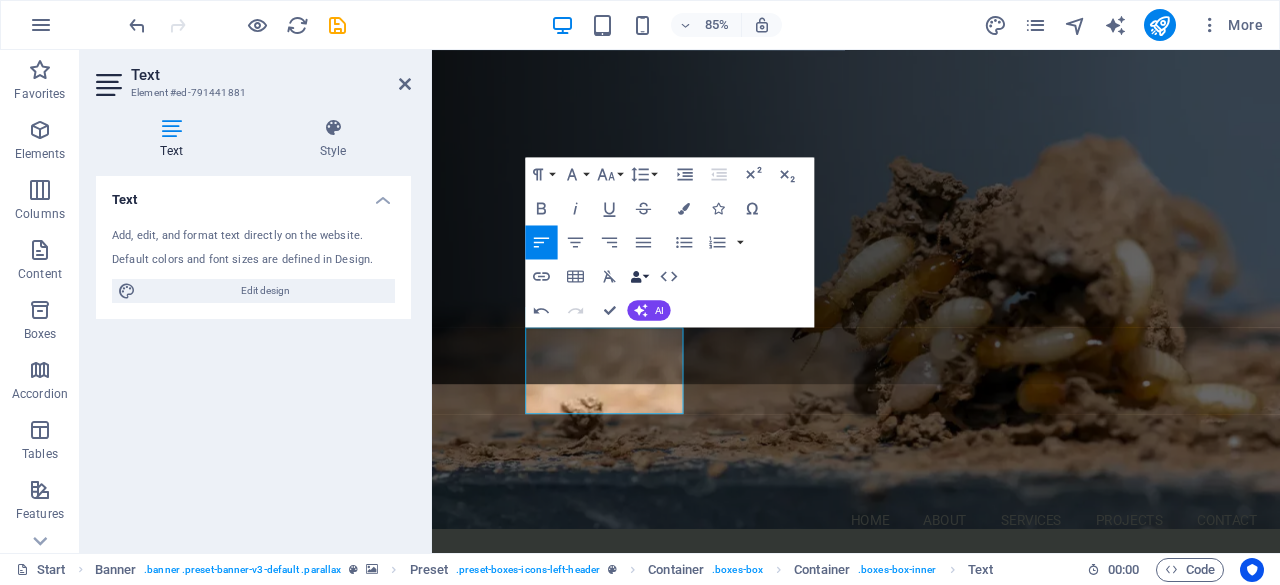 click on "Data Bindings" at bounding box center (640, 276) 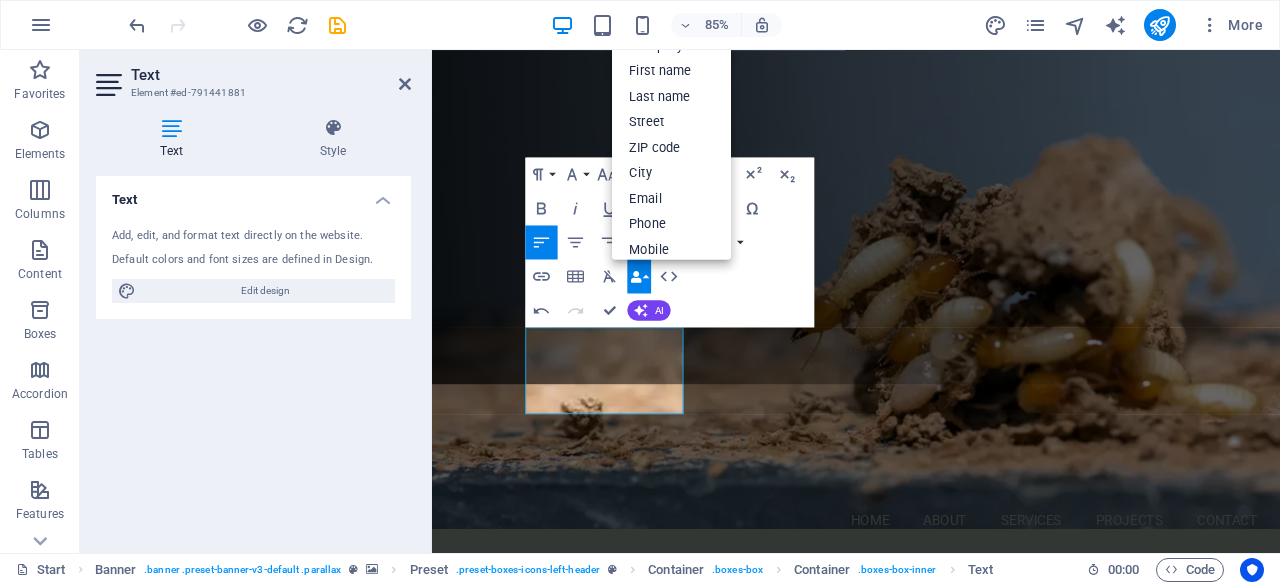 click on "Paragraph Format Normal Heading 1 Heading 2 Heading 3 Heading 4 Heading 5 Heading 6 Code Font Family Arial Georgia Impact Tahoma Times New Roman Verdana Roboto Roboto Slab Font Size 8 9 10 11 12 14 18 24 30 36 48 60 72 96 Line Height Default Single 1.15 1.5 Double Increase Indent Decrease Indent Superscript Subscript Bold Italic Underline Strikethrough Colors Icons Special Characters Align Left Align Center Align Right Align Justify Unordered List   Default Circle Disc Square    Ordered List   Default Lower Alpha Lower Greek Lower Roman Upper Alpha Upper Roman    Insert Link Insert Table Clear Formatting Data Bindings Company First name Last name Street ZIP code City Email Phone Mobile Fax Custom field 1 Custom field 2 Custom field 3 Custom field 4 Custom field 5 Custom field 6 HTML Undo Redo Confirm (Ctrl+⏎) AI Improve Make shorter Make longer Fix spelling & grammar Translate to English Generate text" at bounding box center [670, 242] 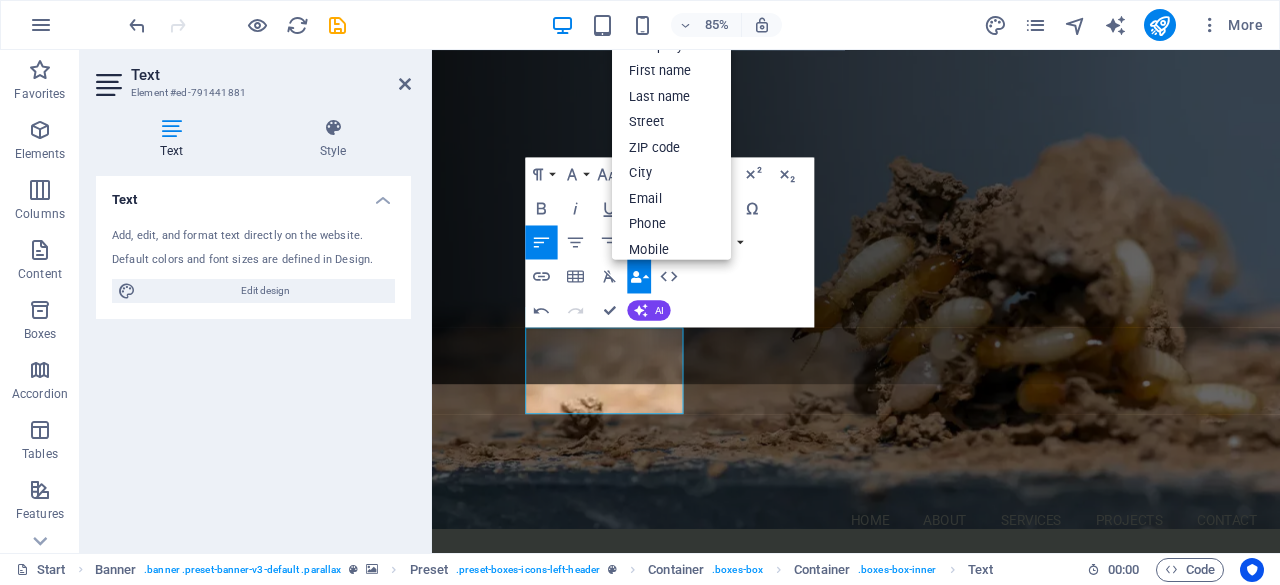 click on "Paragraph Format Normal Heading 1 Heading 2 Heading 3 Heading 4 Heading 5 Heading 6 Code Font Family Arial Georgia Impact Tahoma Times New Roman Verdana Roboto Roboto Slab Font Size 8 9 10 11 12 14 18 24 30 36 48 60 72 96 Line Height Default Single 1.15 1.5 Double Increase Indent Decrease Indent Superscript Subscript Bold Italic Underline Strikethrough Colors Icons Special Characters Align Left Align Center Align Right Align Justify Unordered List   Default Circle Disc Square    Ordered List   Default Lower Alpha Lower Greek Lower Roman Upper Alpha Upper Roman    Insert Link Insert Table Clear Formatting Data Bindings Company First name Last name Street ZIP code City Email Phone Mobile Fax Custom field 1 Custom field 2 Custom field 3 Custom field 4 Custom field 5 Custom field 6 HTML Undo Redo Confirm (Ctrl+⏎) AI Improve Make shorter Make longer Fix spelling & grammar Translate to English Generate text" at bounding box center [670, 242] 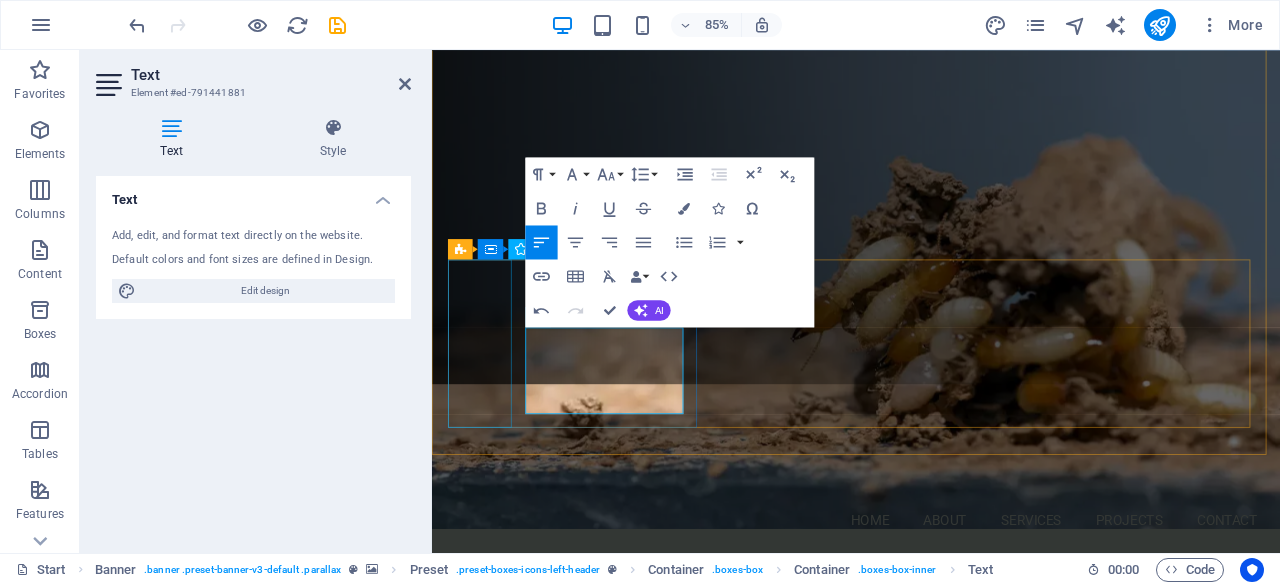 click at bounding box center (931, 1031) 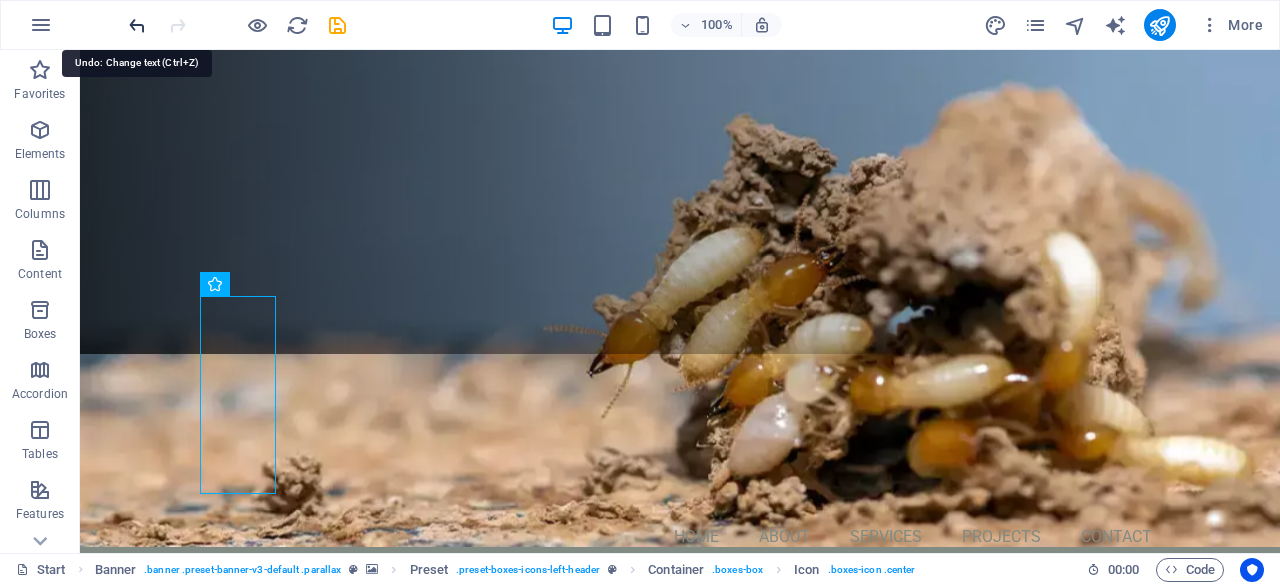 click at bounding box center [137, 25] 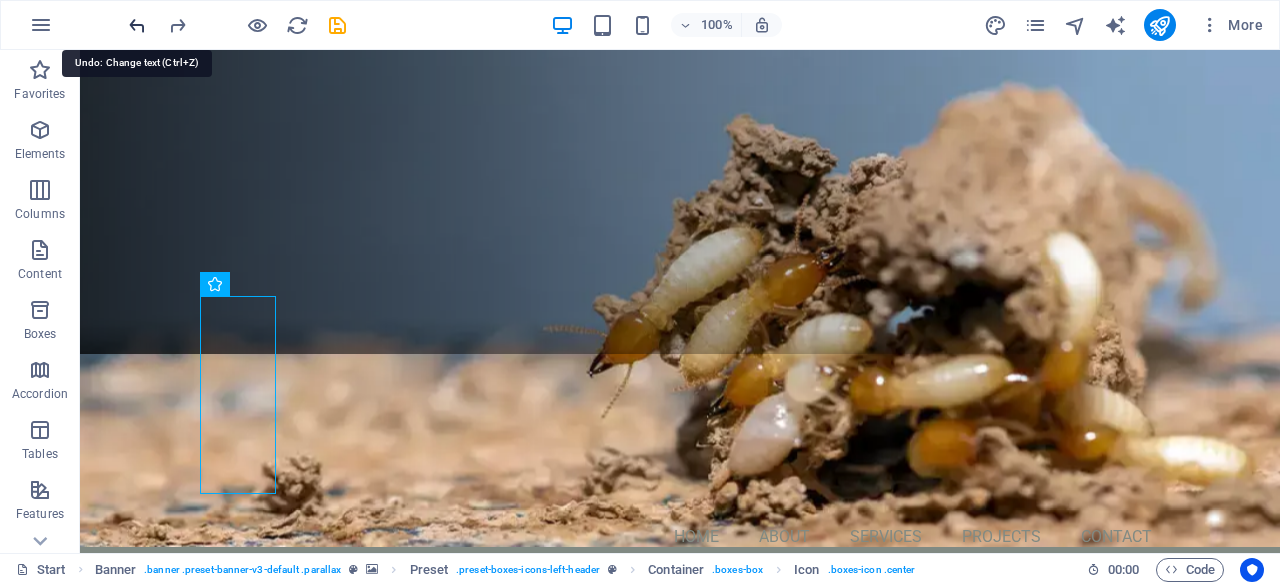 click at bounding box center (137, 25) 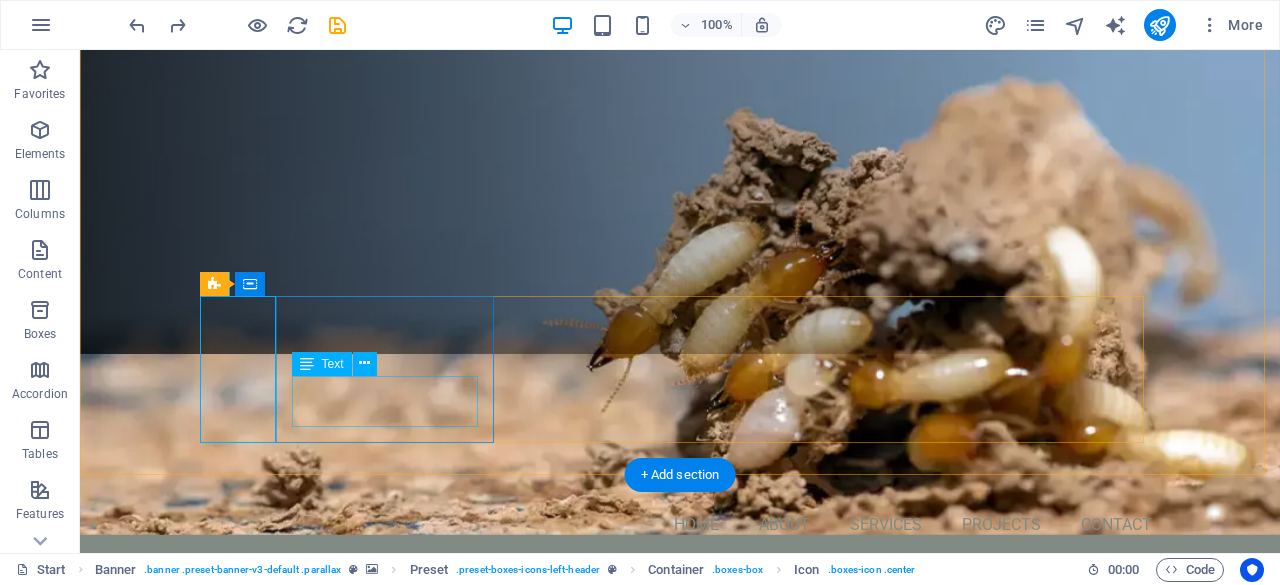 click on "Lorem ipsum dolor sit amet consectetur." at bounding box center (680, 1059) 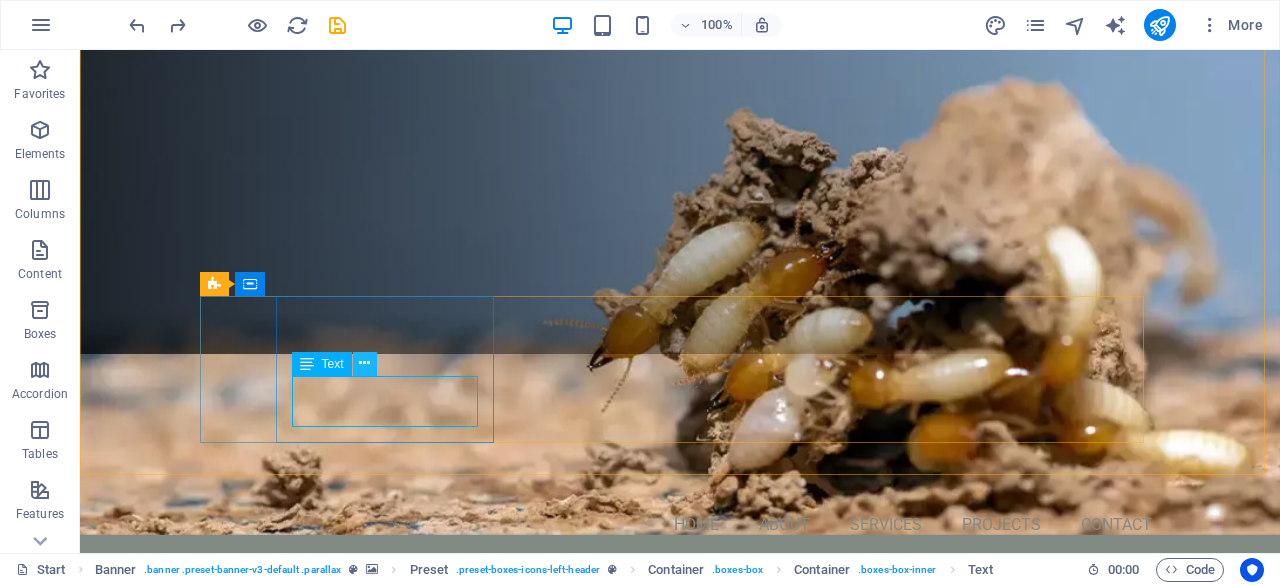 click at bounding box center [364, 363] 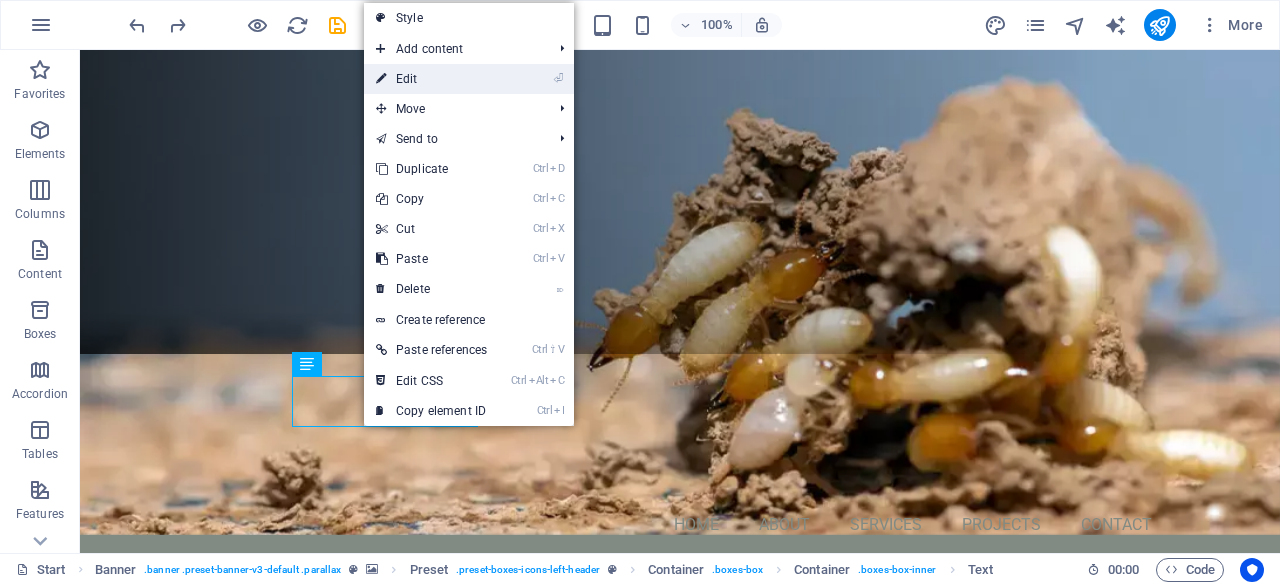 drag, startPoint x: 458, startPoint y: 72, endPoint x: 32, endPoint y: 26, distance: 428.47638 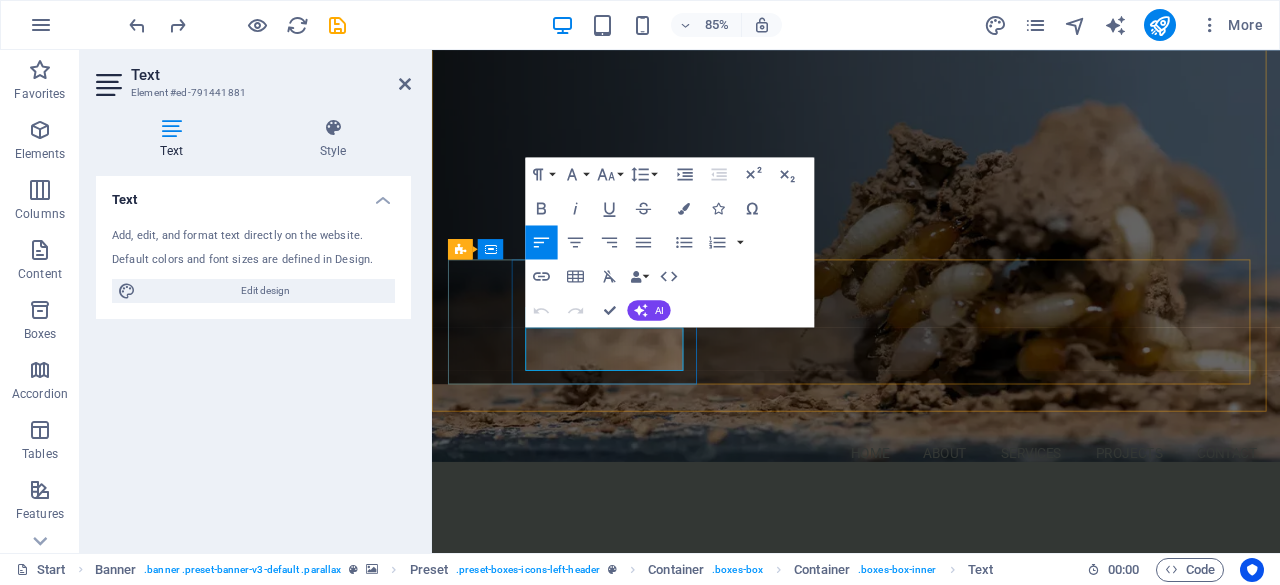 click on "Lorem ipsum dolor sit amet consectetur." at bounding box center (931, 1059) 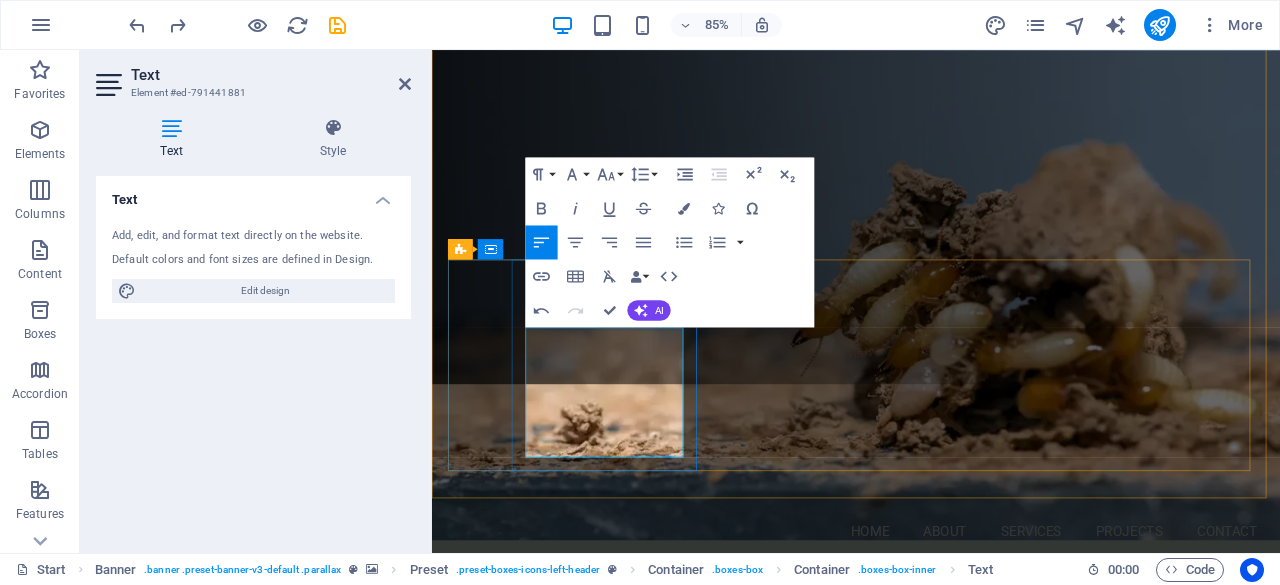 click on "We eliminate cockroaches, ants, bed bugs, fleas, and more using safe, effective treatments for homes and businesses." 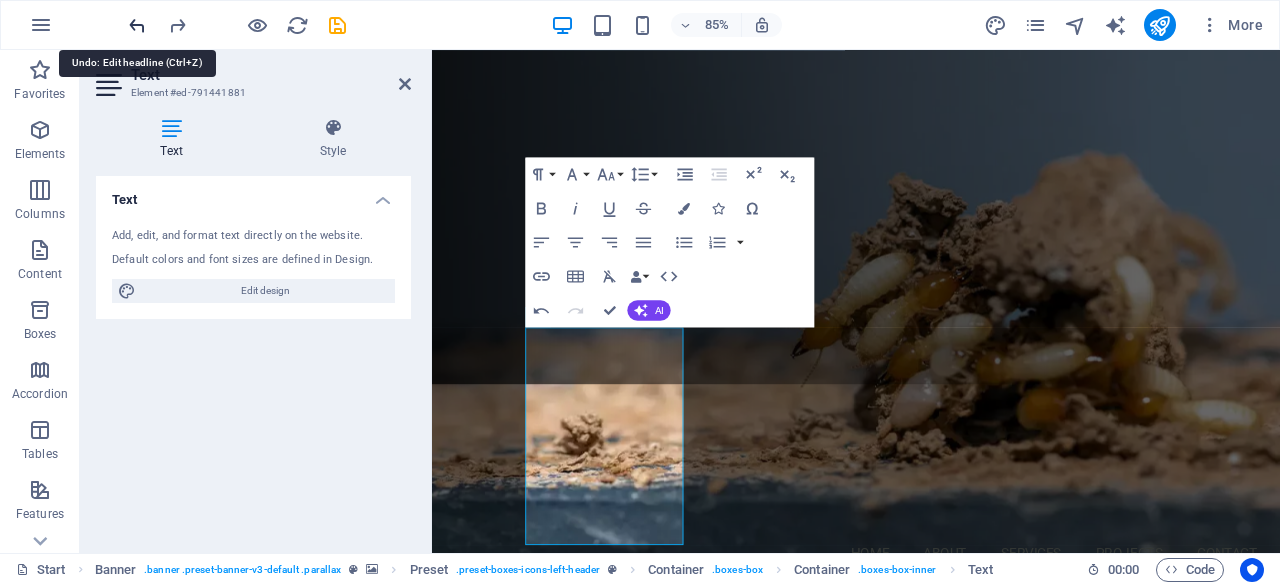 click at bounding box center (137, 25) 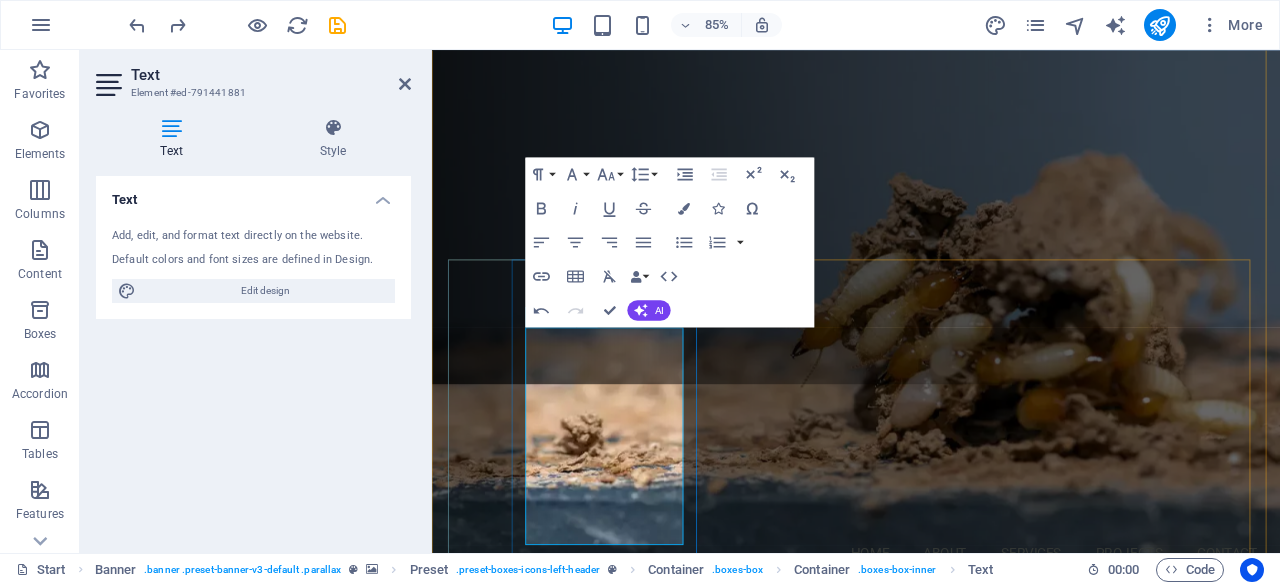 click on "We eliminate cockroaches, ants, bed bugs, fleas, and more using safe, effective treatments for homes and  We eliminate cockroaches, ants, bed bugs, fleas, and more using safe, effective treatments for homes and businesses." at bounding box center (920, 1190) 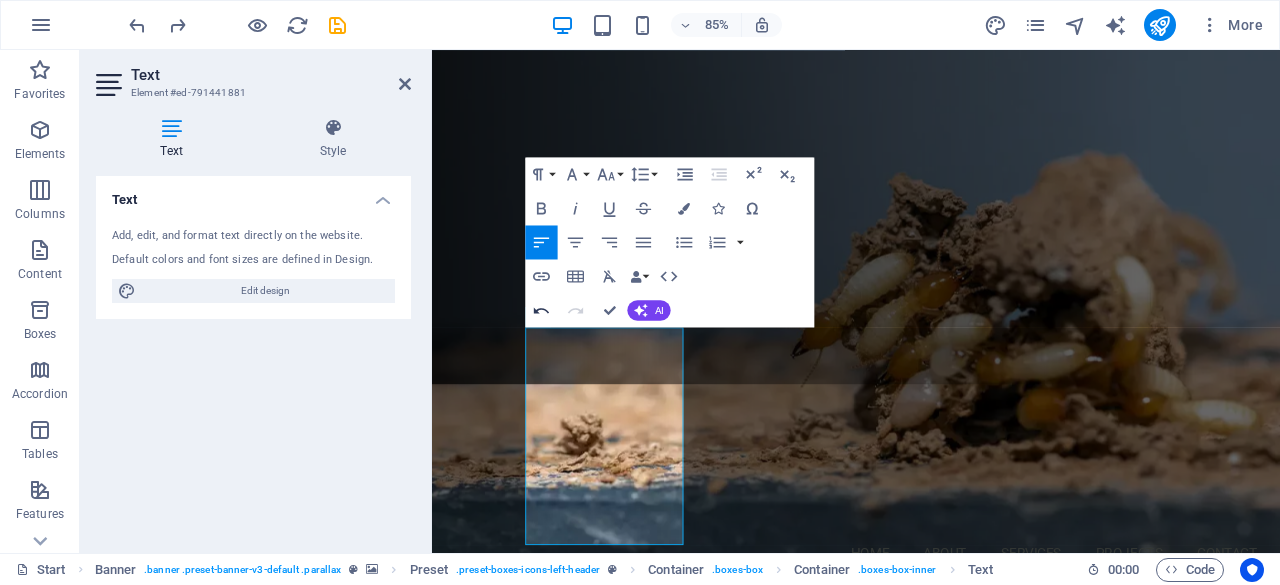 click 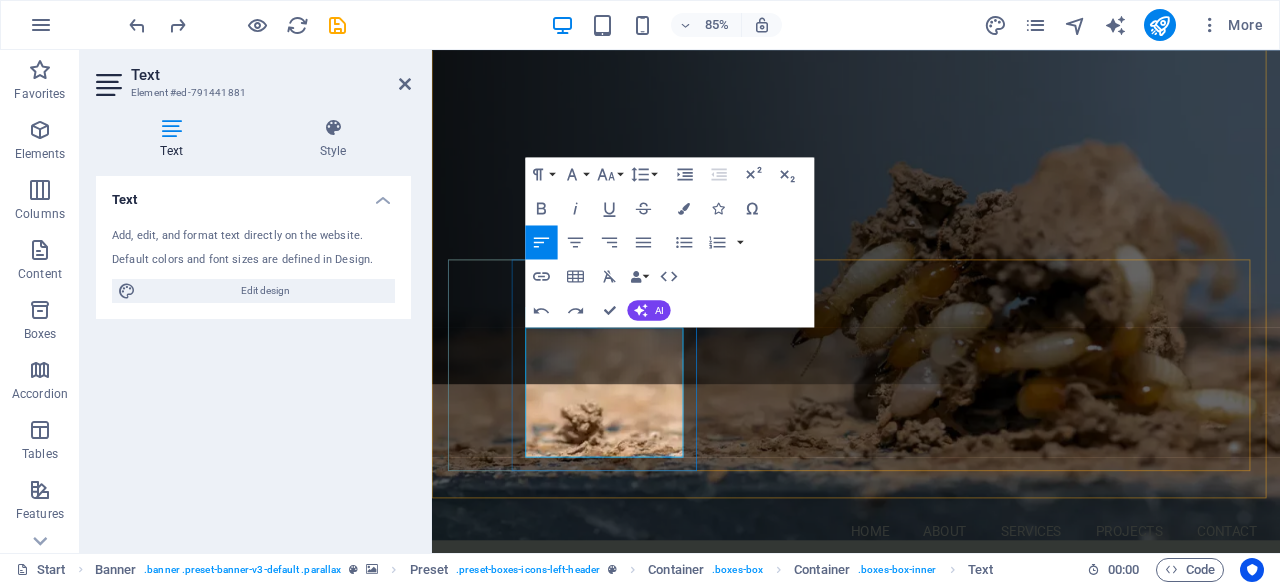 click on "Lorem ipsum       We eliminate cockroaches, ants, bed bugs, fleas, and more using safe, effective treatments for homes and businesses. dolor sit amet consectetur." at bounding box center (931, 1163) 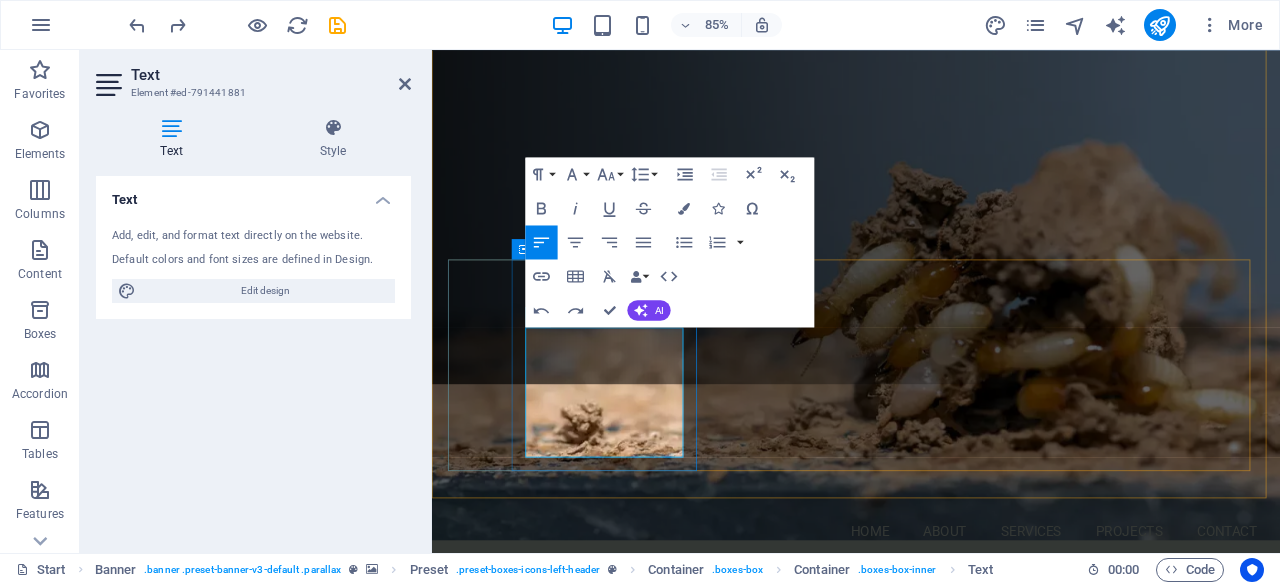 drag, startPoint x: 678, startPoint y: 491, endPoint x: 706, endPoint y: 539, distance: 55.569775 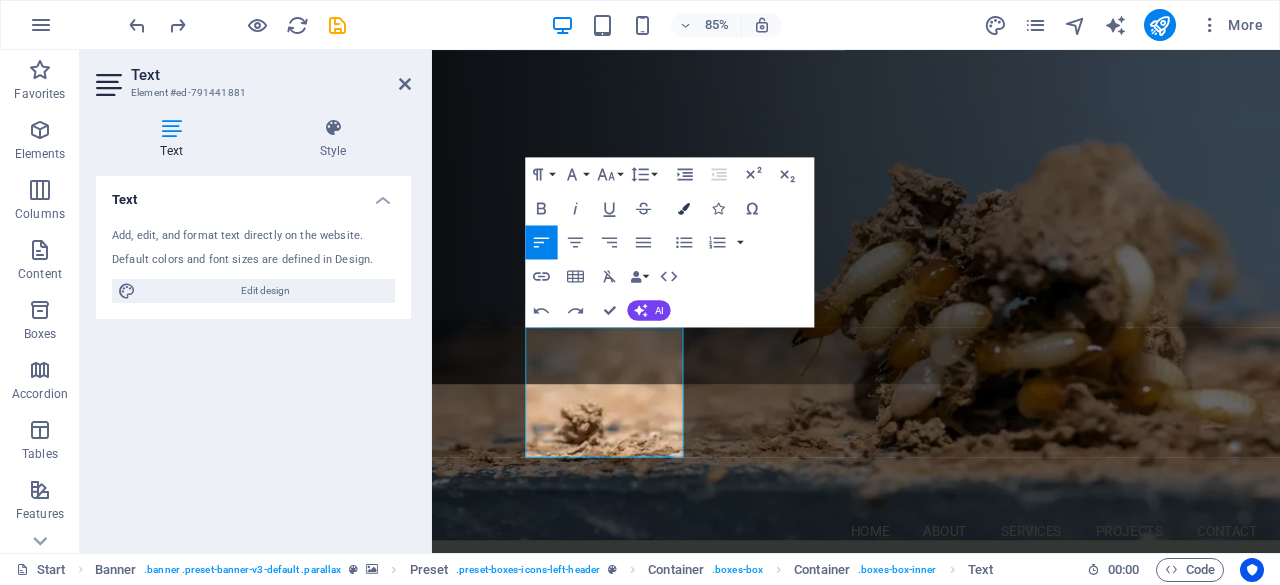 click at bounding box center (685, 208) 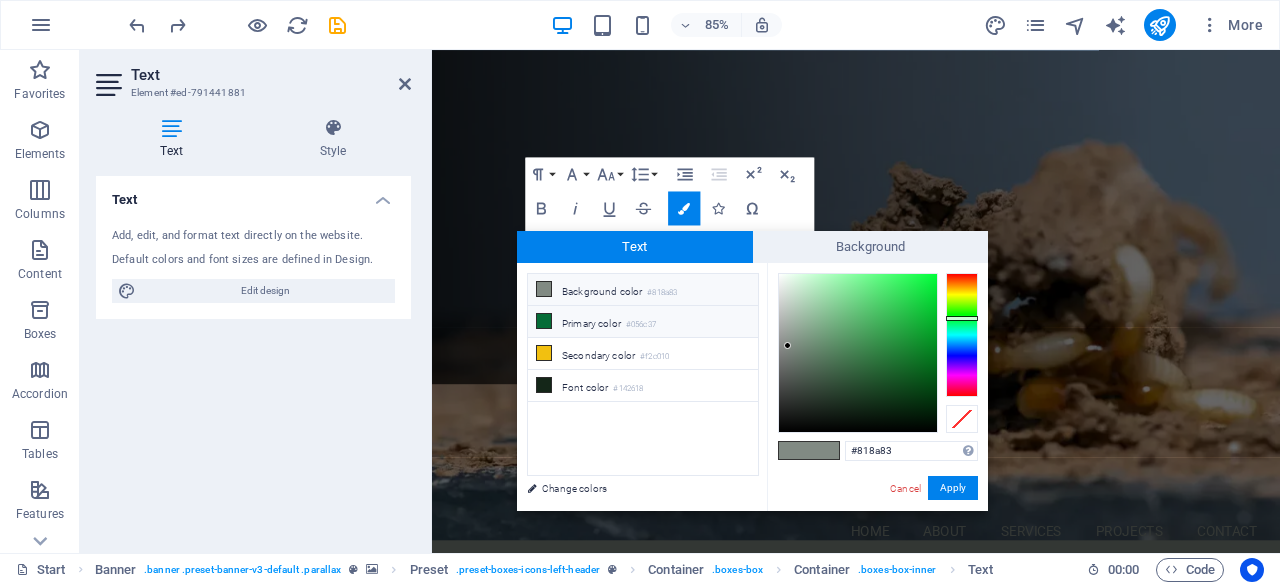 click on "Primary color
#056c37" at bounding box center (643, 322) 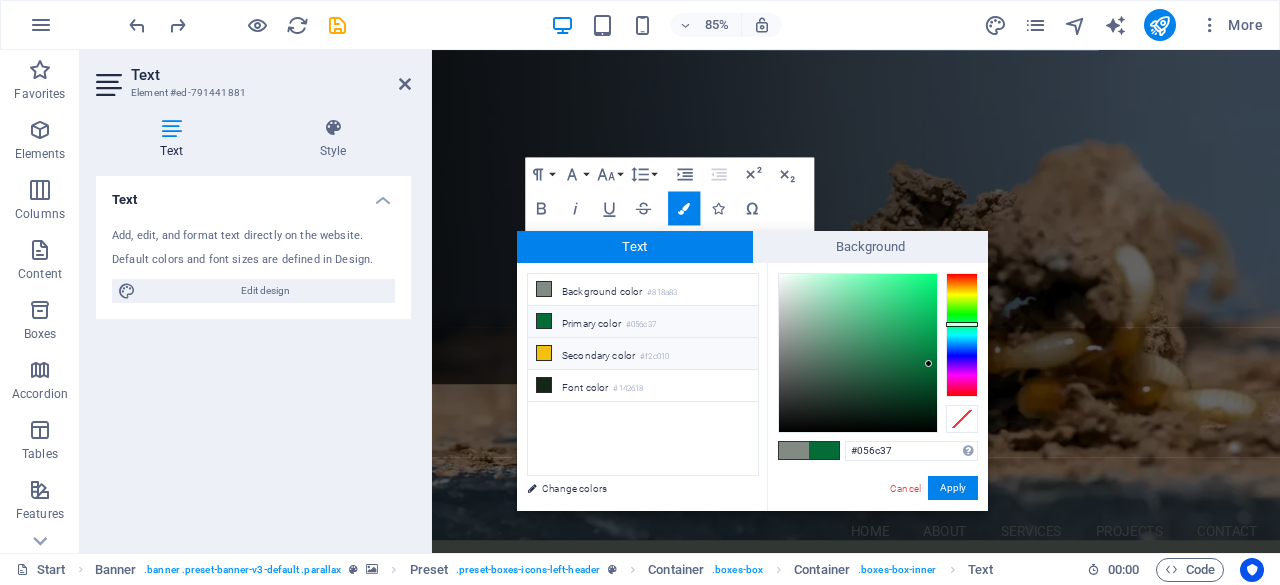 click on "Secondary color
#f2c010" at bounding box center [643, 354] 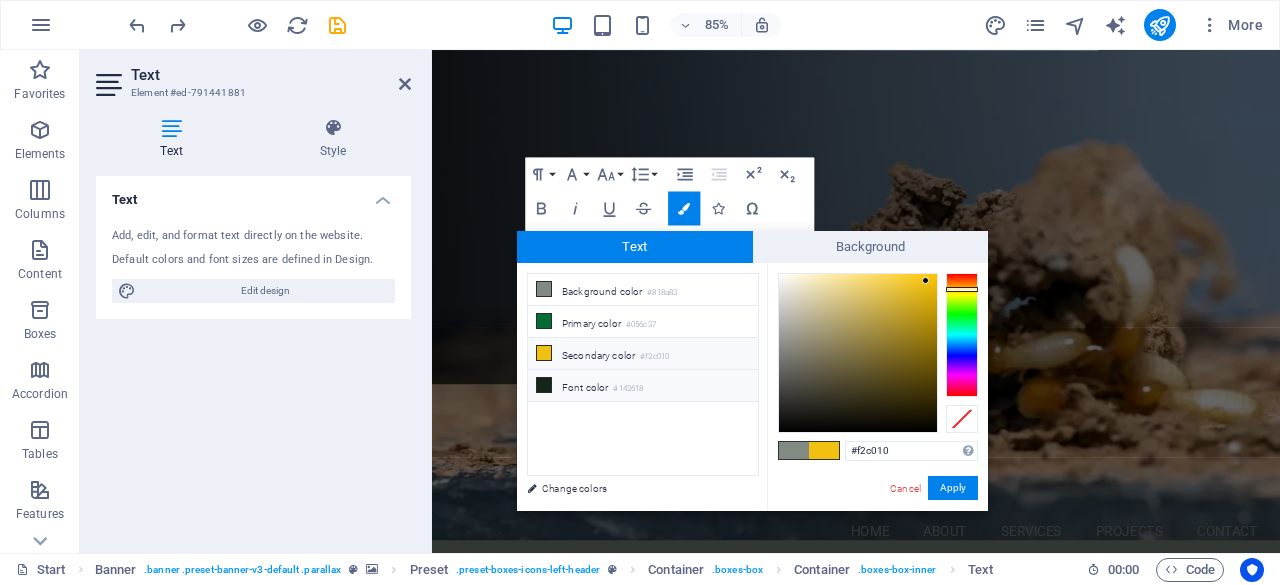 click on "Font color
#142618" at bounding box center (643, 386) 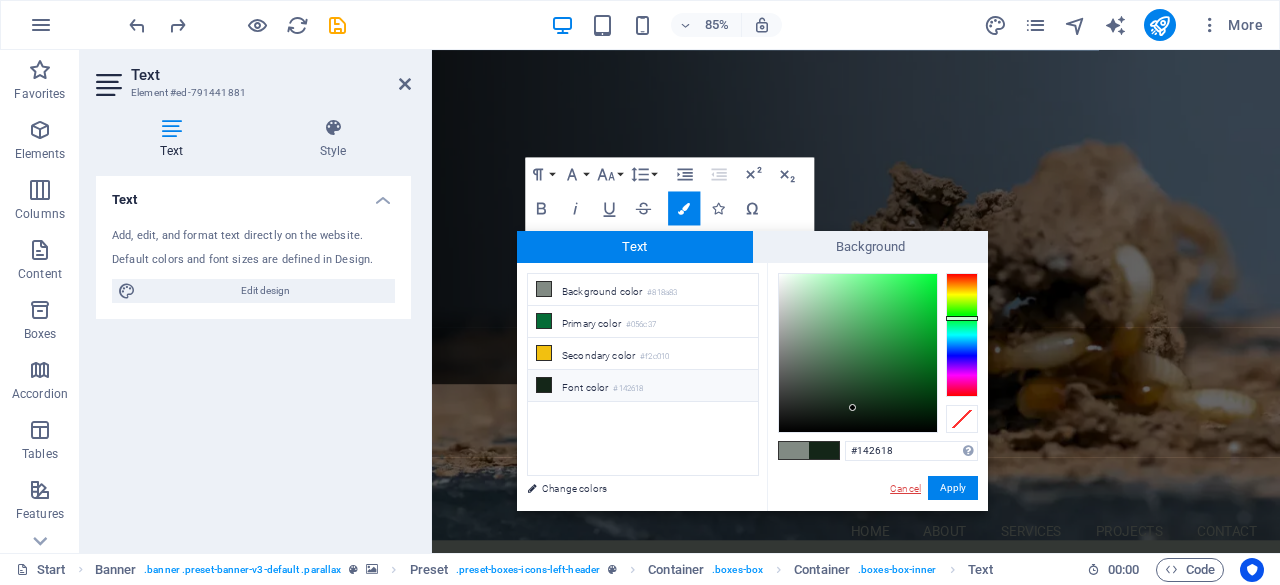 click on "Cancel" at bounding box center [905, 488] 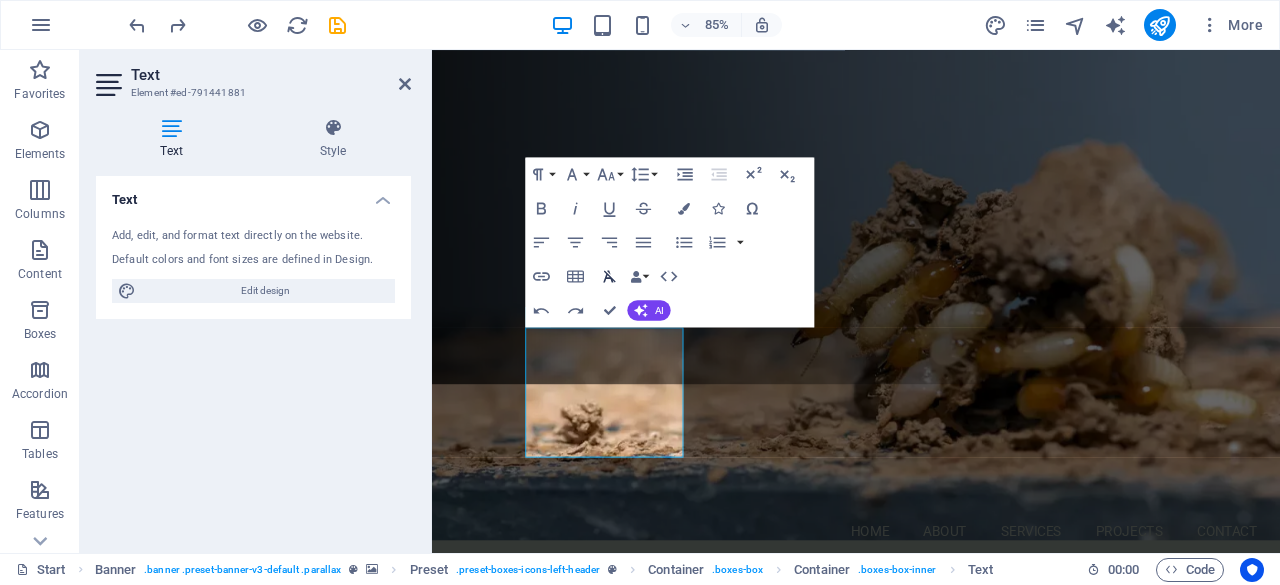click 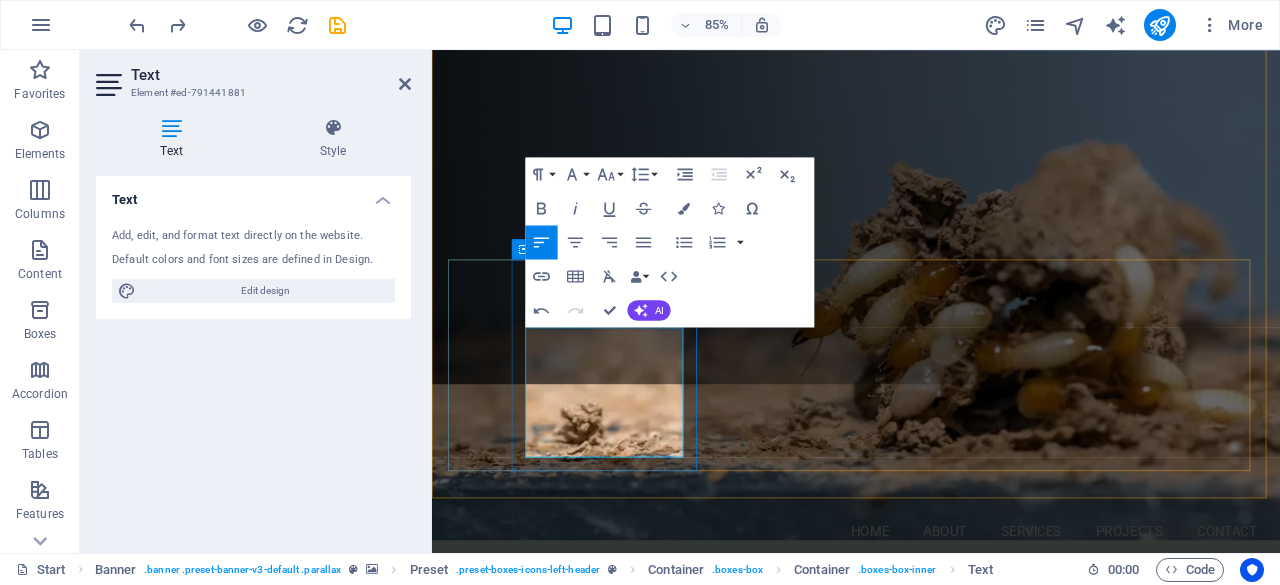 click on "Lorem ipsum       We eliminate cockroaches, ants, bed bugs, fleas, and more using safe, effective treatments for homes and businesses. dolor sit amet consectetur." at bounding box center [931, 1163] 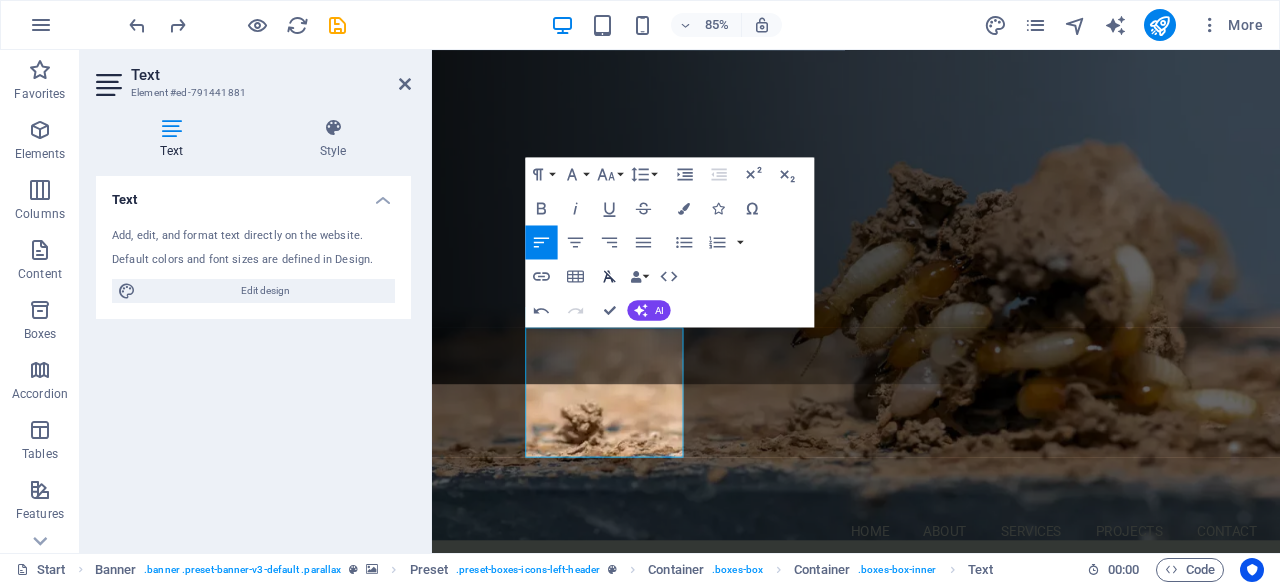 click 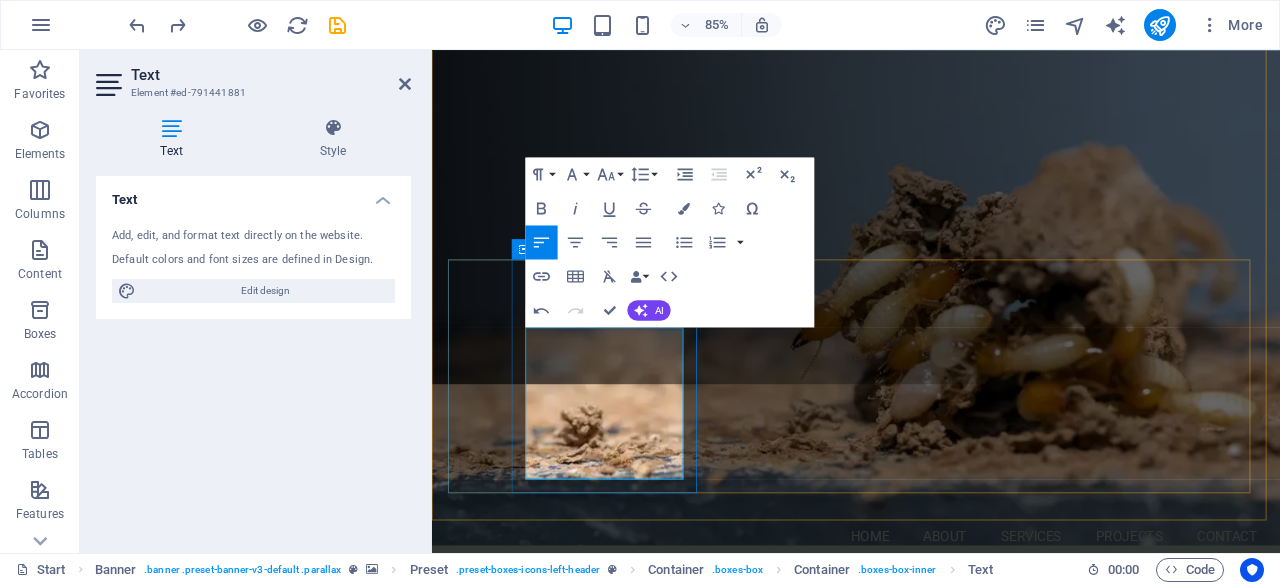 click on "Lorem ipsum      We eliminate cockroaches, ants, bed bugs, fleas, and more using safe, effective treatments for homes and businesses.dolor sit amet consectetur." at bounding box center [931, 1169] 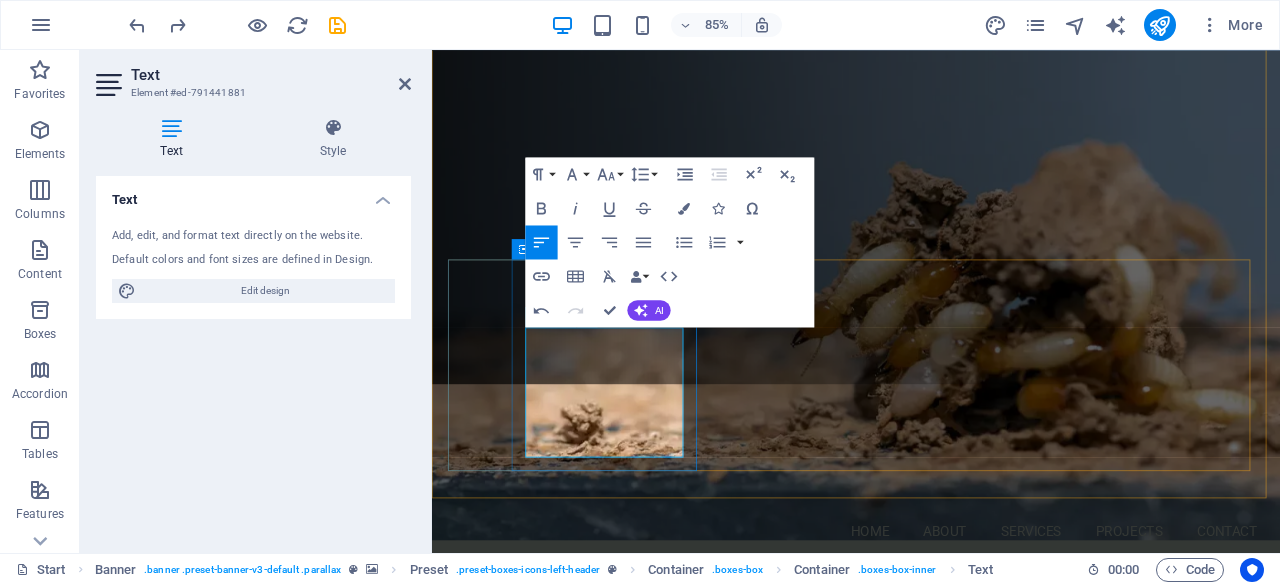 click on "We eliminate cockroaches, ants, bed bugs, fleas, and more using safe, effective treatments for homes and businesses" at bounding box center (931, 1151) 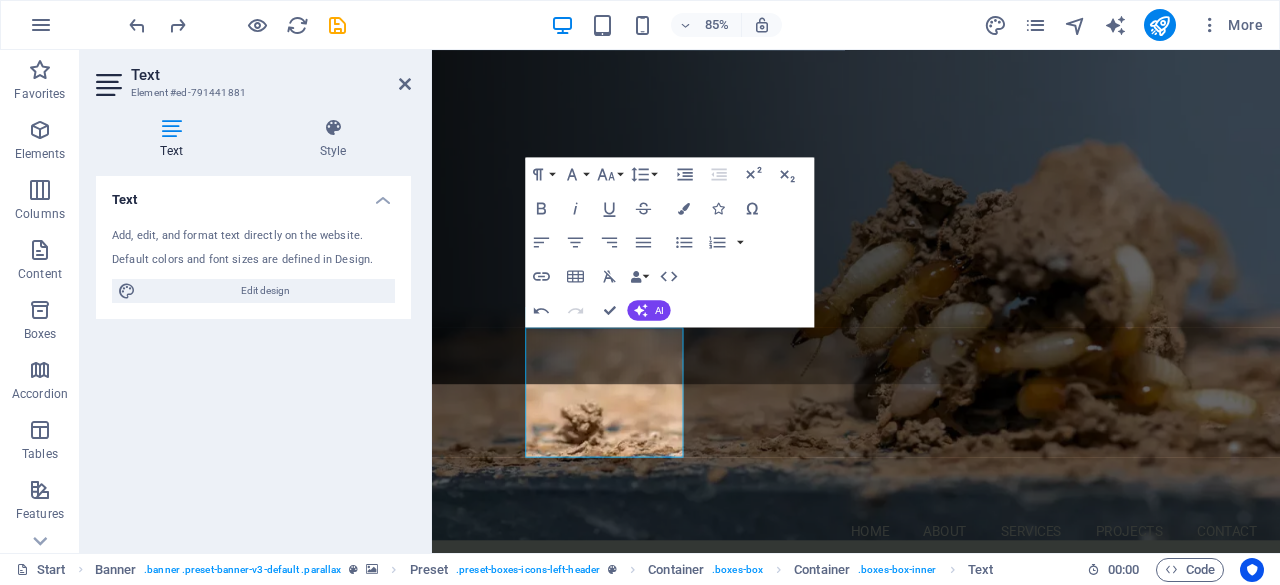 click at bounding box center [931, 314] 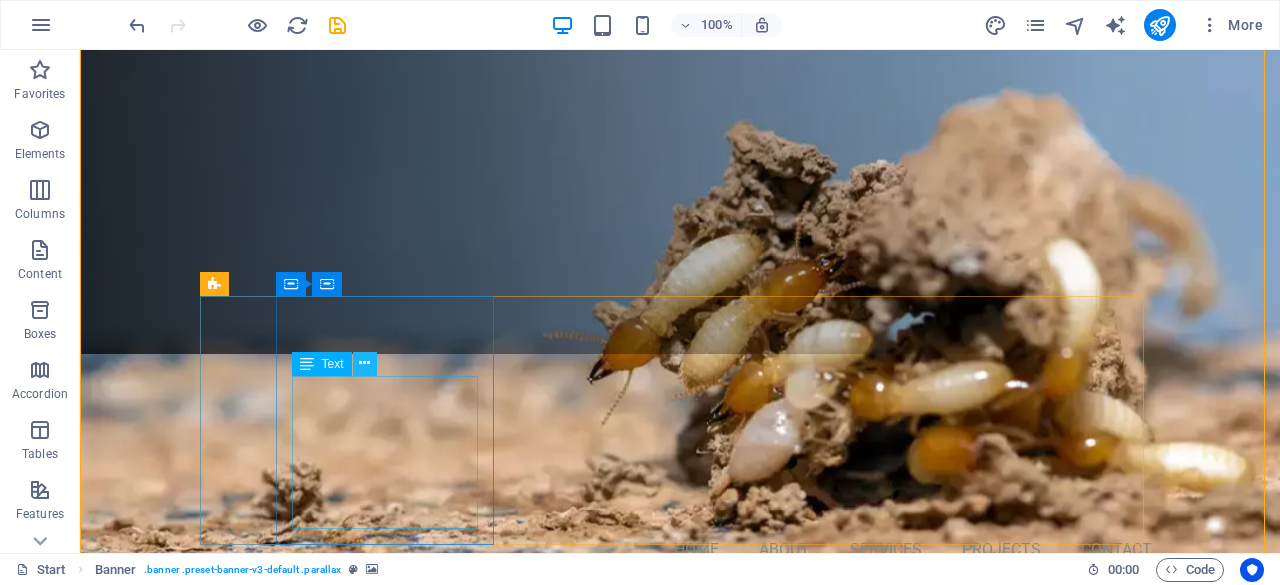 click at bounding box center (364, 363) 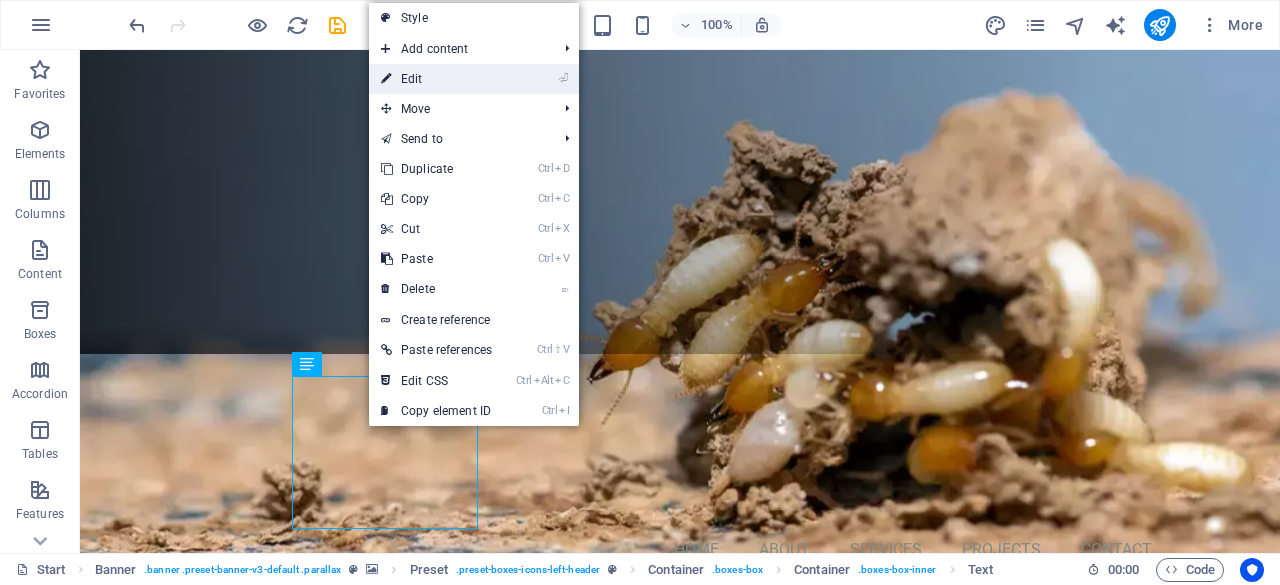 click on "⏎  Edit" at bounding box center [436, 79] 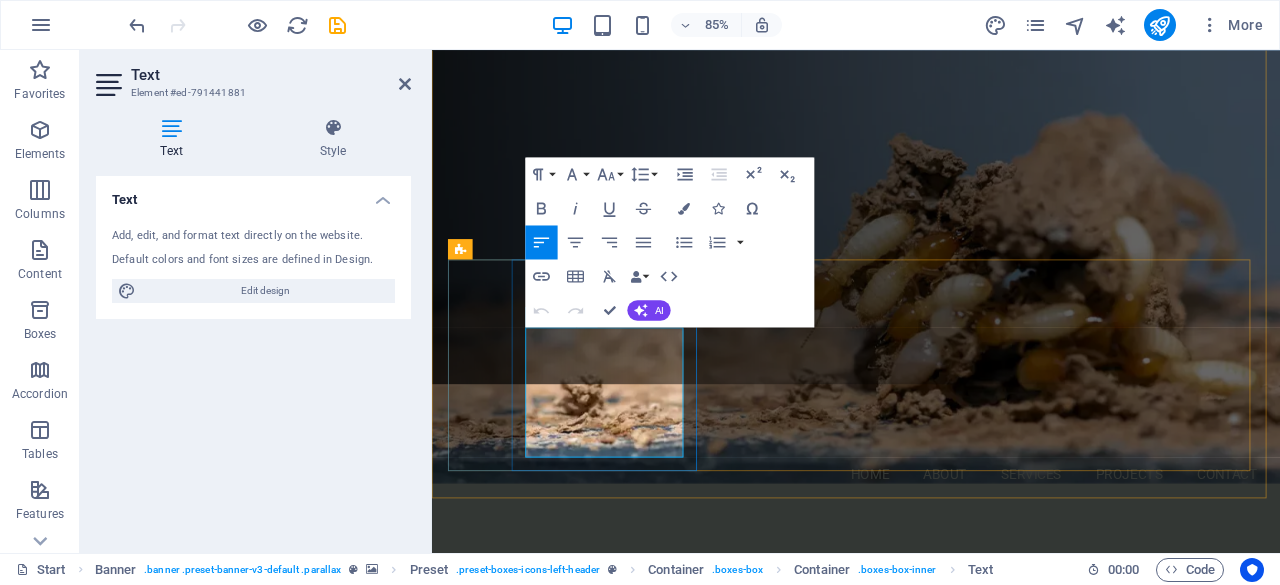 drag, startPoint x: 617, startPoint y: 490, endPoint x: 546, endPoint y: 464, distance: 75.61085 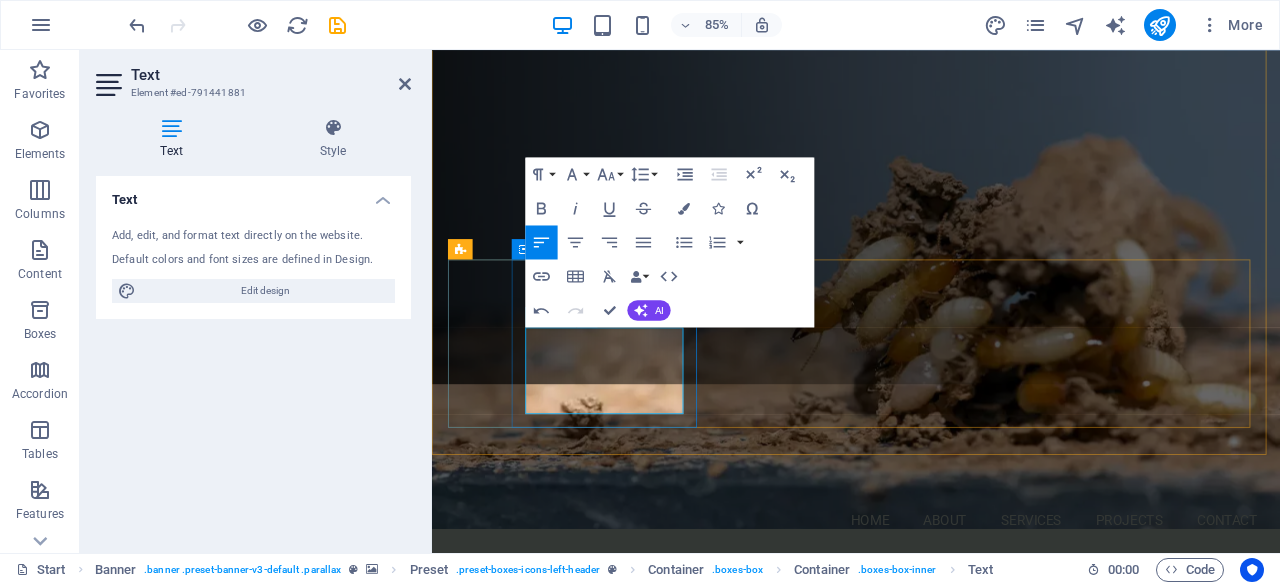 drag, startPoint x: 692, startPoint y: 435, endPoint x: 579, endPoint y: 438, distance: 113.03982 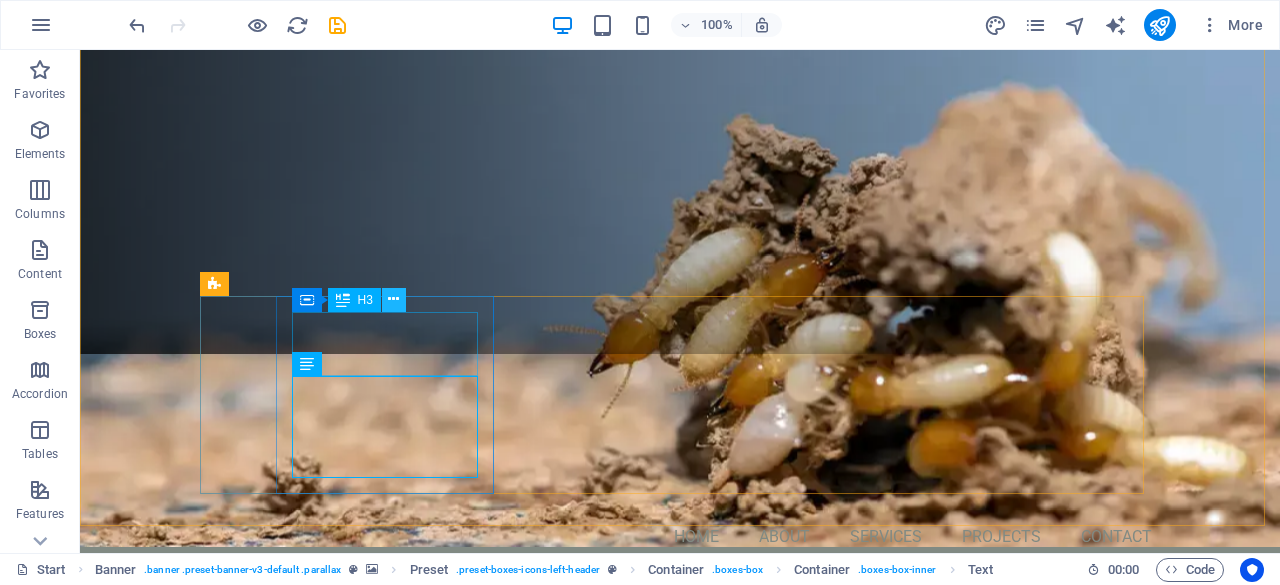 click at bounding box center [393, 299] 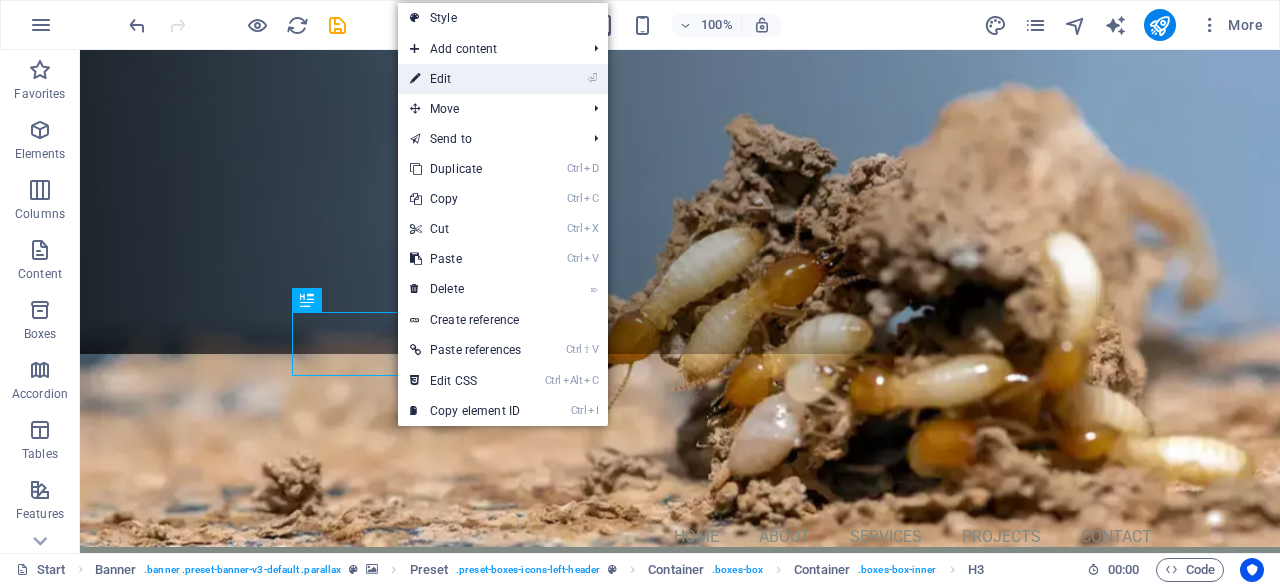 click on "⏎  Edit" at bounding box center (465, 79) 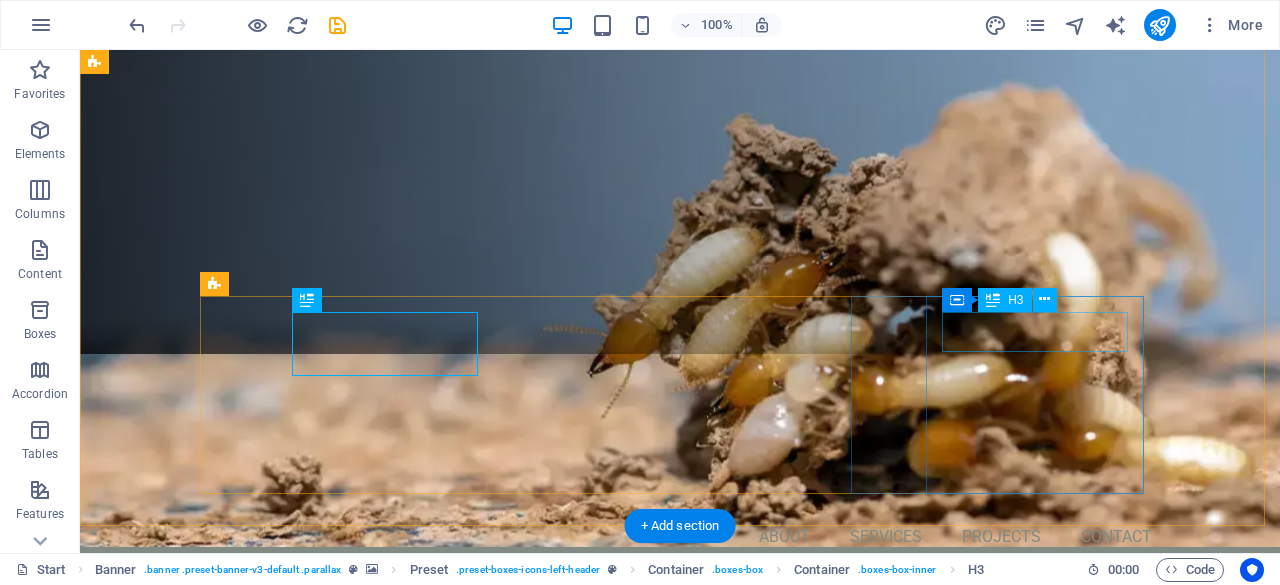click on "Adipisicing elit veritatis amet elm dolorem." at bounding box center (680, 1449) 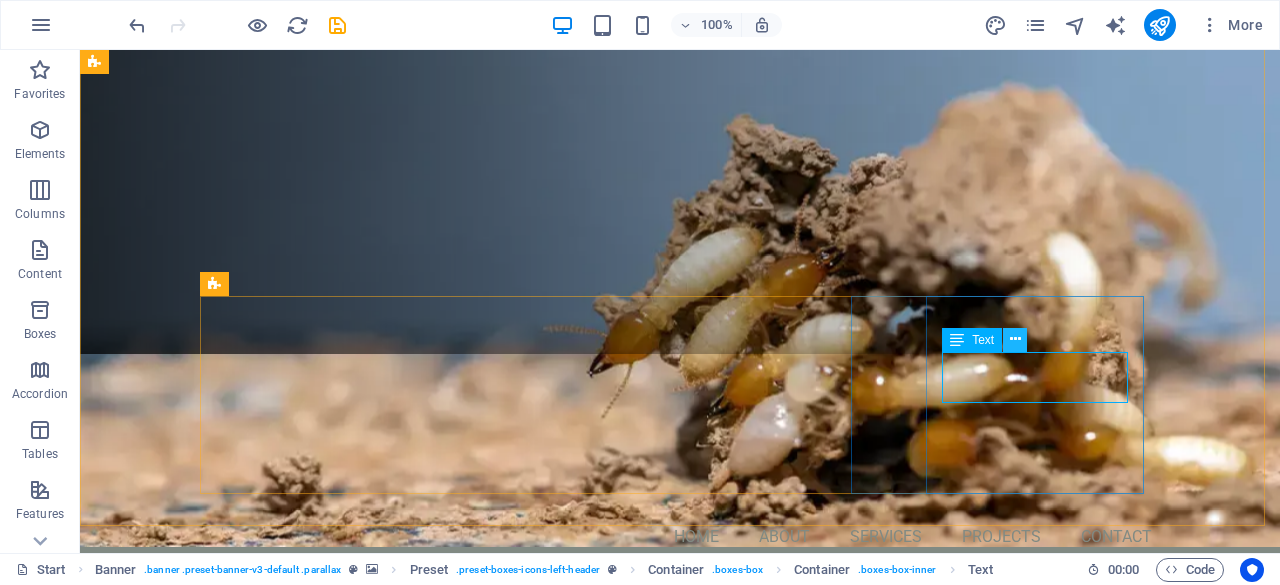 click at bounding box center [1015, 339] 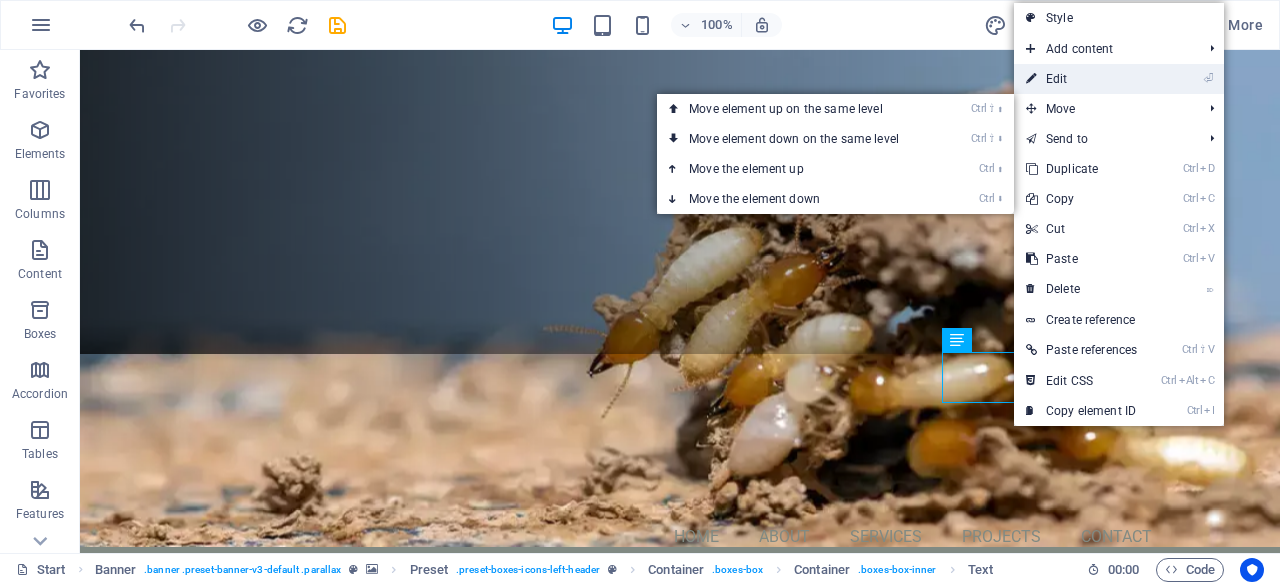 click on "⏎  Edit" at bounding box center [1081, 79] 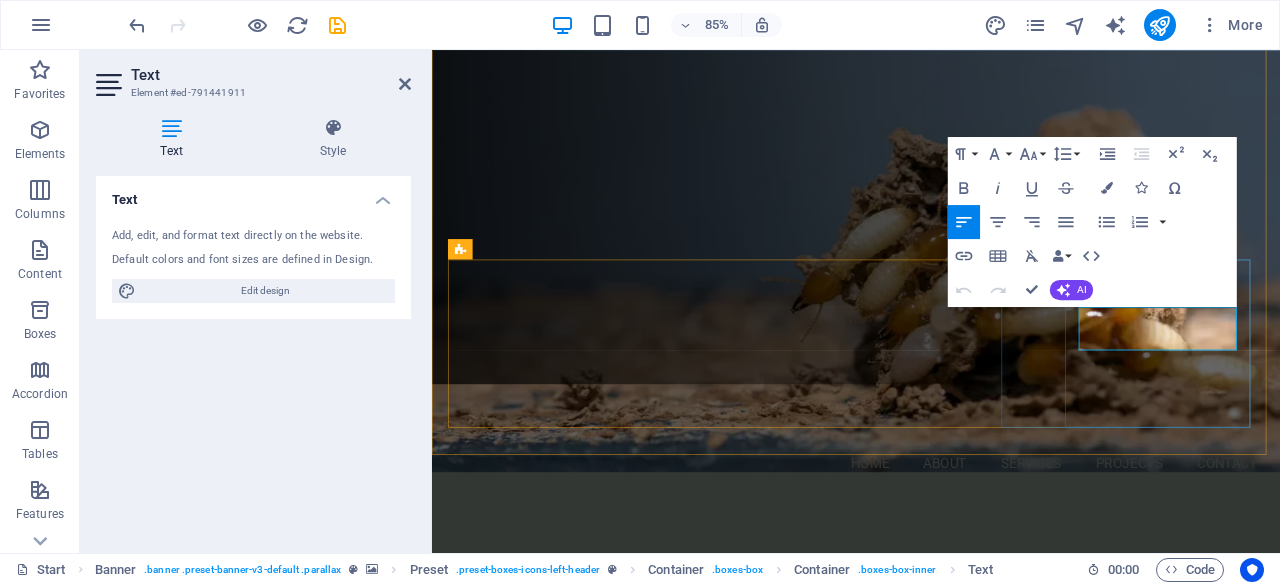 drag, startPoint x: 1341, startPoint y: 393, endPoint x: 1184, endPoint y: 355, distance: 161.53328 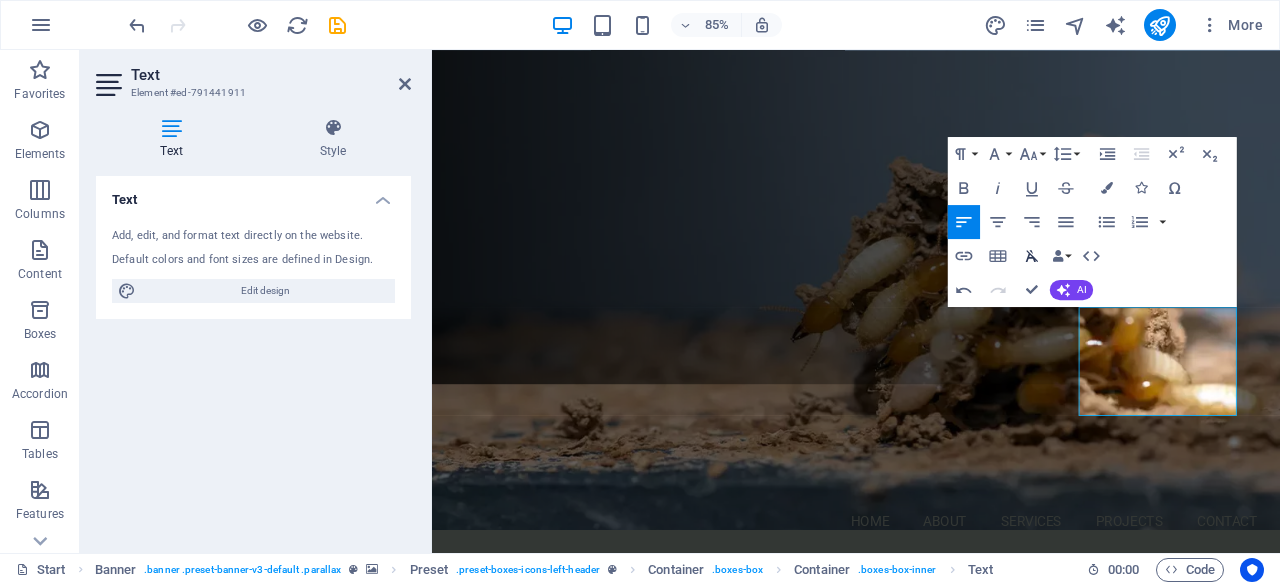 click 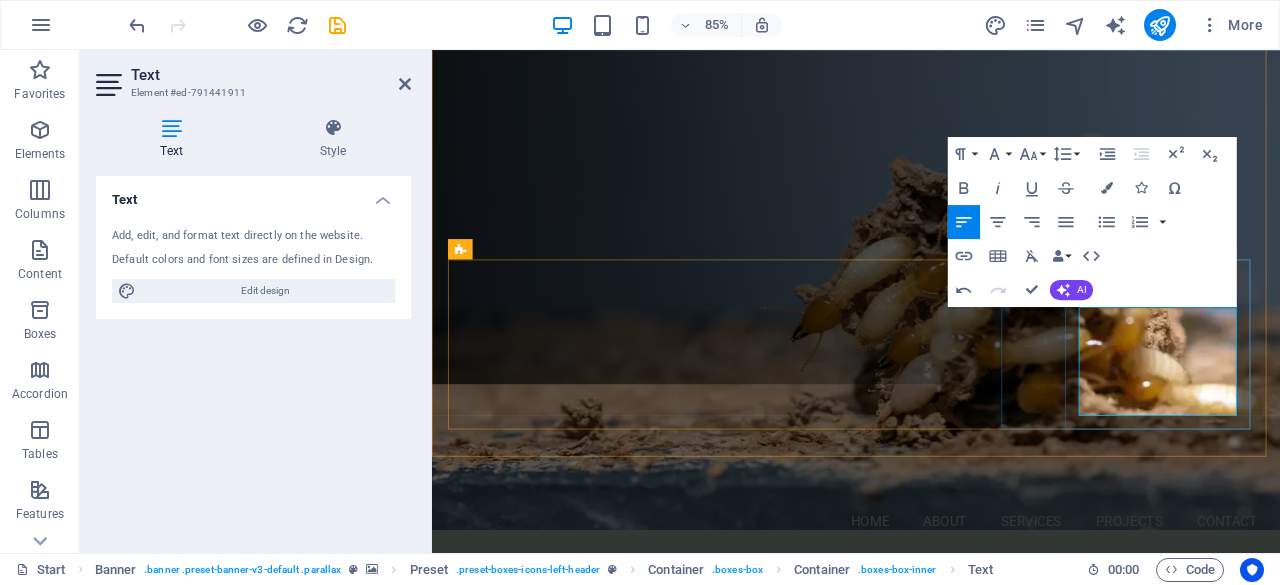 drag, startPoint x: 1277, startPoint y: 467, endPoint x: 1195, endPoint y: 365, distance: 130.87398 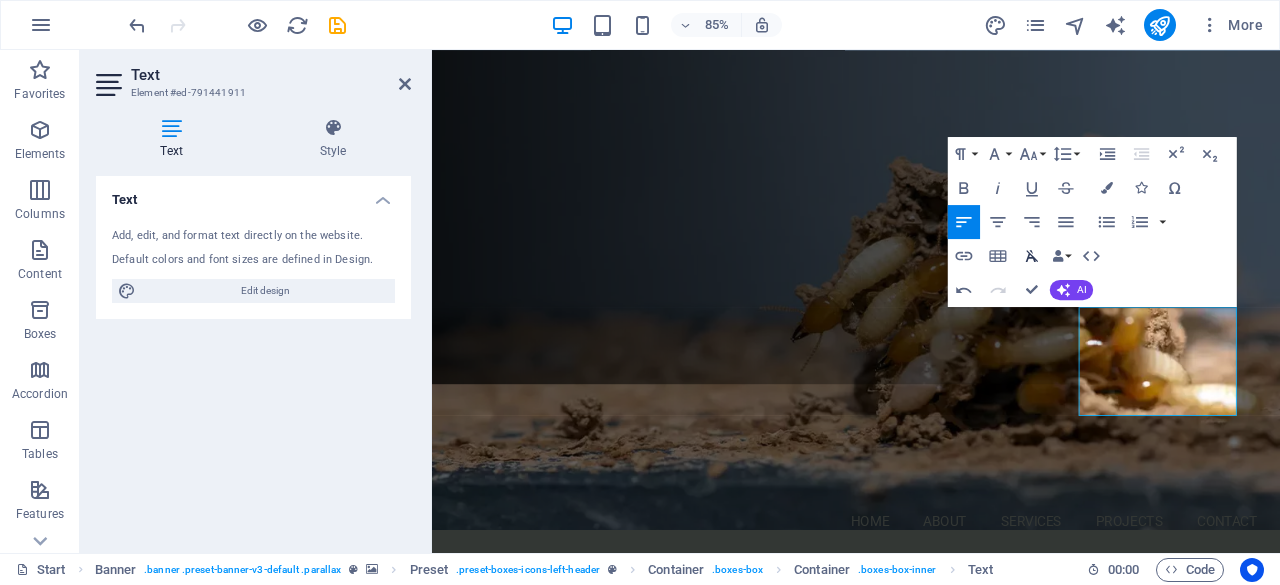 click 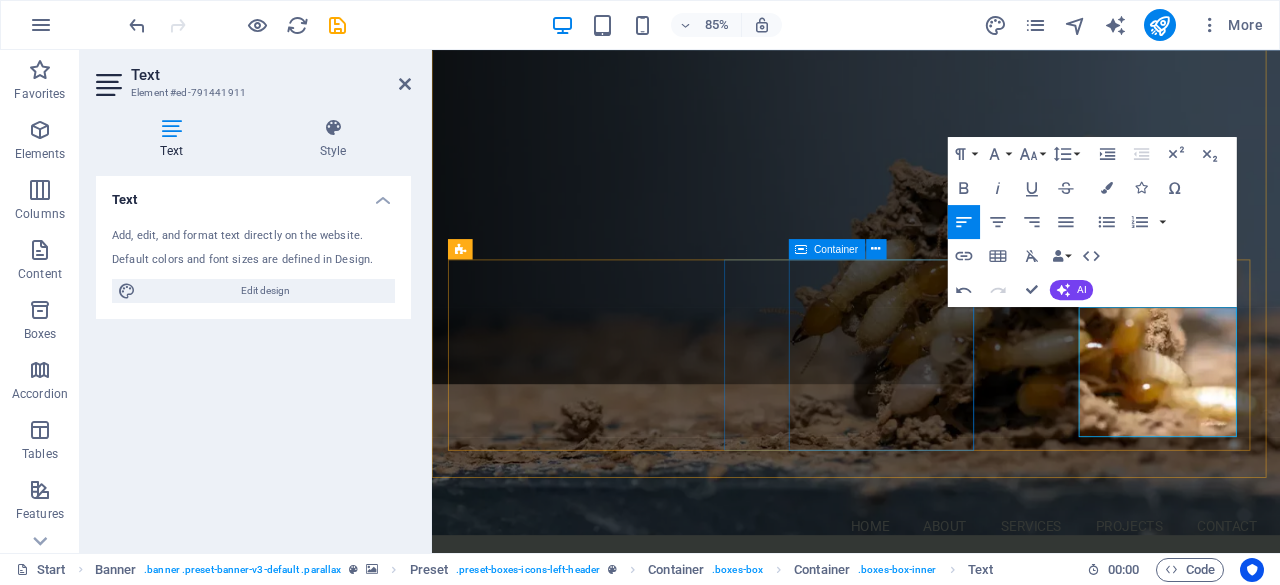click on "Irrigation Consectetur adipisicing itatis dolorem." at bounding box center (931, 1314) 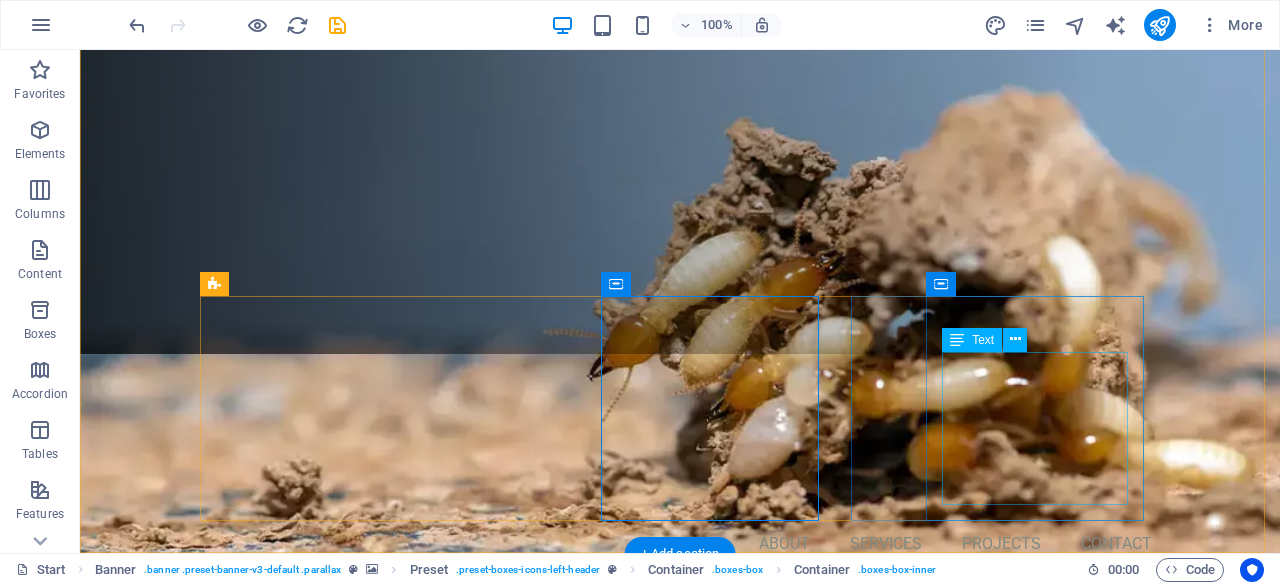click on "From residential carpet cleaning to industrial sanitation and COVID-19 fogging, we keep your space spotless and hygienic." at bounding box center [680, 1456] 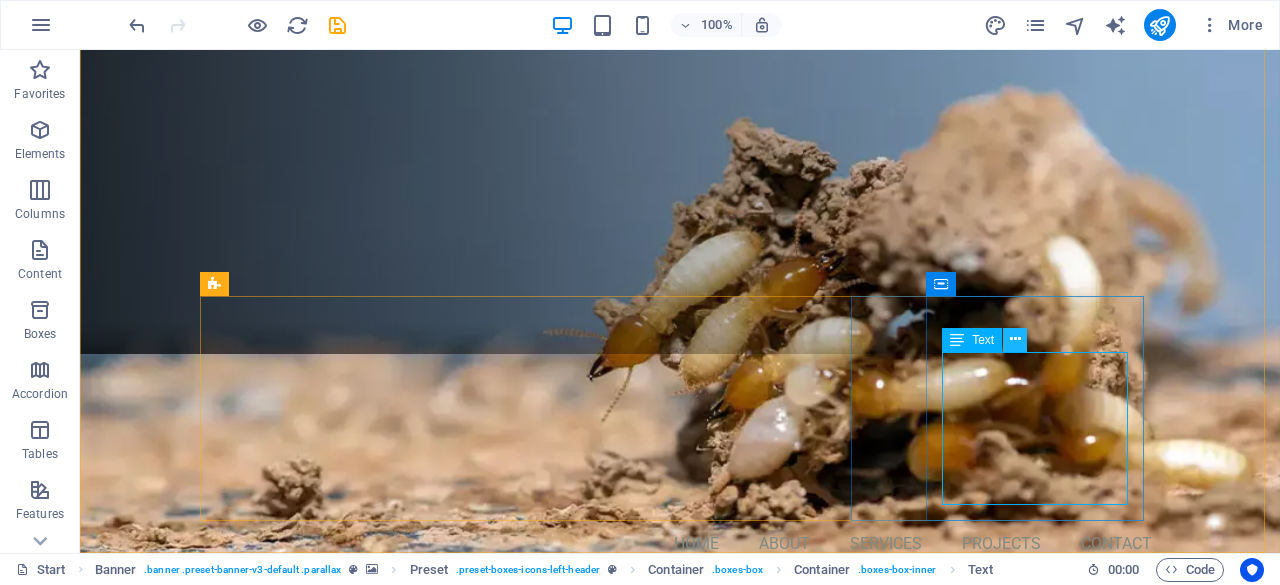 click at bounding box center [1015, 339] 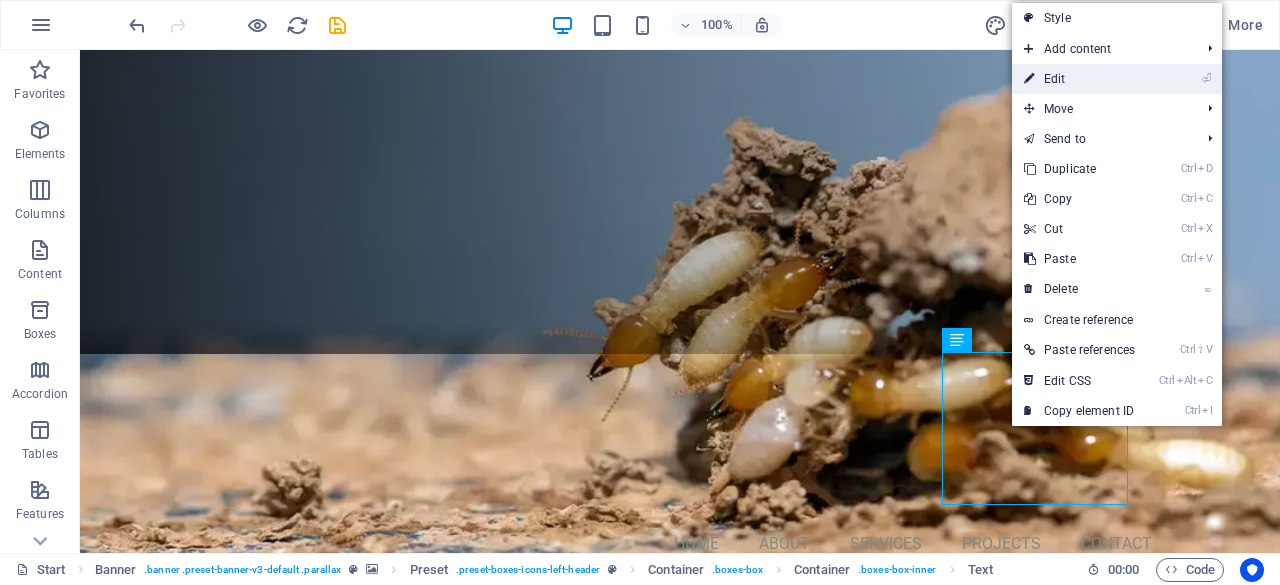 click on "⏎  Edit" at bounding box center [1079, 79] 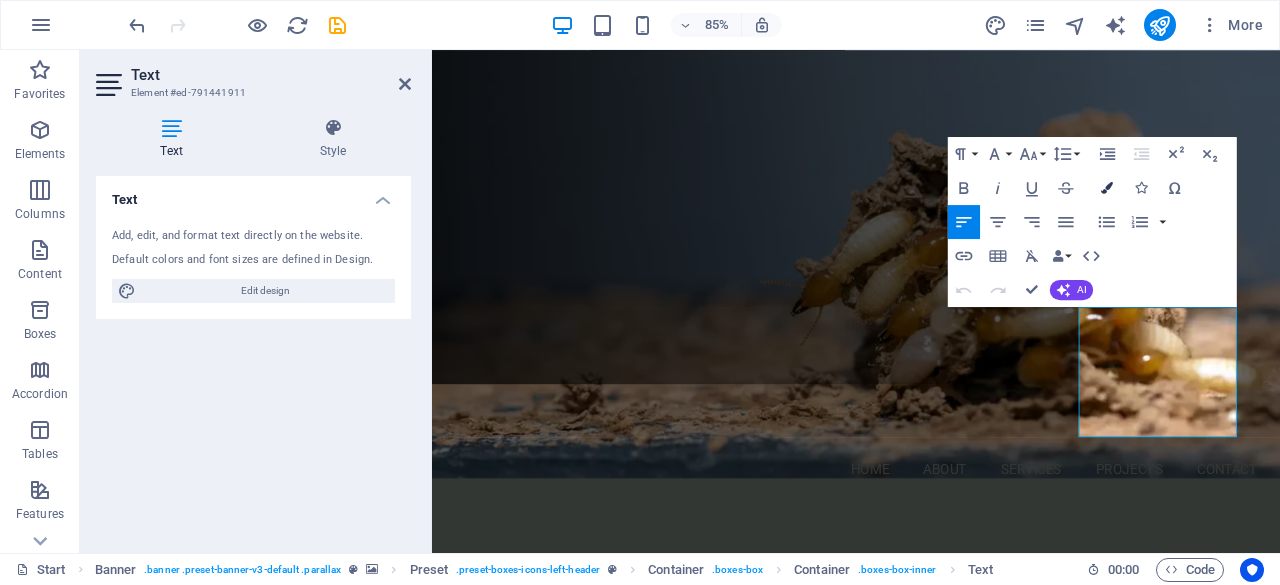 click at bounding box center [1107, 187] 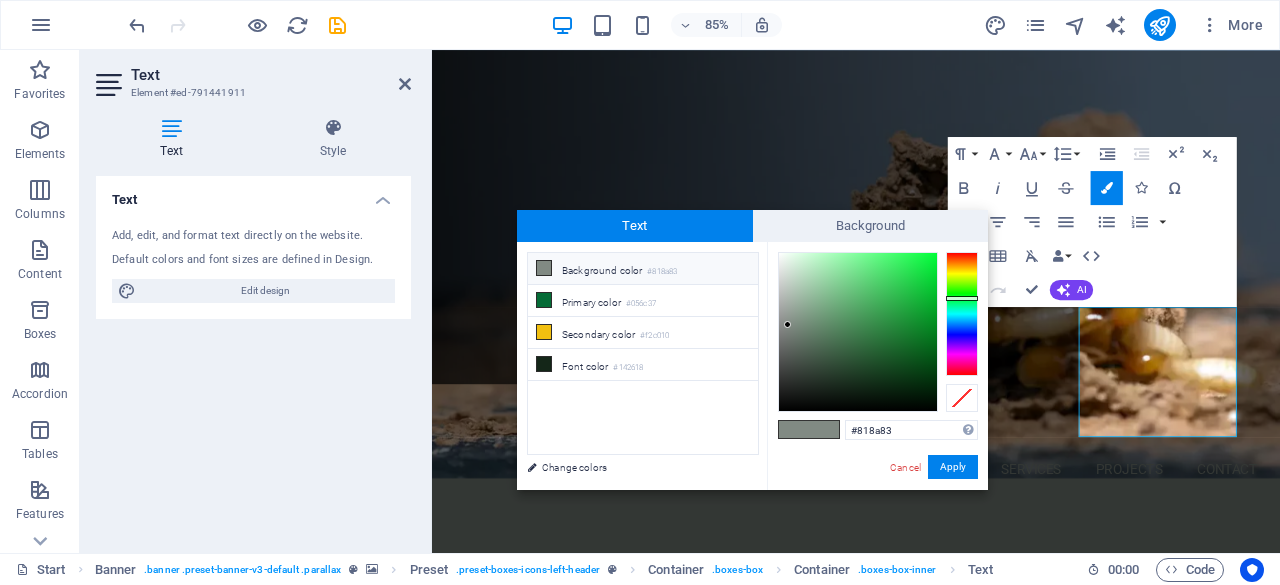 click on "#818a83" at bounding box center [662, 272] 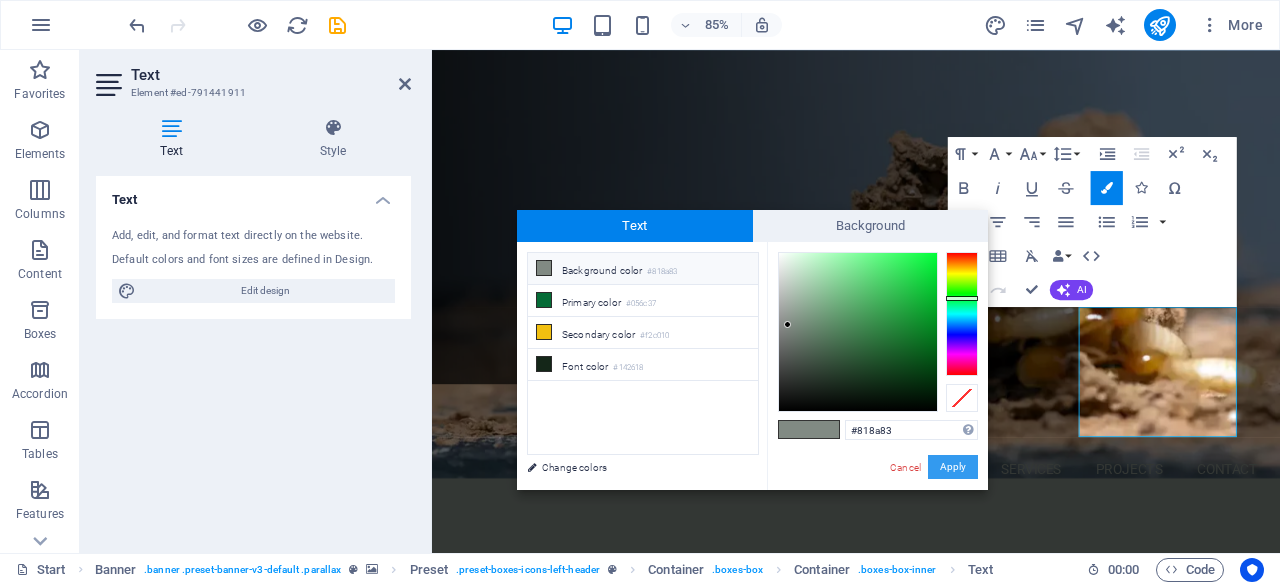 click on "Apply" at bounding box center [953, 467] 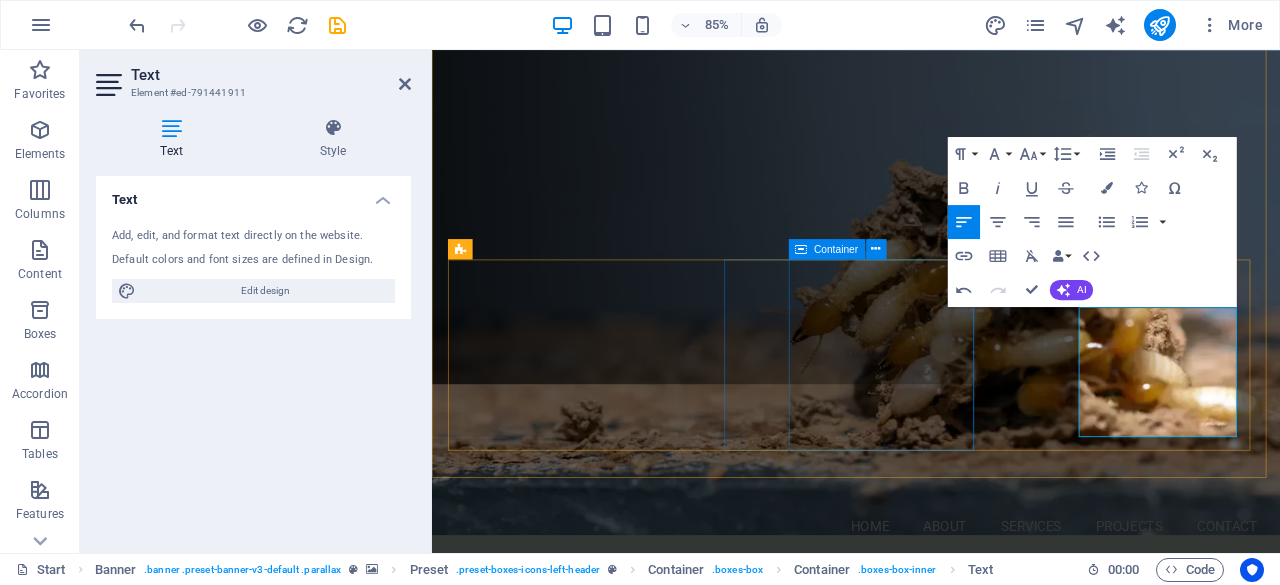click on "Irrigation Consectetur adipisicing itatis dolorem." at bounding box center [931, 1314] 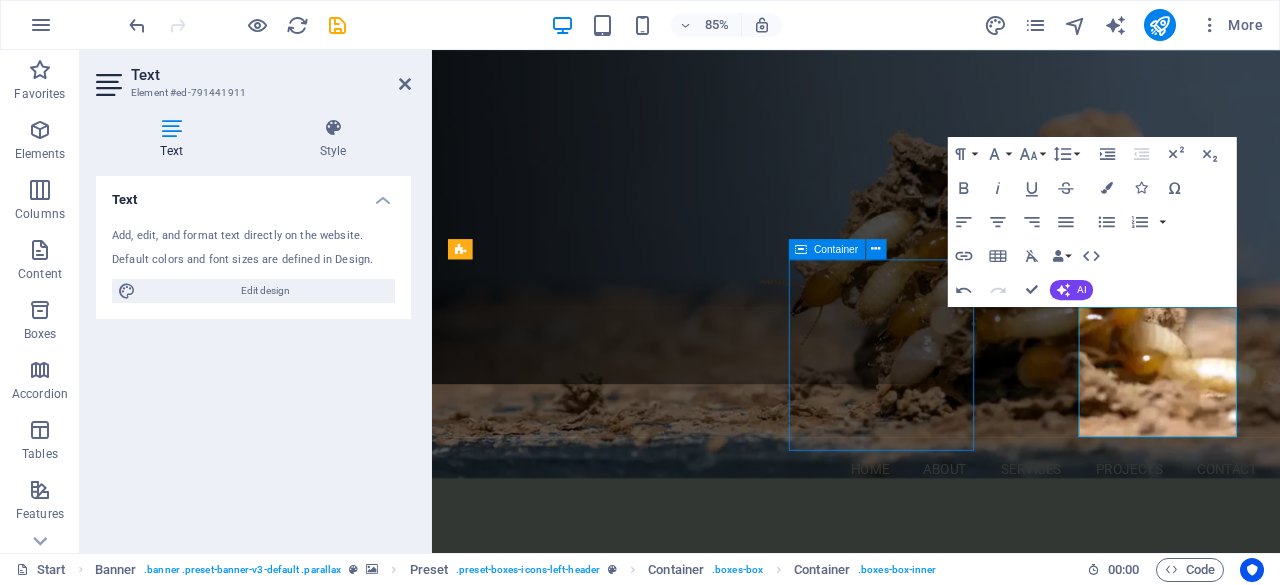 click on "Consectetur adipisicing itatis dolorem." at bounding box center (931, 1267) 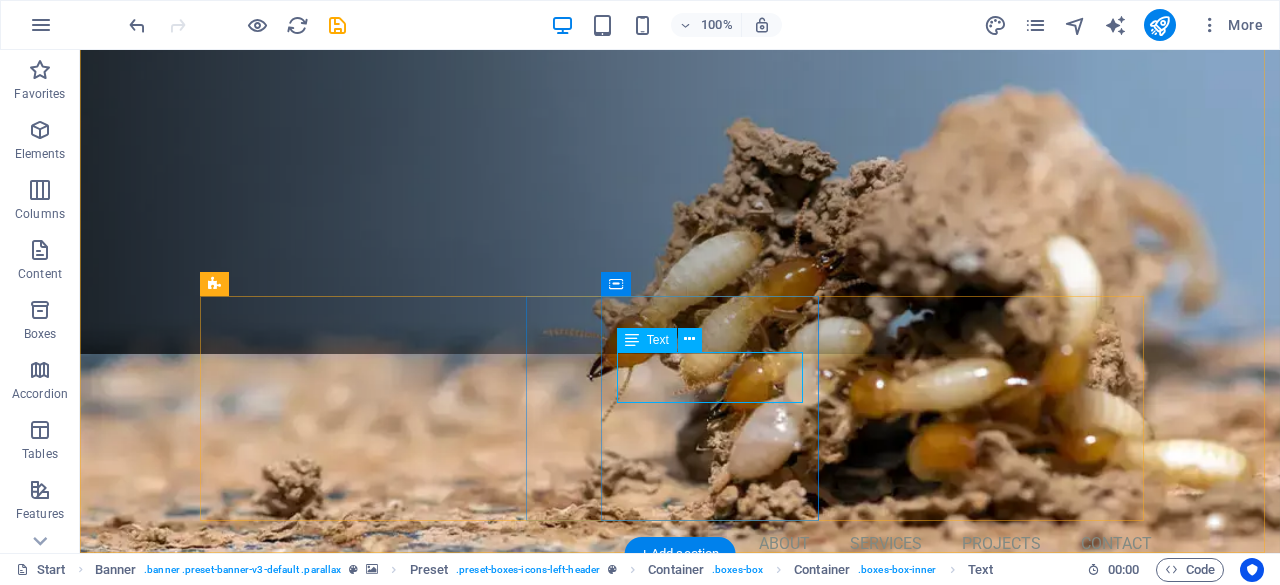 click on "From residential carpet cleaning to industrial sanitation and COVID-19 fogging, we keep your space spotless and hygienic." at bounding box center [680, 1456] 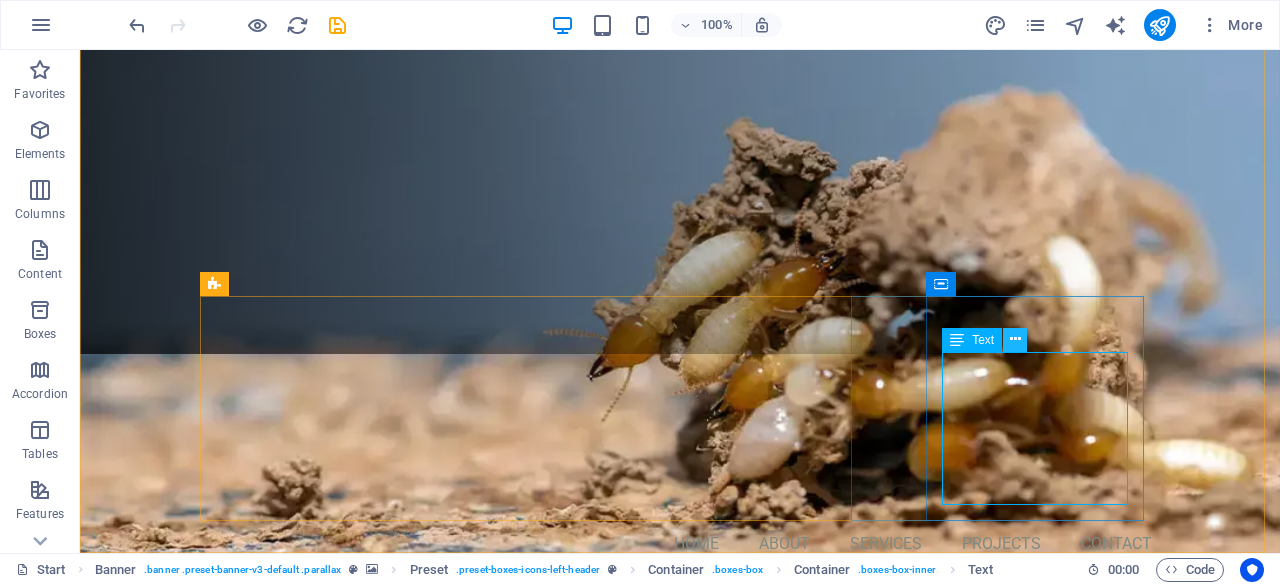 click at bounding box center (1015, 339) 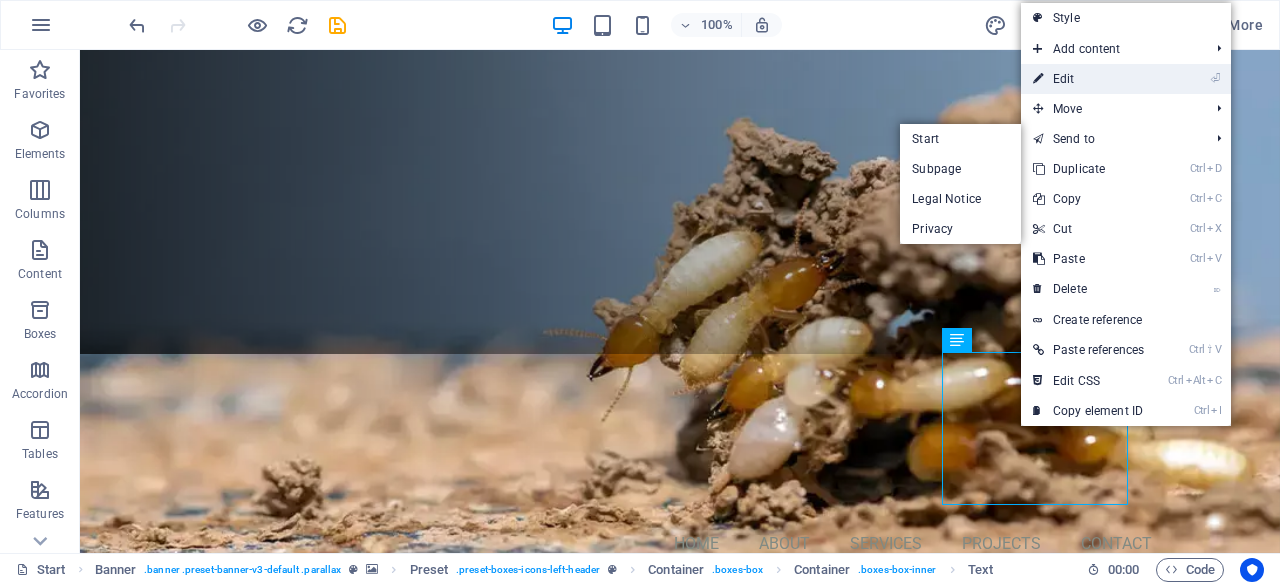 drag, startPoint x: 1064, startPoint y: 83, endPoint x: 712, endPoint y: 66, distance: 352.41028 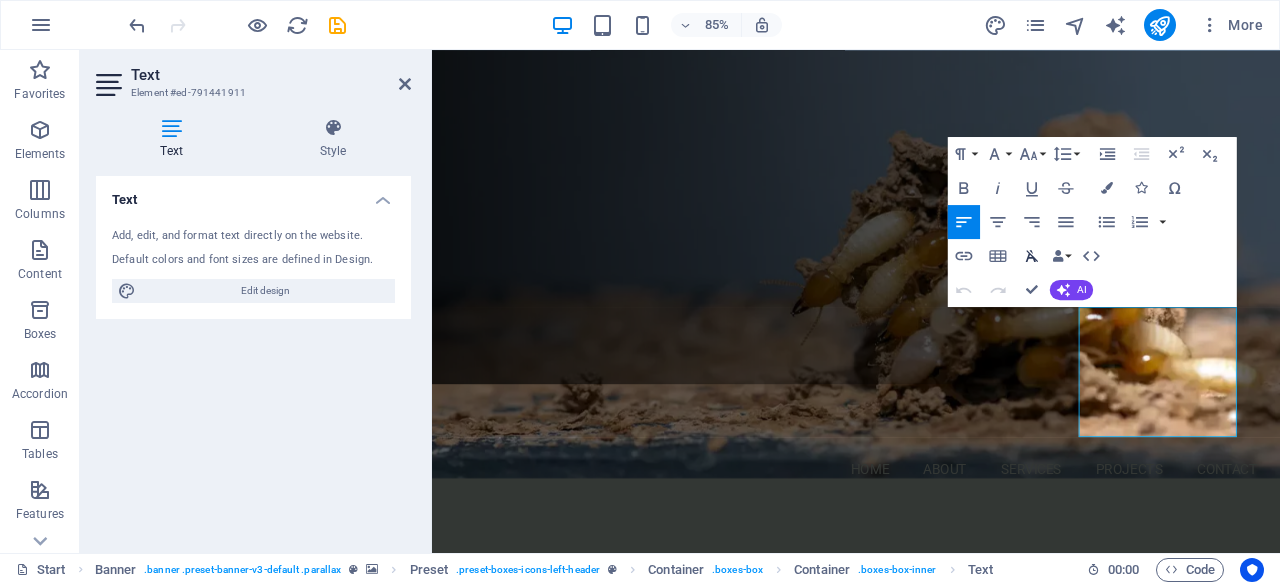 click 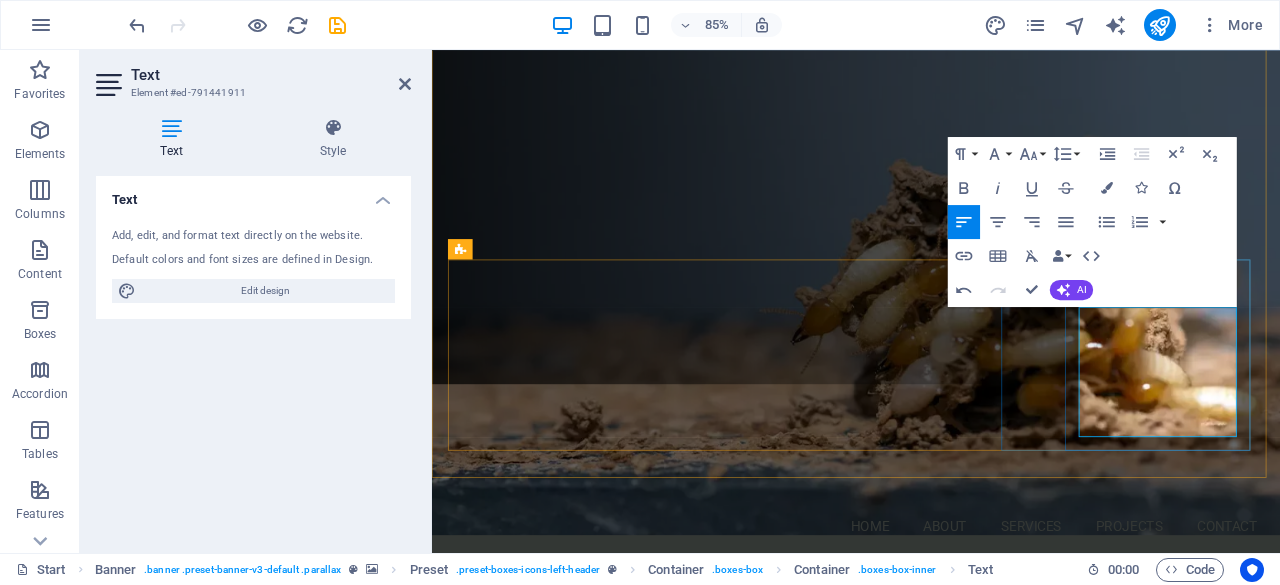 click on "From residential carpet cleaning to industrial sanitation and COVID-19 fogging, we keep your space spotless and hygienic." at bounding box center (903, 1522) 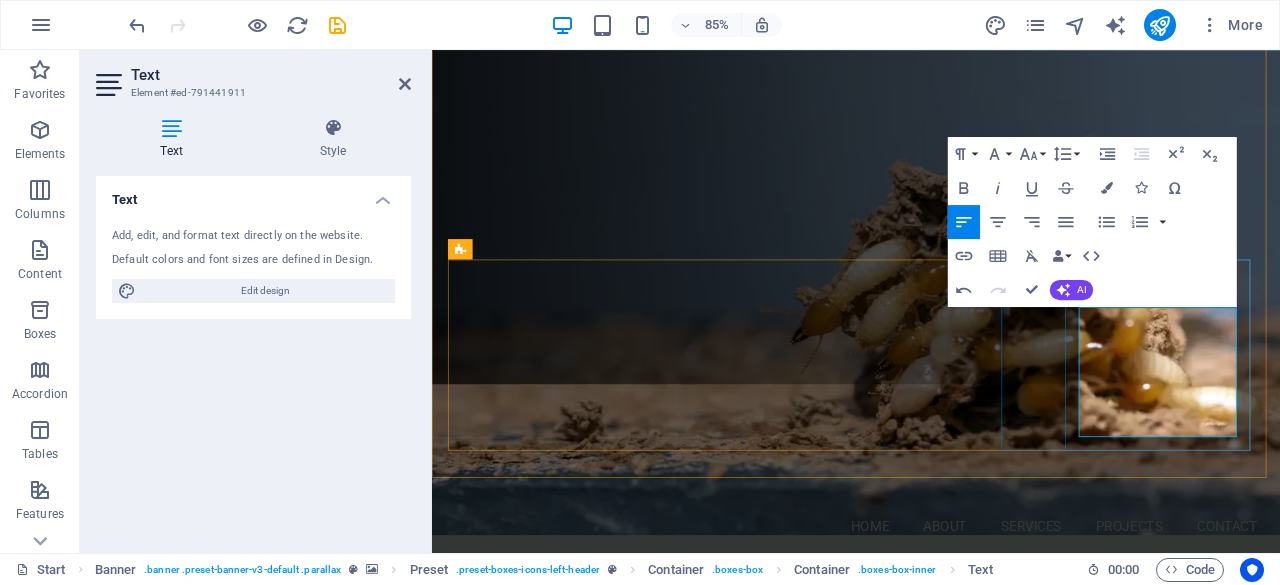 click on "Cleanup ​ From residential carpet cleaning to industrial sanitation and COVID-19 fogging, we keep your space spotless and hygienic." at bounding box center (931, 1503) 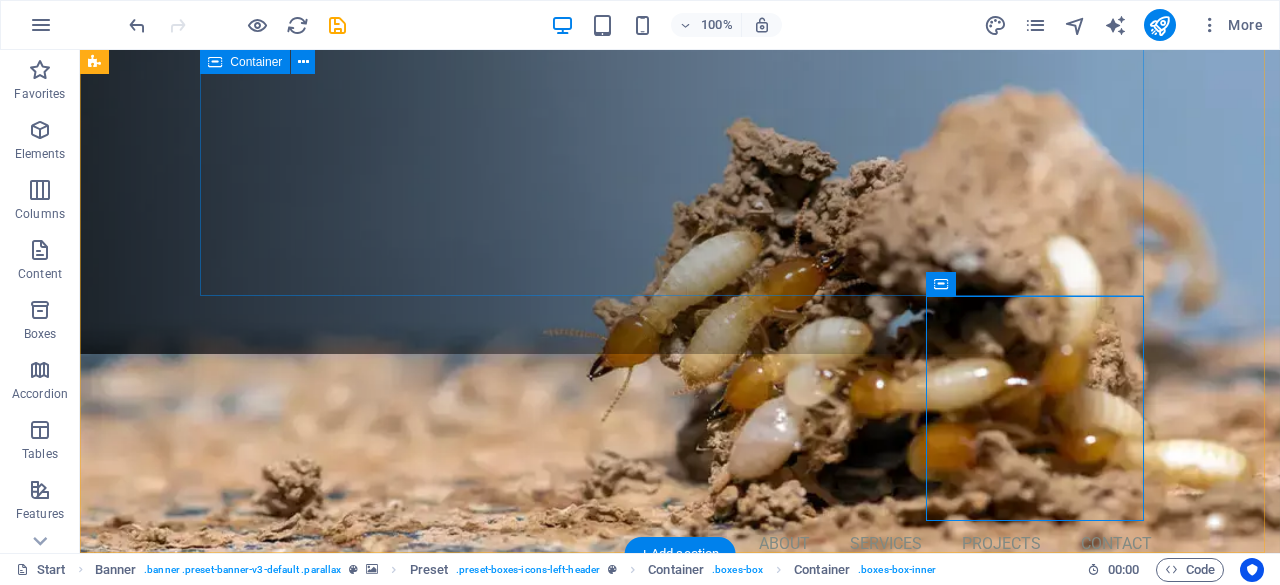 click on "PEST CONTROL & HYGIENE SPECIALISTS Trusted professionals for Homes, Businesses & Construction Sites  Learn more Our Services" at bounding box center (680, 755) 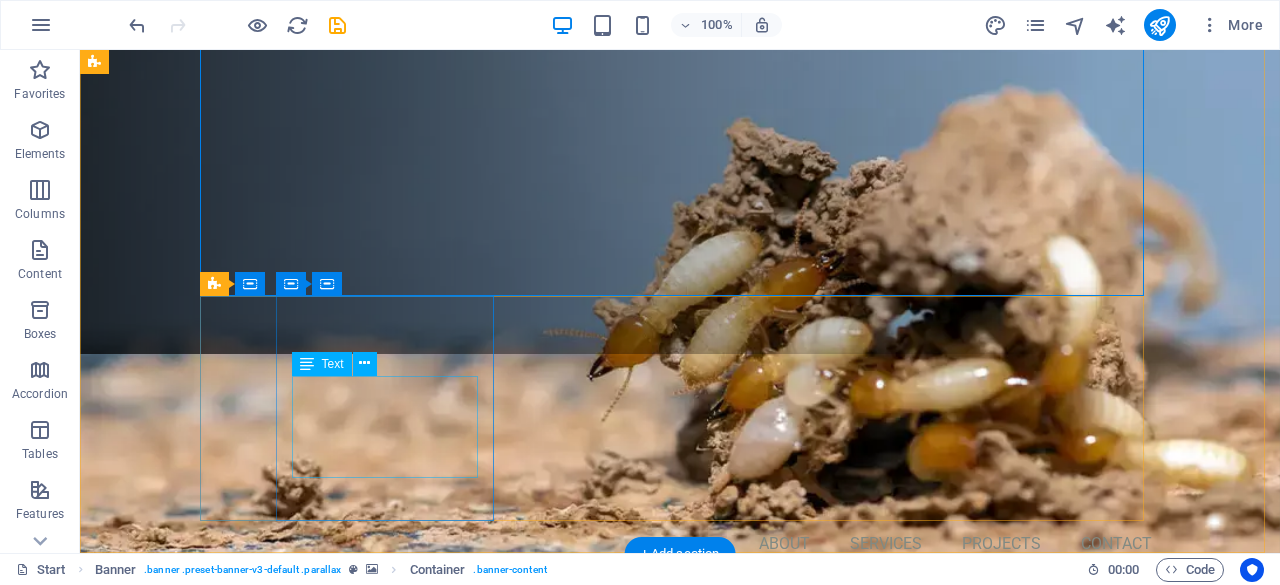 click on "We eliminate cockroaches, ants, bed bugs for homes and businesses" at bounding box center (680, 1078) 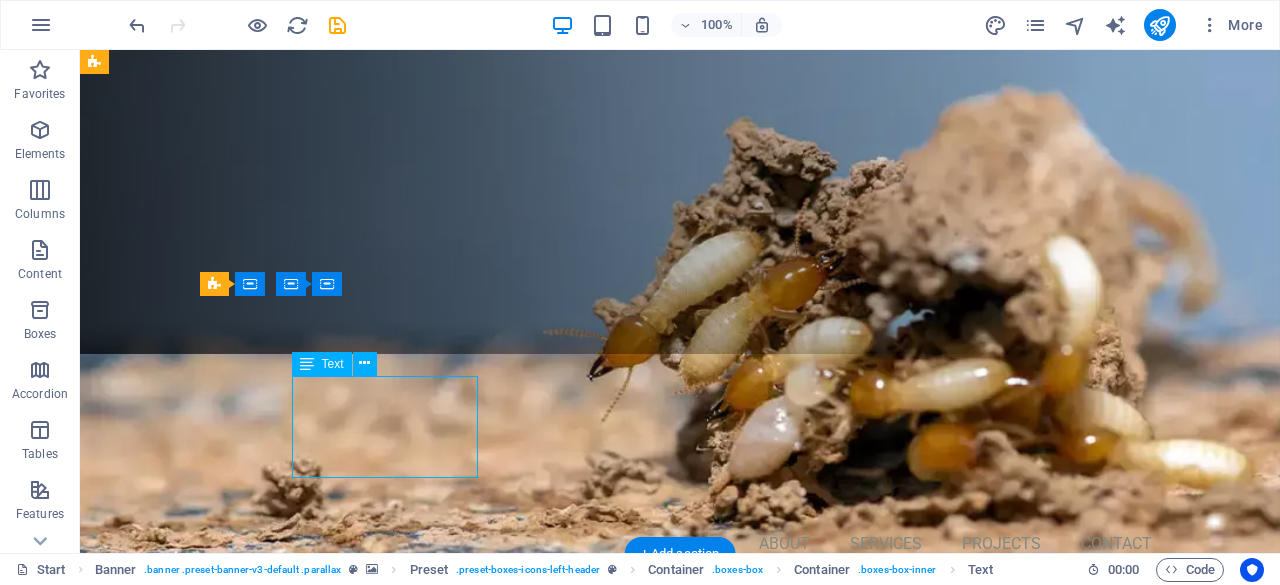click on "We eliminate cockroaches, ants, bed bugs for homes and businesses" at bounding box center [680, 1078] 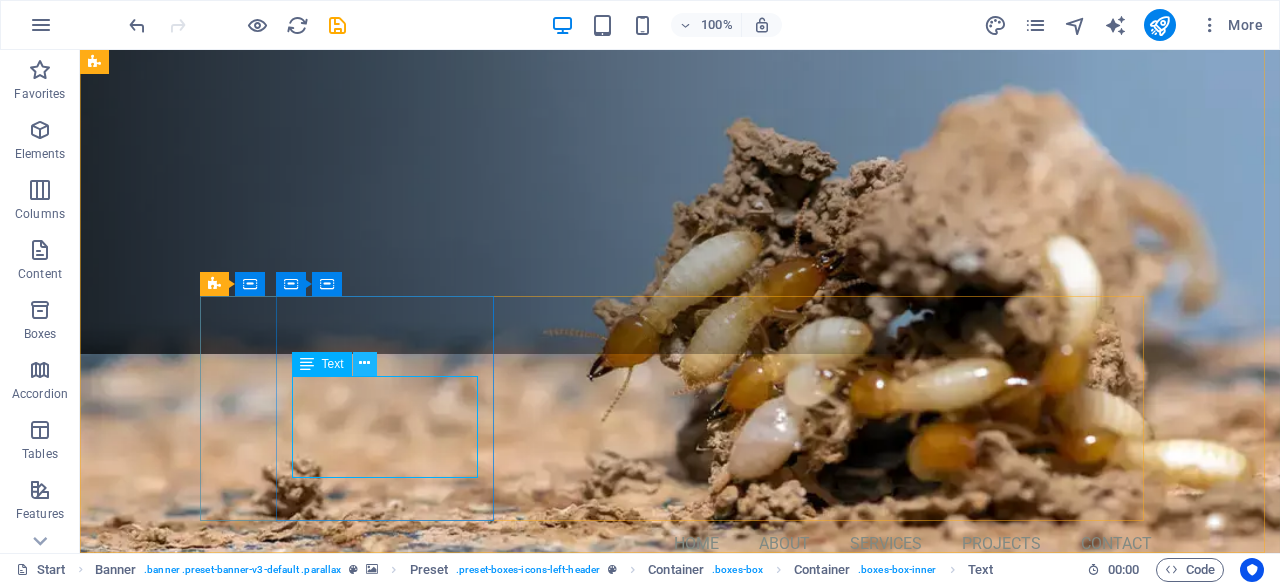 click at bounding box center (364, 363) 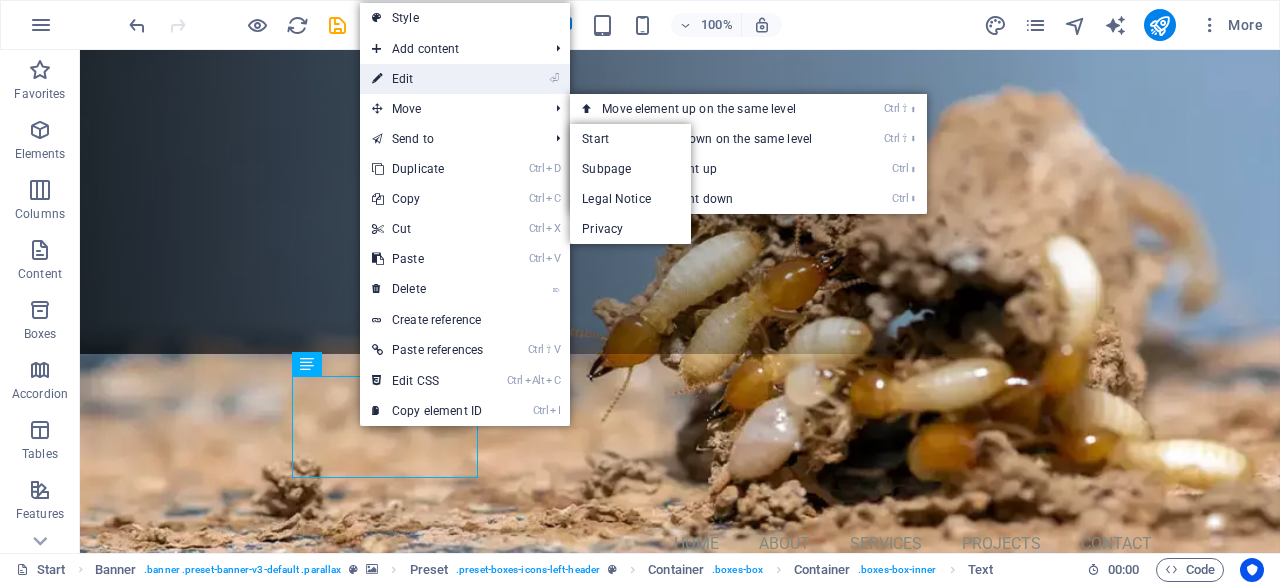click on "⏎  Edit" at bounding box center [427, 79] 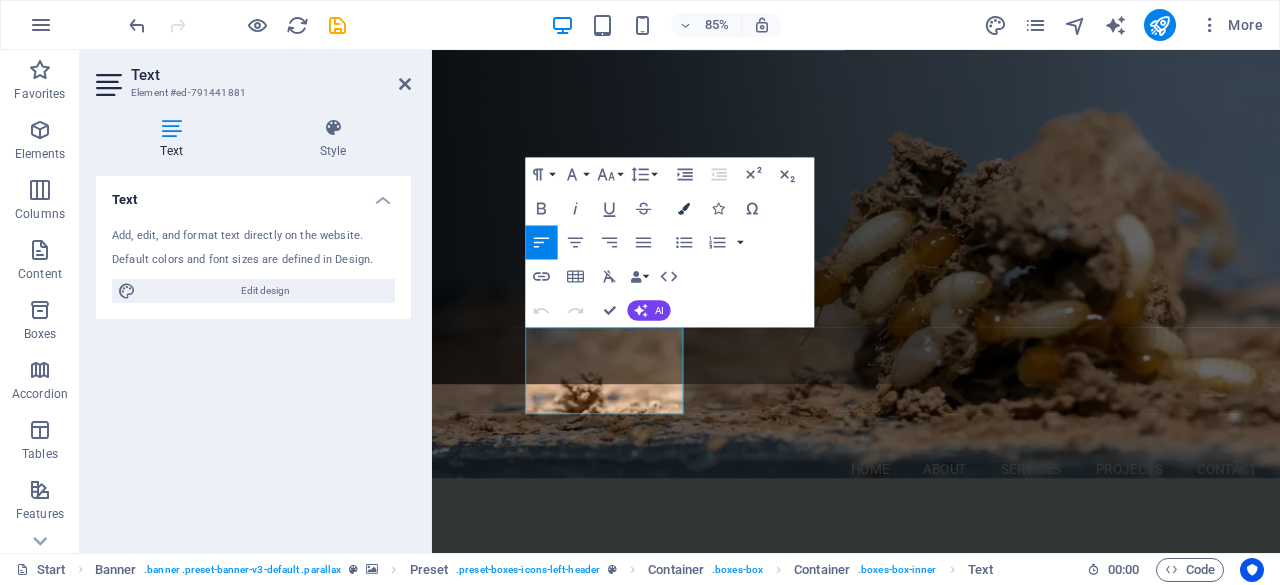 click at bounding box center (685, 208) 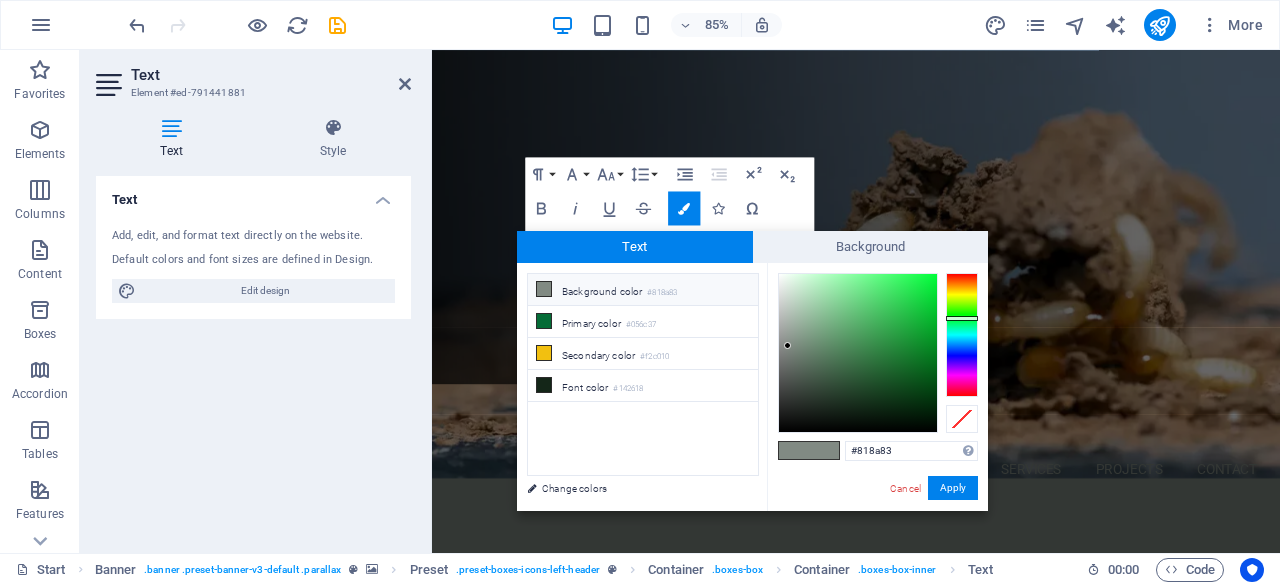 drag, startPoint x: 918, startPoint y: 449, endPoint x: 788, endPoint y: 459, distance: 130.38405 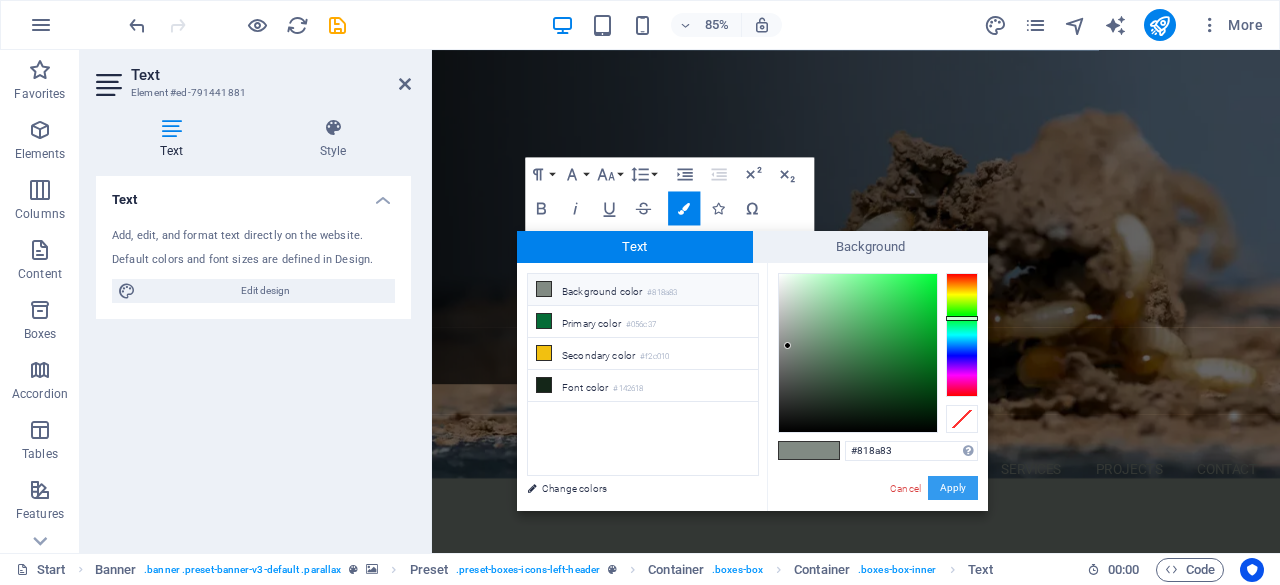 click on "Apply" at bounding box center (953, 488) 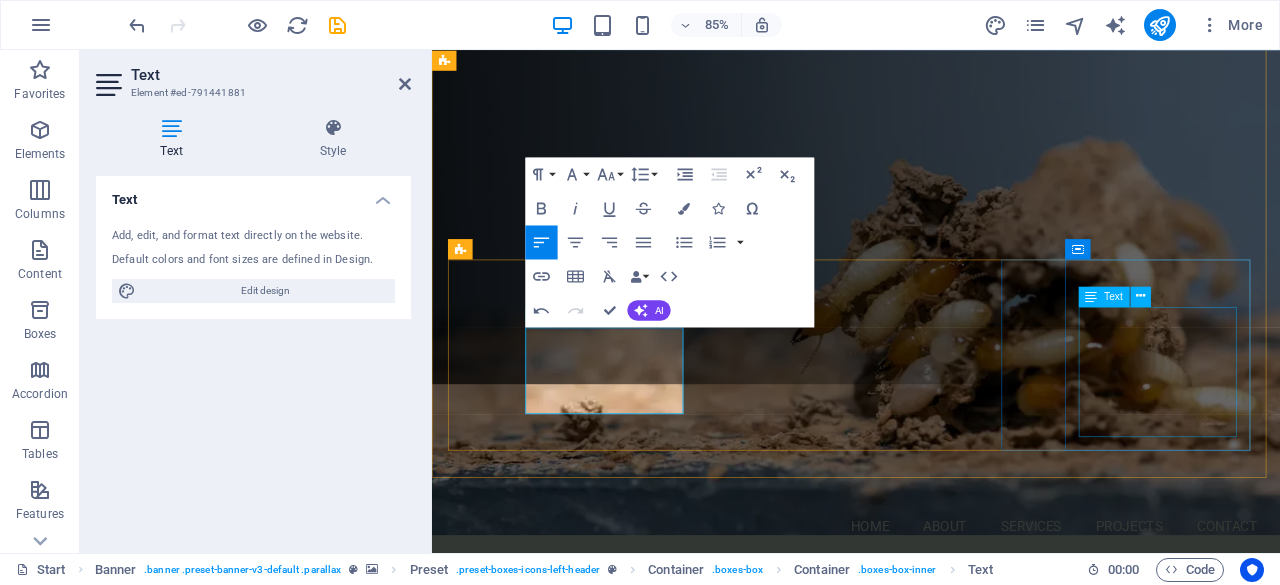 click on "From residential carpet cleaning to industrial sanitation and COVID-19 fogging, we keep your space spotless and hygienic." at bounding box center [931, 1523] 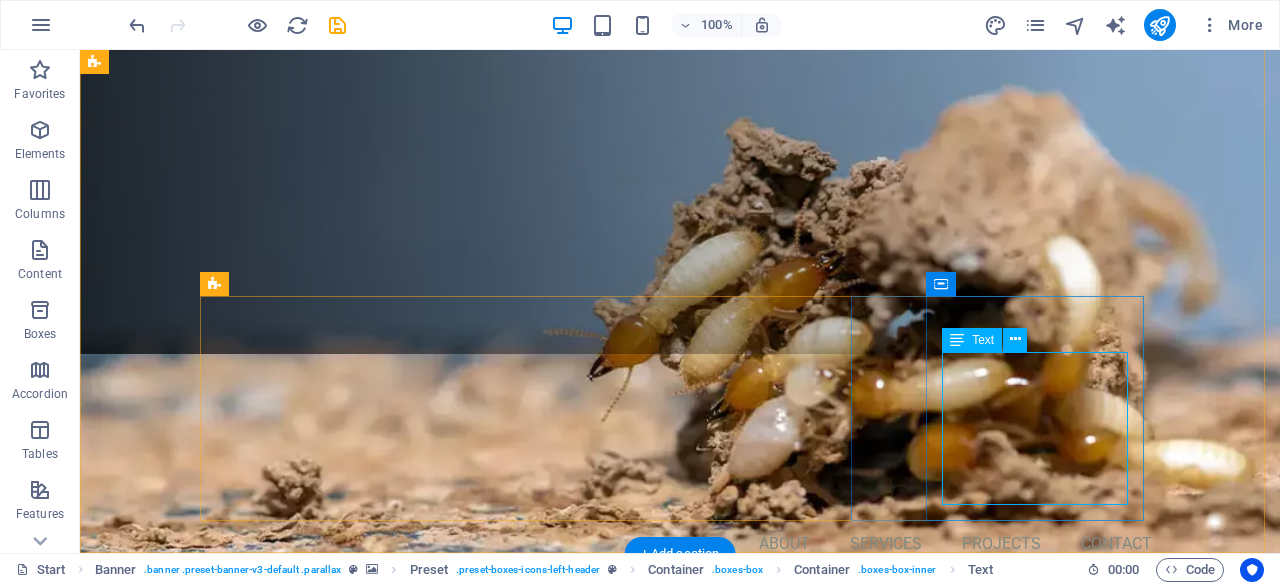 click on "From residential carpet cleaning to industrial sanitation and COVID-19 fogging, we keep your space spotless and hygienic." at bounding box center (680, 1456) 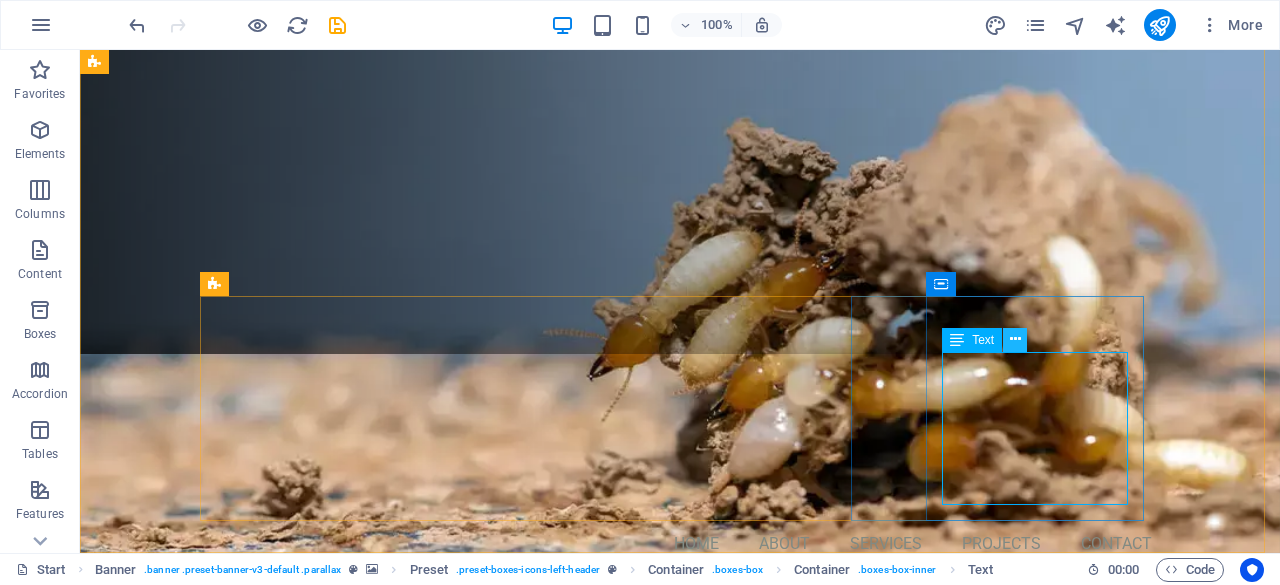 click at bounding box center [1015, 339] 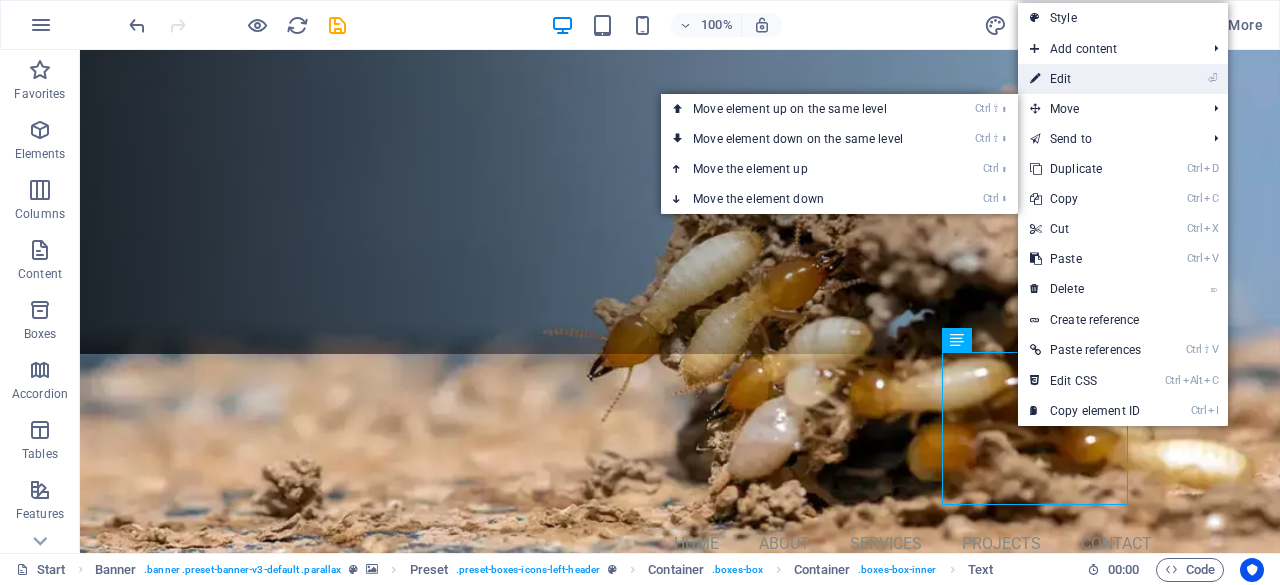 click on "⏎  Edit" at bounding box center [1085, 79] 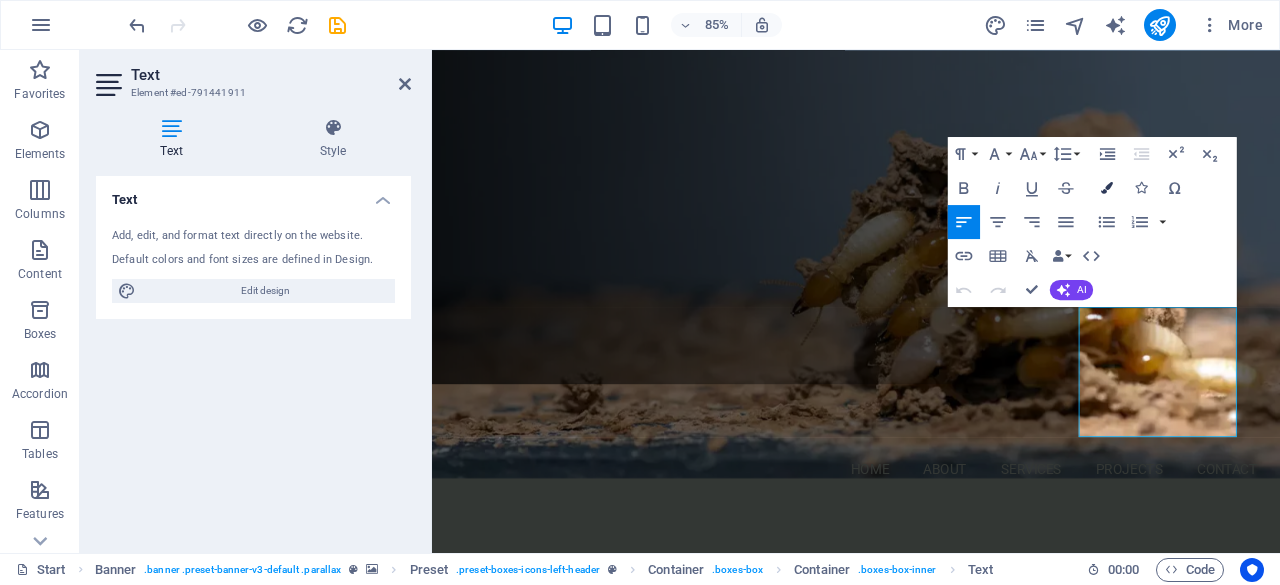 click on "Colors" at bounding box center [1107, 187] 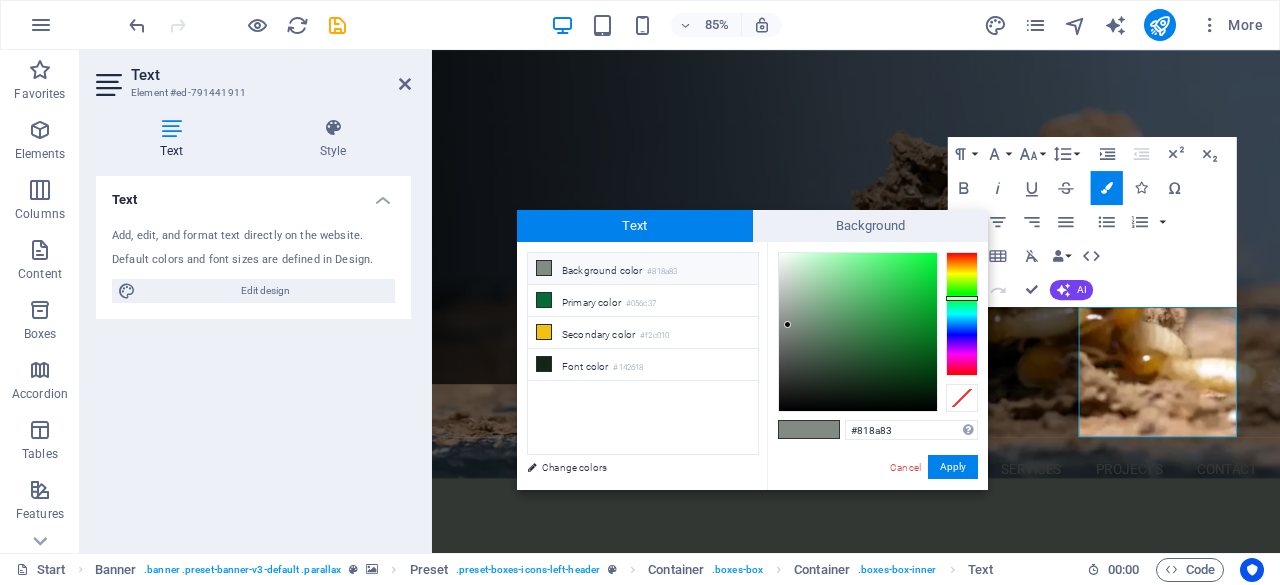 drag, startPoint x: 926, startPoint y: 435, endPoint x: 804, endPoint y: 439, distance: 122.06556 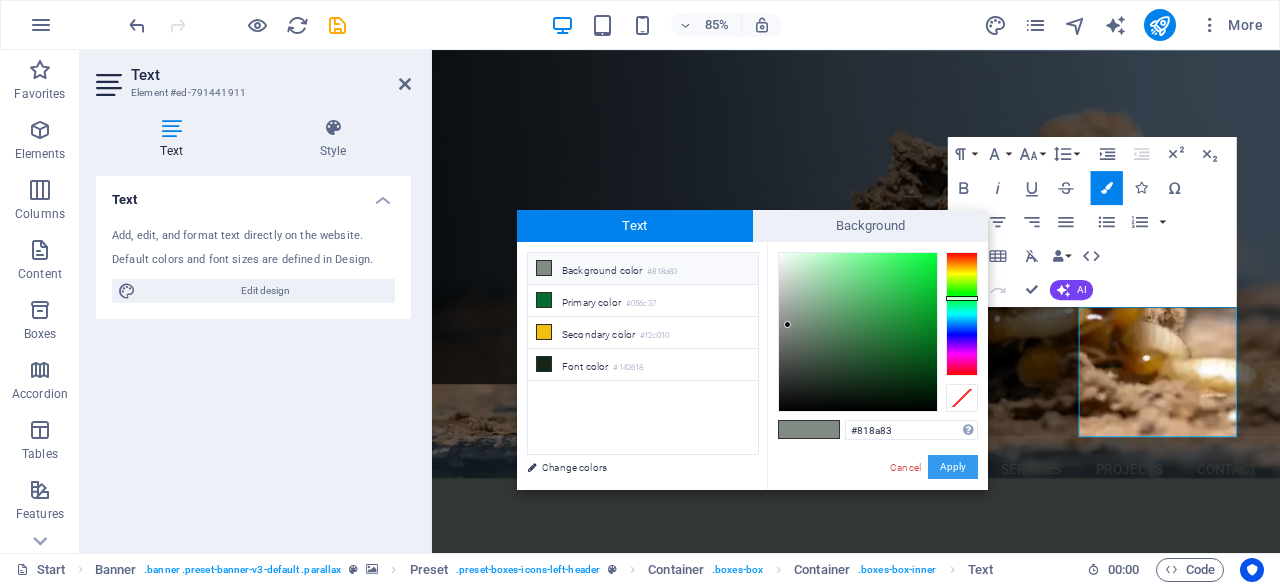 click on "Apply" at bounding box center [953, 467] 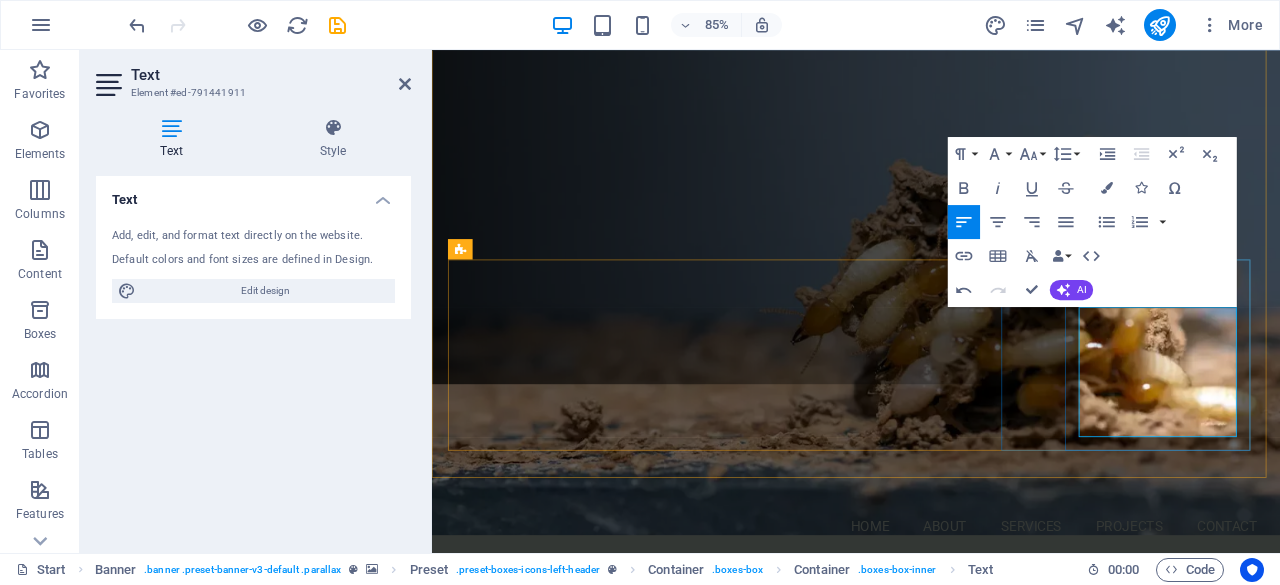 click on "From residential carpet cleaning to industrial sanitation and COVID-19 fogging, we keep your space spotless and hygienic." at bounding box center (903, 1522) 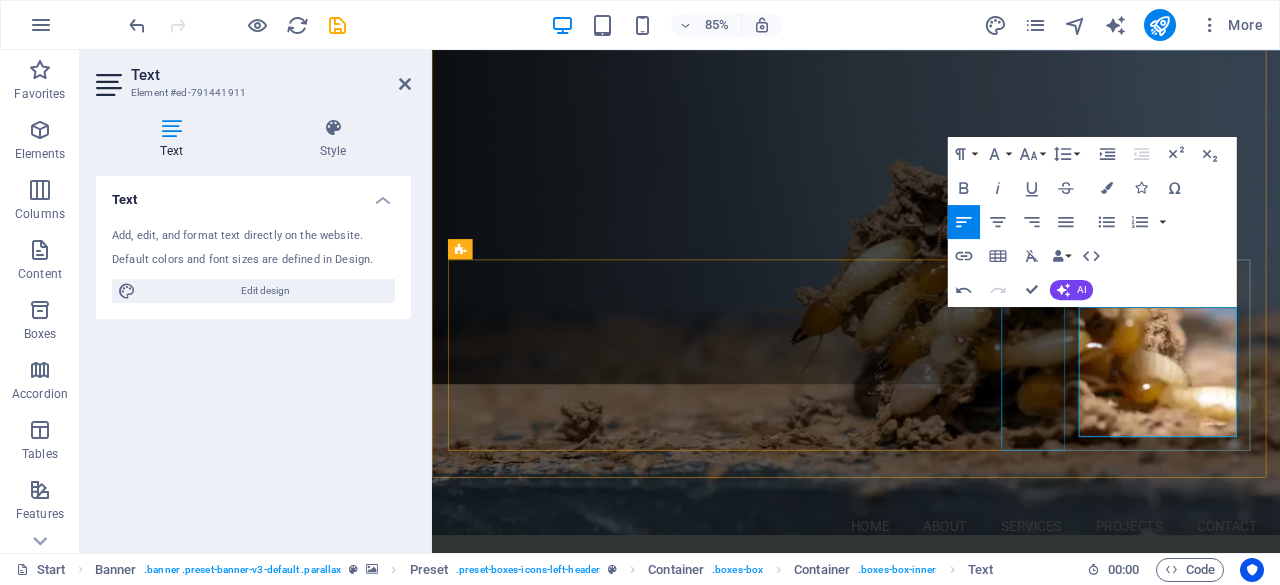drag, startPoint x: 1264, startPoint y: 490, endPoint x: 1144, endPoint y: 361, distance: 176.18456 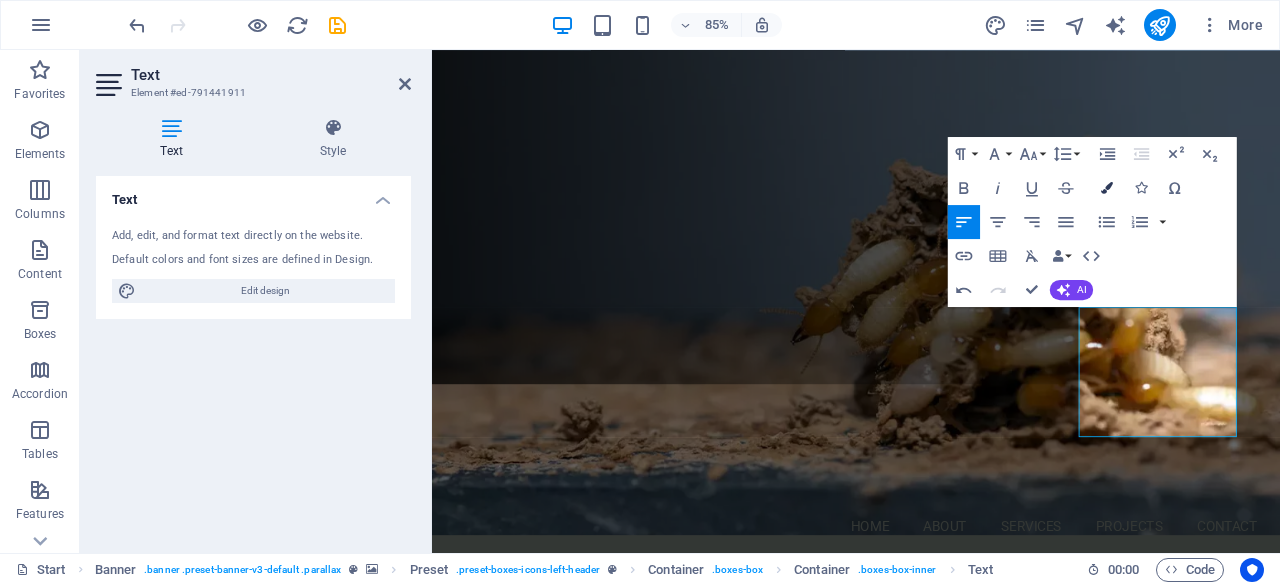 click at bounding box center (1107, 187) 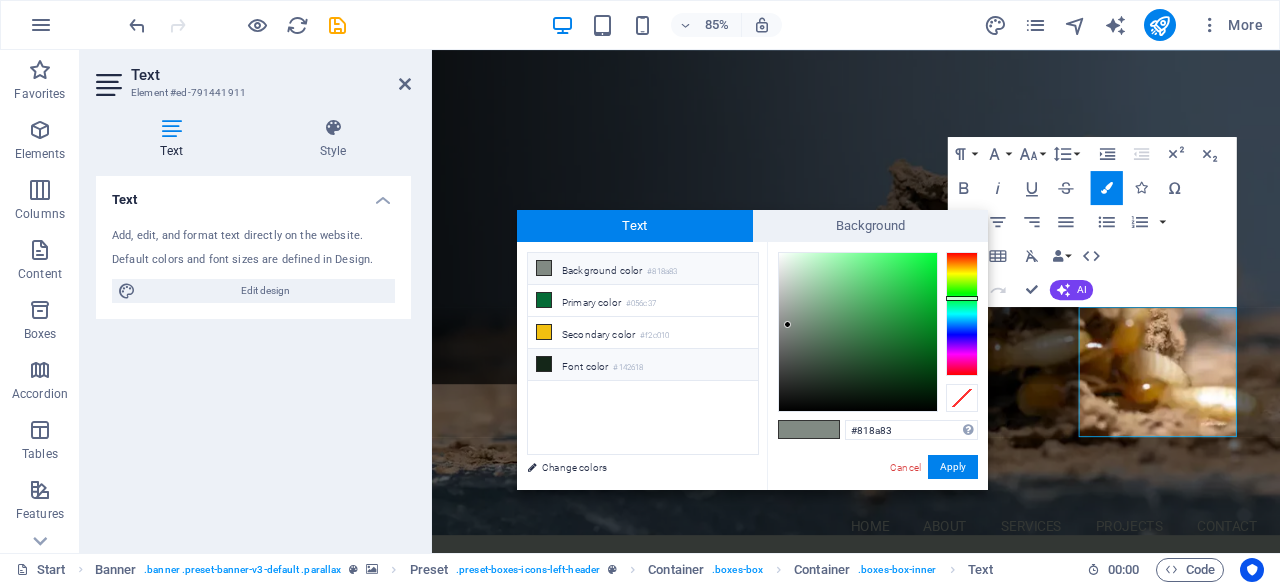 click on "#142618" at bounding box center (628, 368) 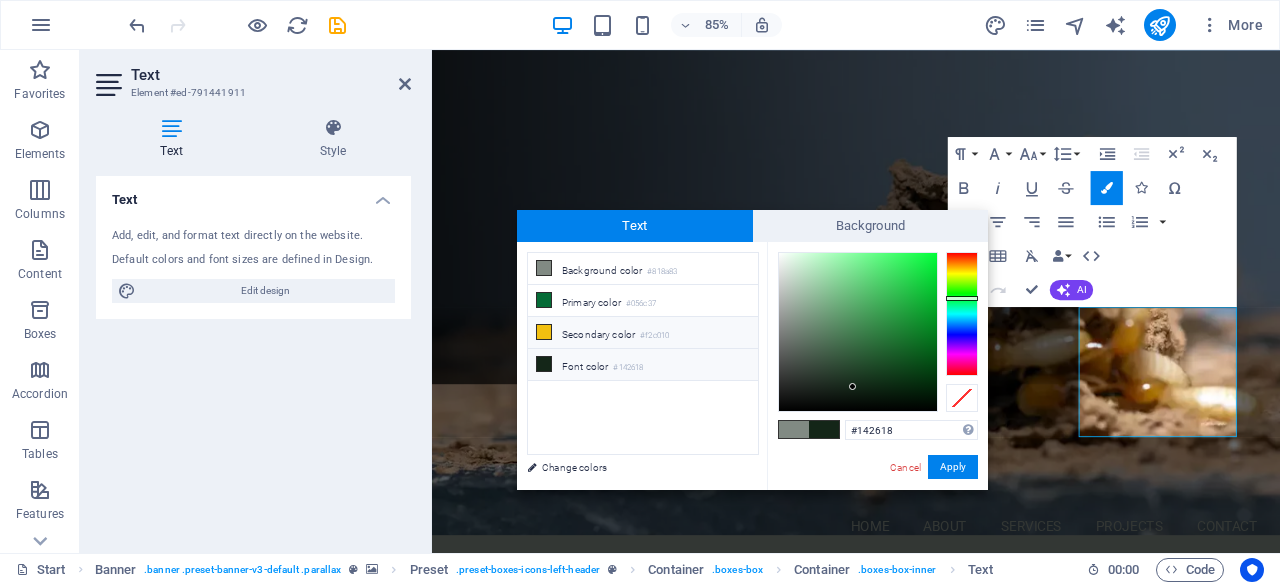 click on "Secondary color
#f2c010" at bounding box center [643, 333] 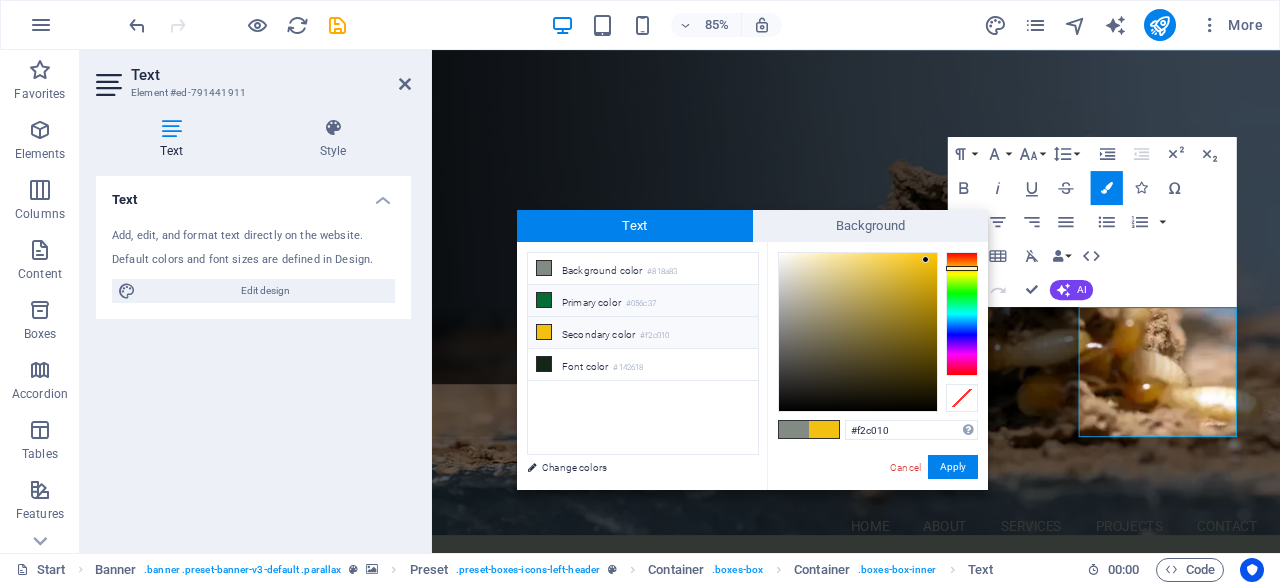 click on "Primary color
#056c37" at bounding box center [643, 301] 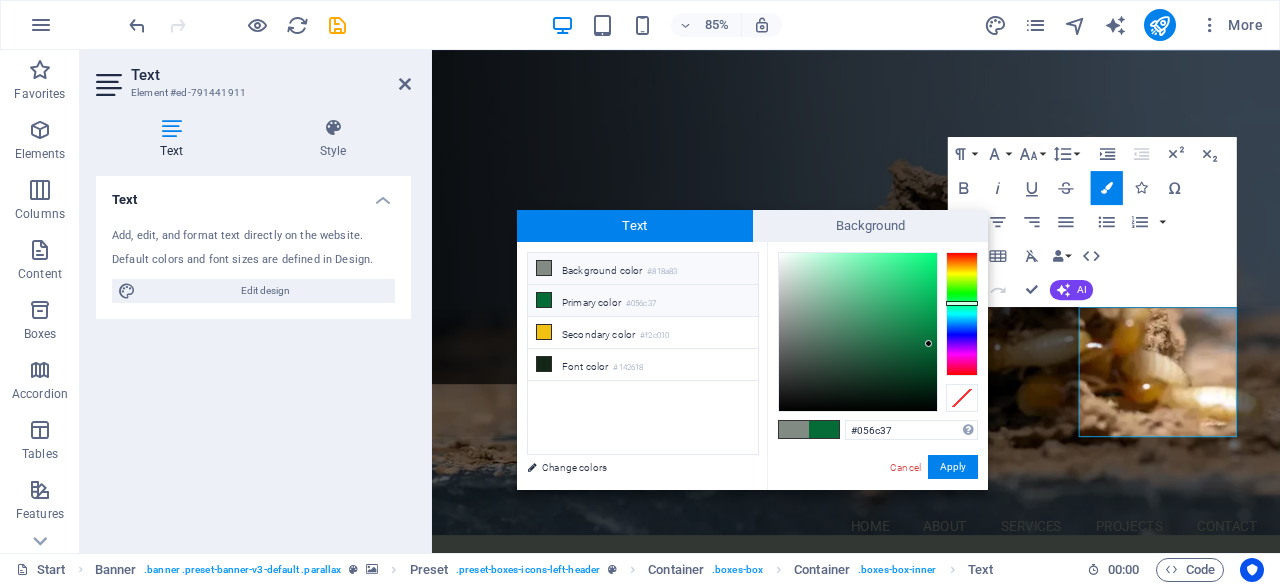 click on "Background color
#818a83" at bounding box center [643, 269] 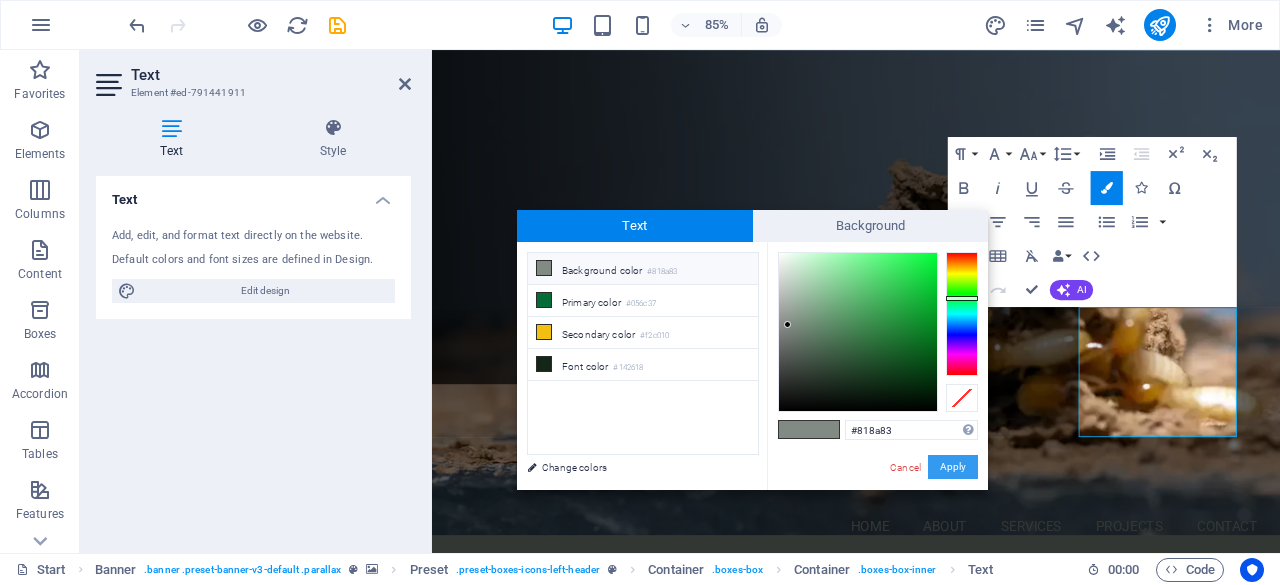 click on "Apply" at bounding box center [953, 467] 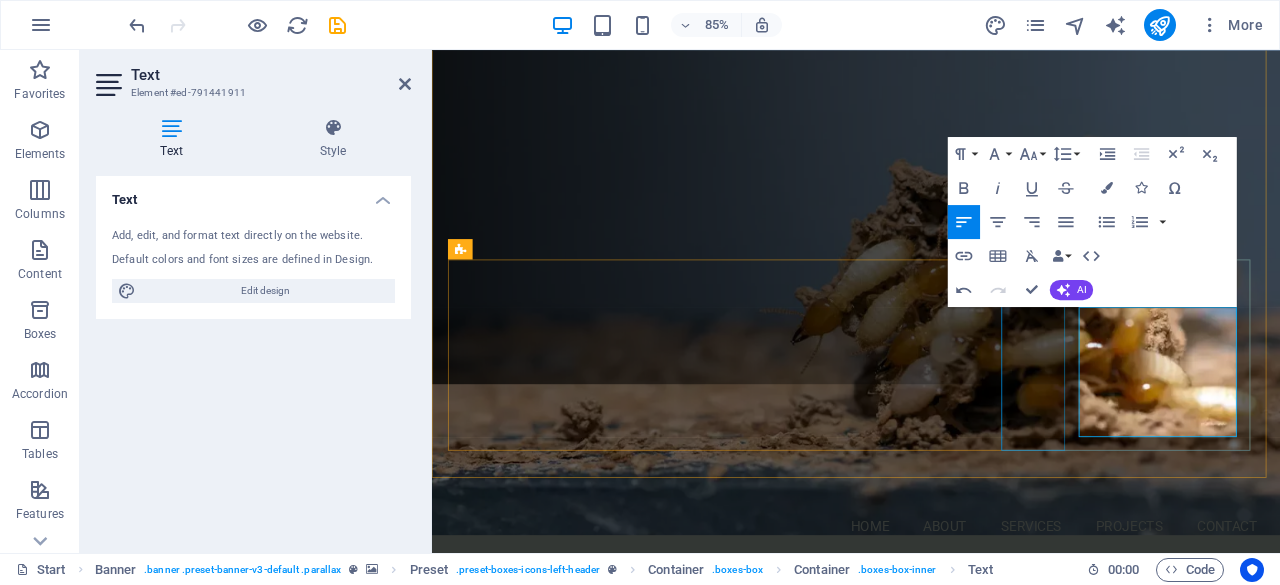 click on "COCKROACH ELIMINATION  We eliminate cockroaches, ants, bed bugs for homes and businesses Irrigation Consectetur adipisicing itatis dolorem. Cleanup ​ ​ ​​From residential carpet cleaning to industrial sanitation and COVID-19 fogging, we keep your space spotless and hygienic. ​" at bounding box center [931, 1276] 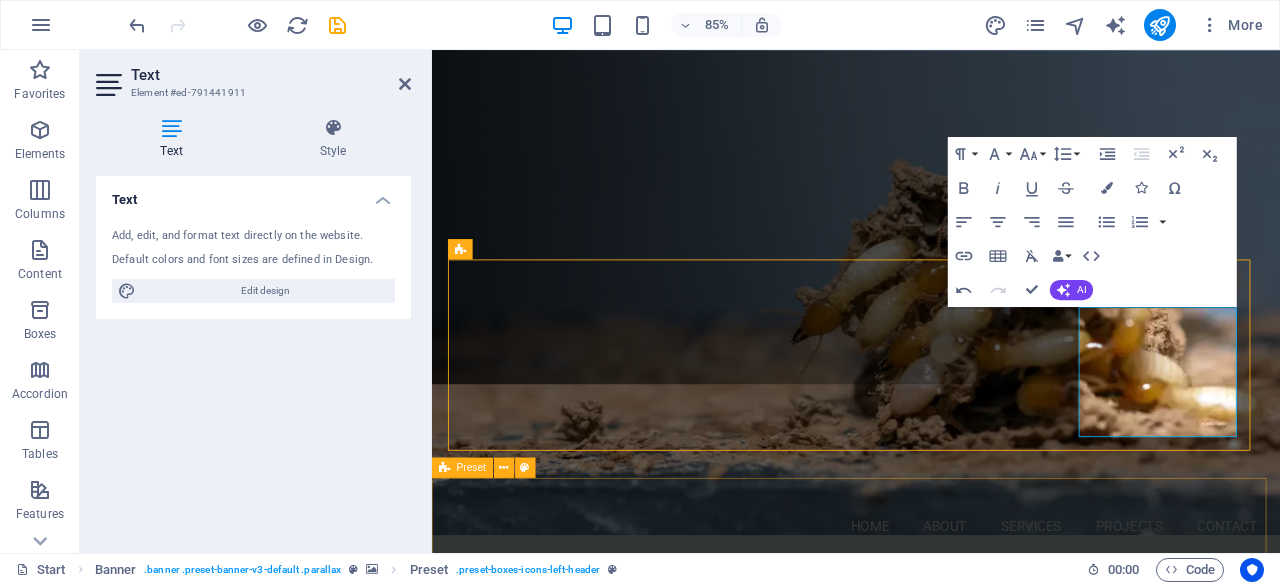 click at bounding box center (931, 311) 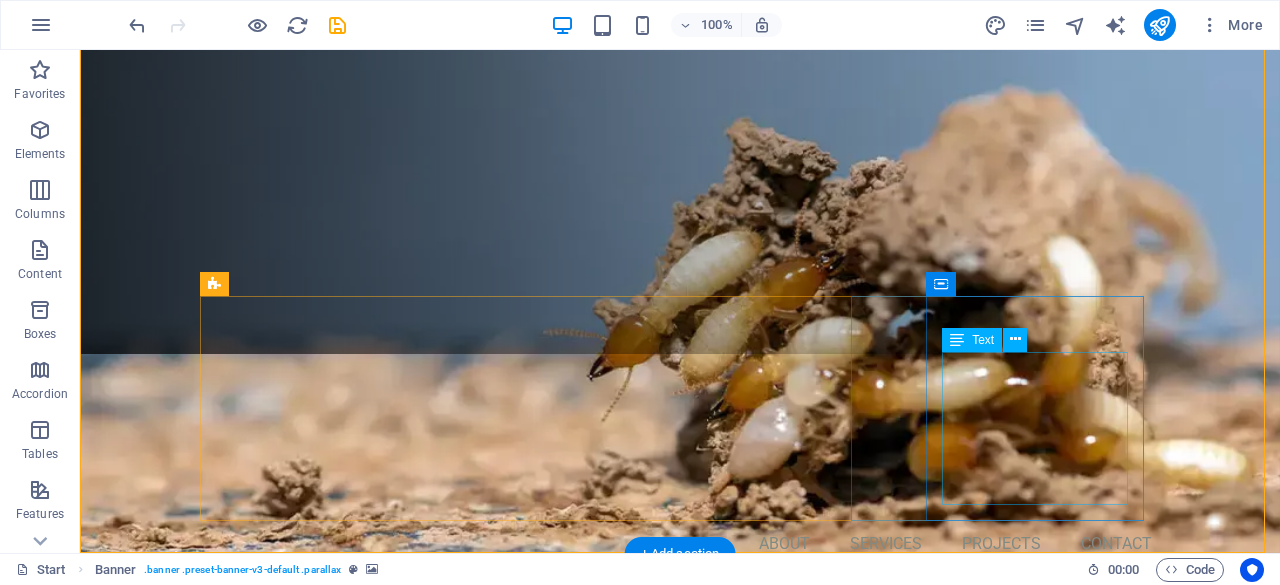 click on "From residential carpet cleaning to industrial sanitation and COVID-19 fogging, we keep your space spotless and hygienic." at bounding box center (680, 1456) 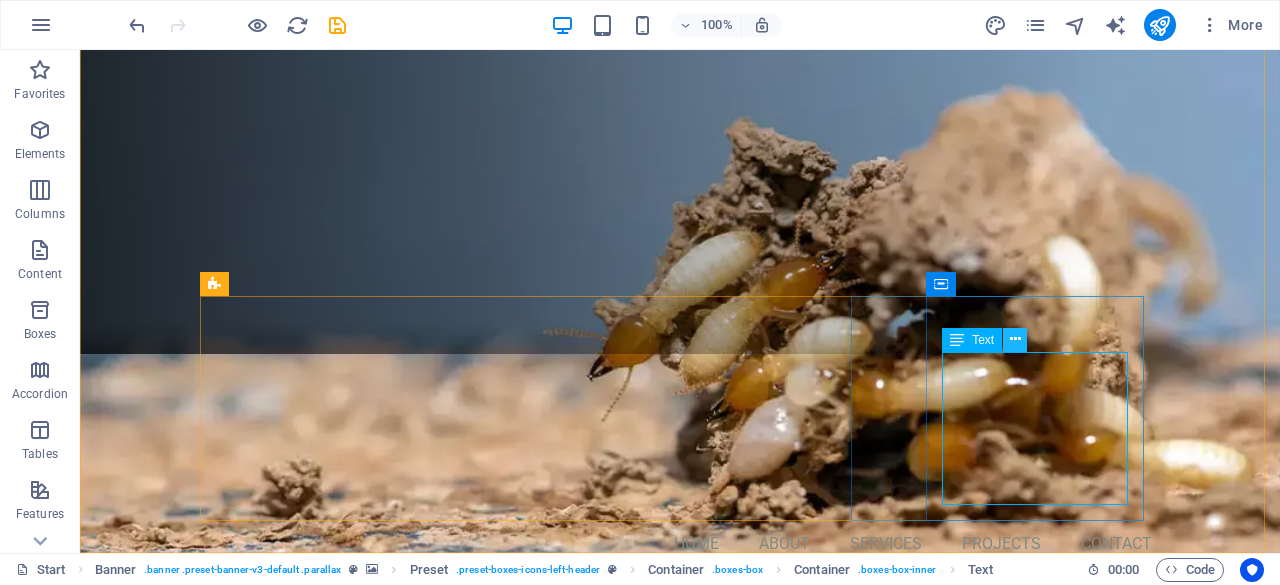 click at bounding box center [1015, 339] 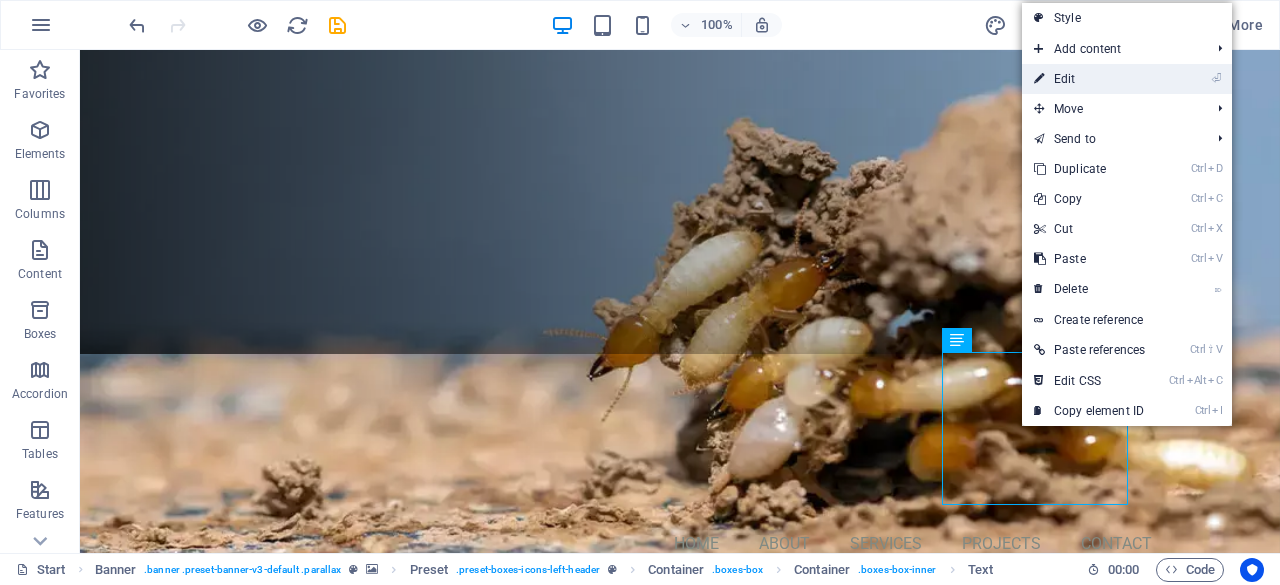 click on "⏎  Edit" at bounding box center [1089, 79] 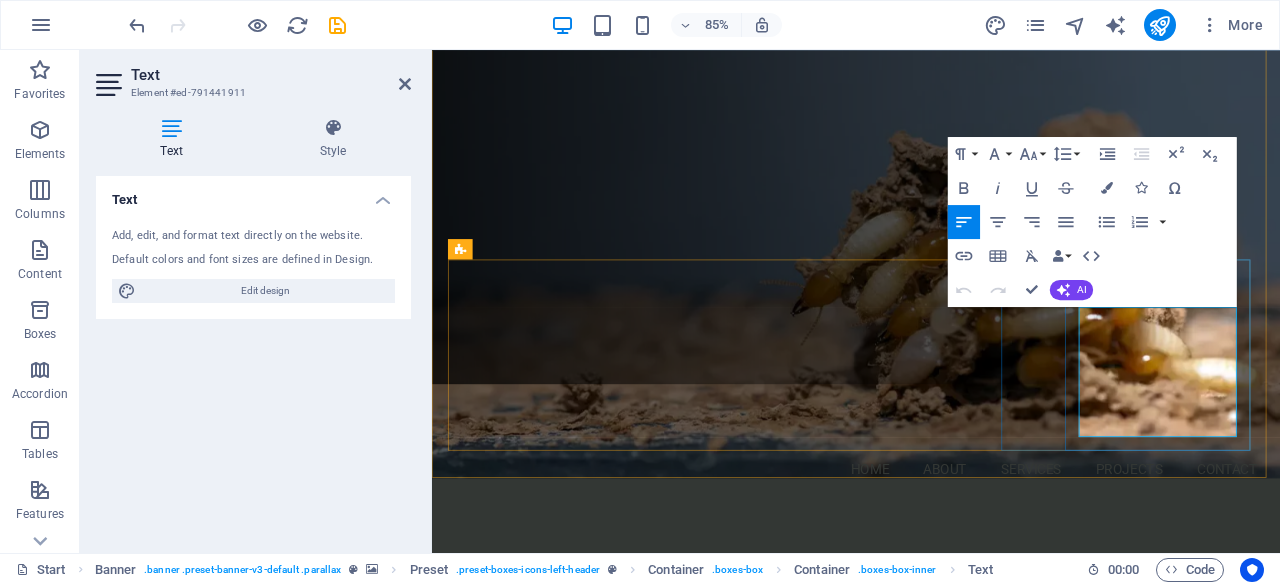 click on "From residential carpet cleaning to industrial sanitation and COVID-19 fogging, we keep your space spotless and hygienic." at bounding box center [903, 1455] 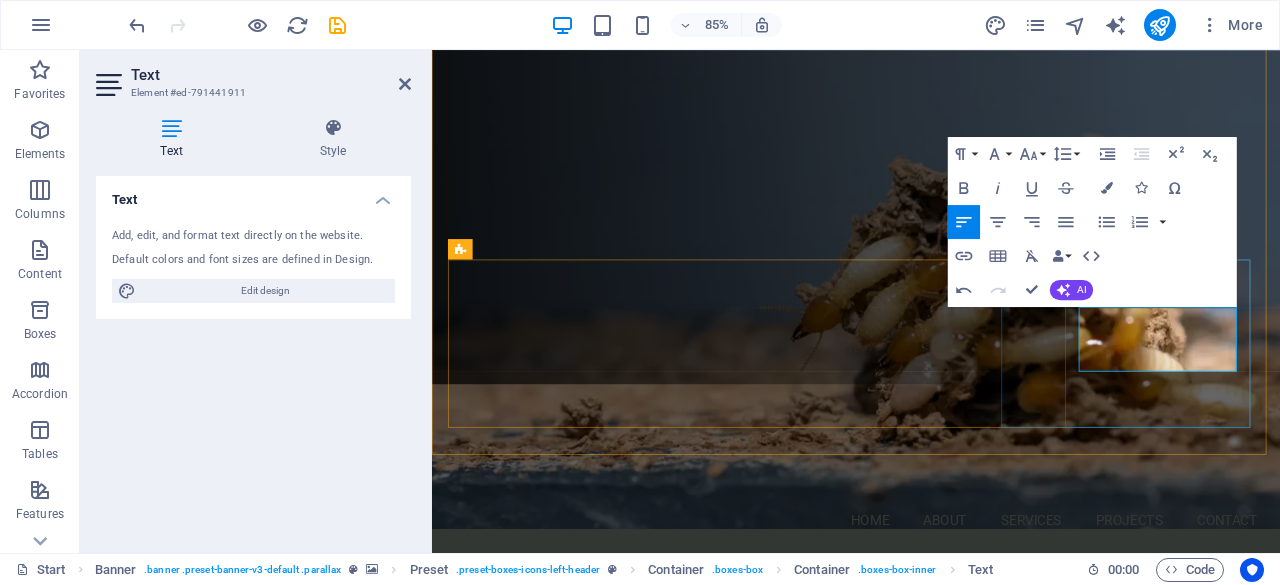 drag, startPoint x: 1199, startPoint y: 416, endPoint x: 1286, endPoint y: 416, distance: 87 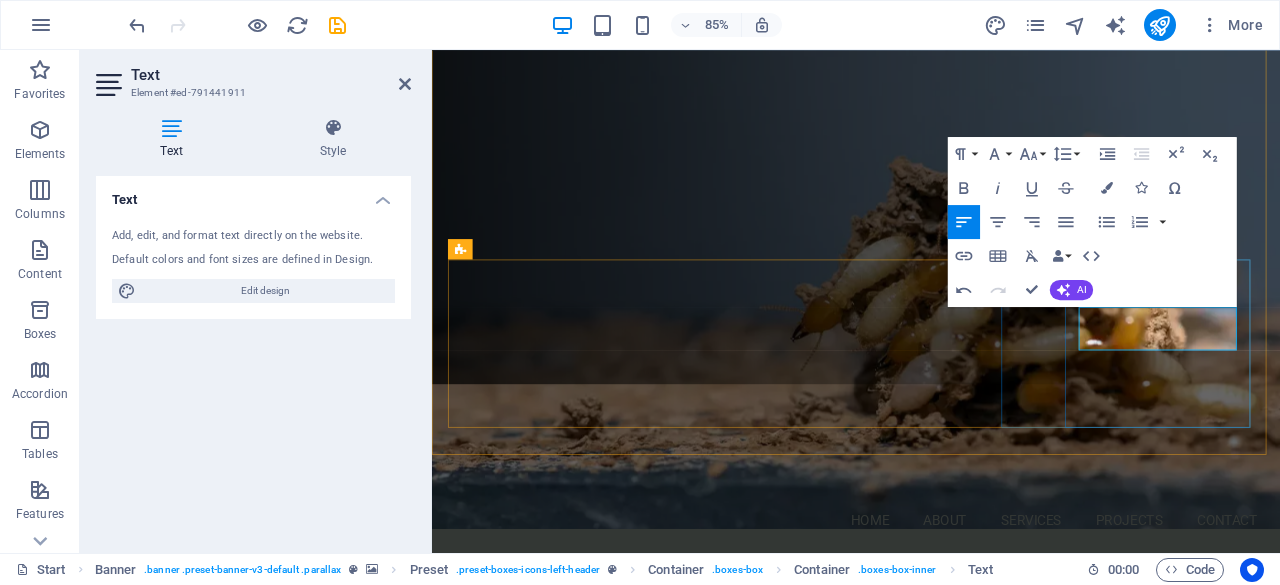 type 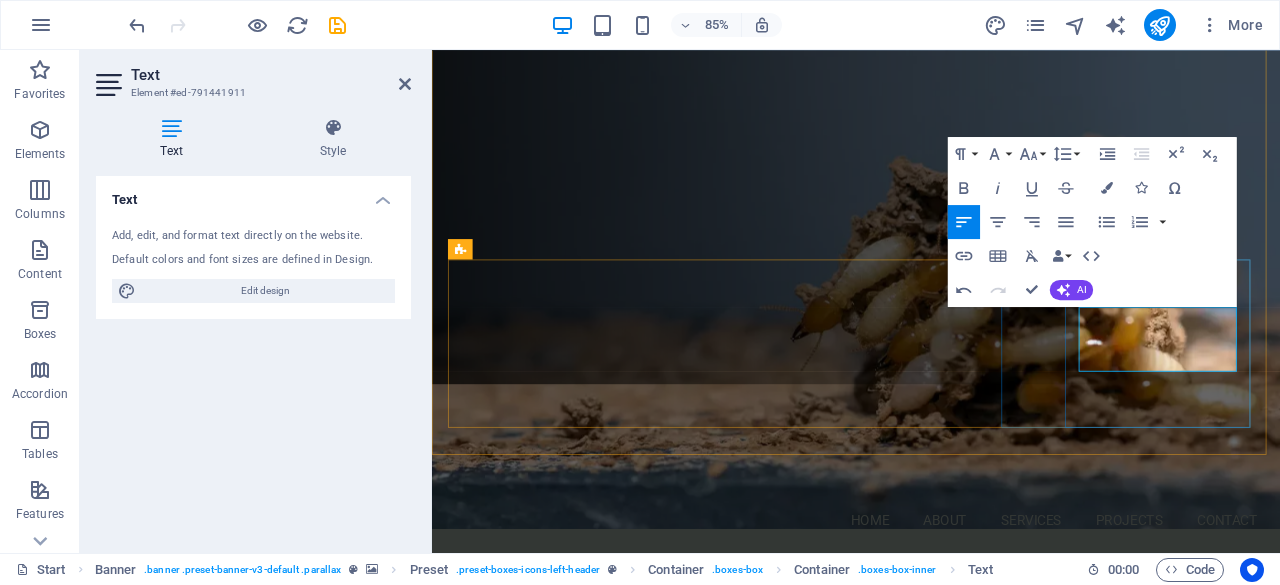 click on "From residential carpet cleaning to industrial cleaning" at bounding box center [664, 1515] 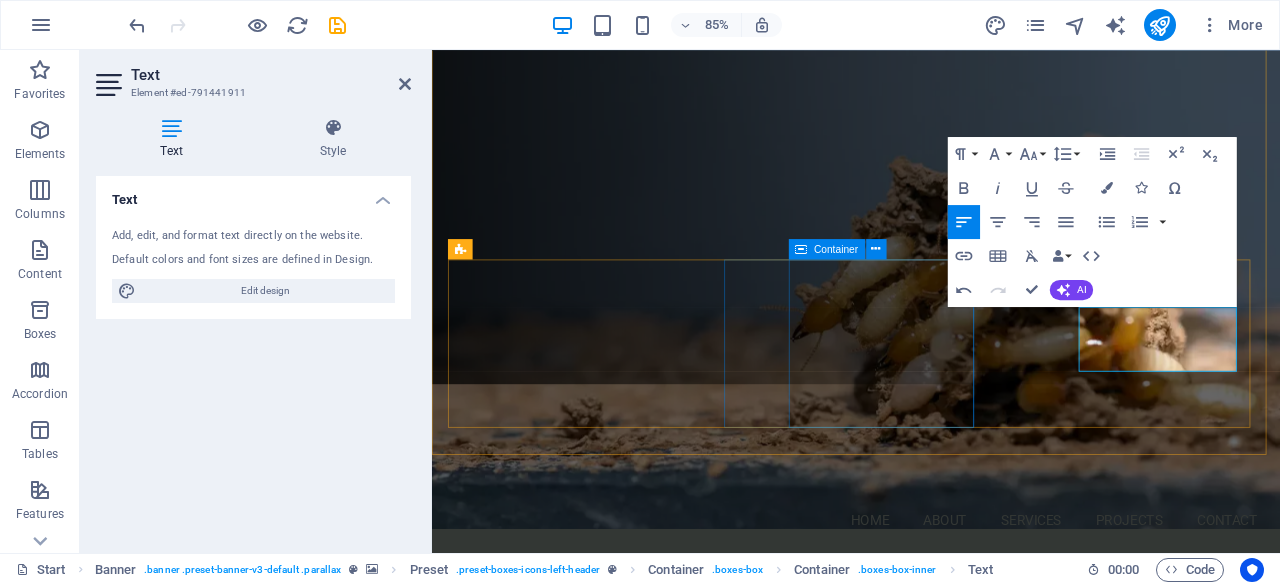click on "Irrigation Consectetur adipisicing itatis dolorem." at bounding box center [931, 1307] 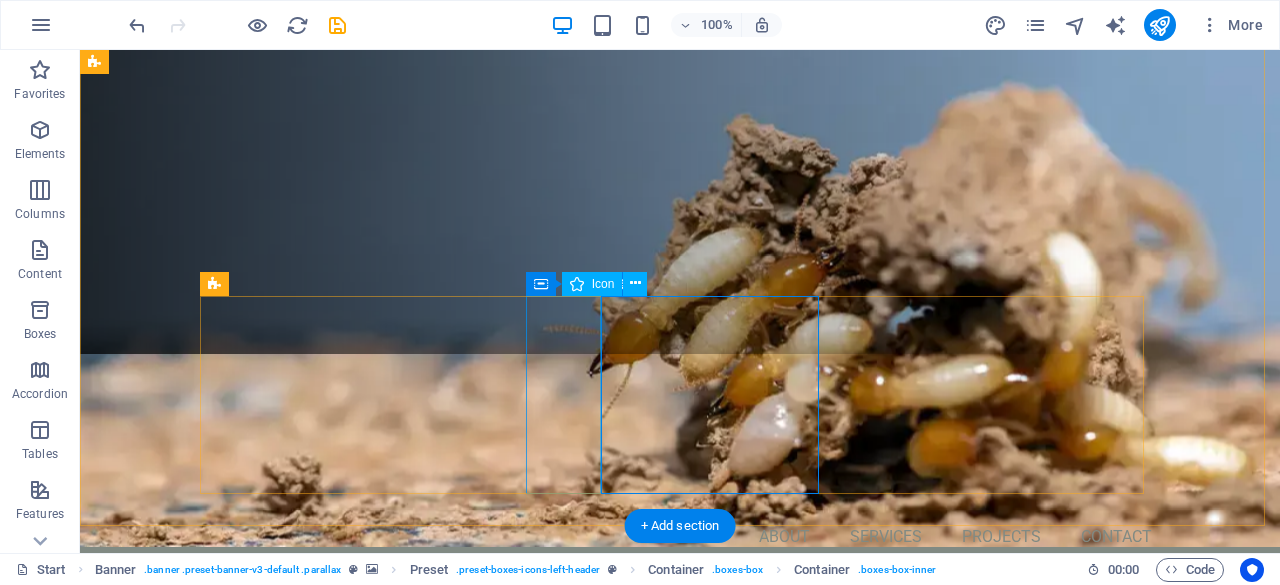 click at bounding box center [680, 1153] 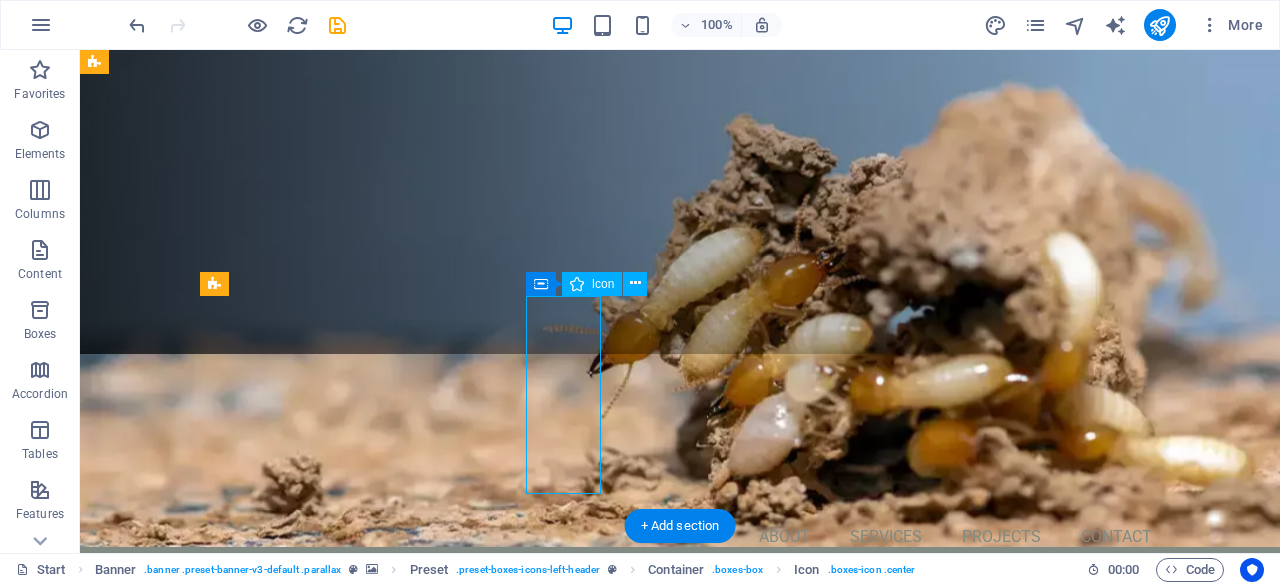 click at bounding box center (680, 1153) 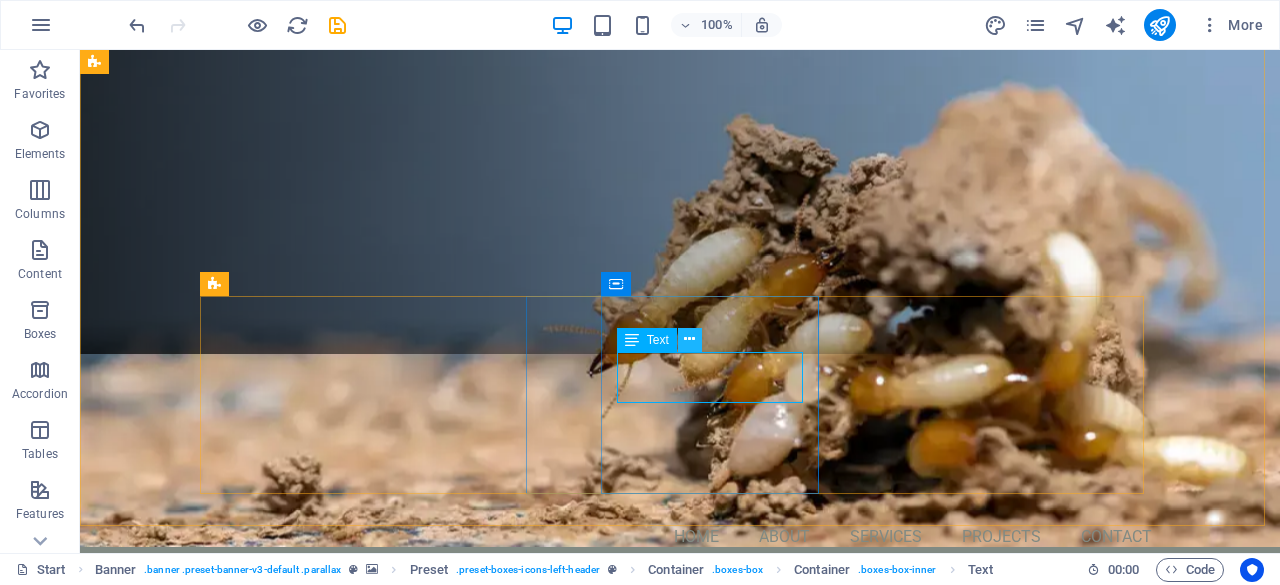 click at bounding box center (689, 339) 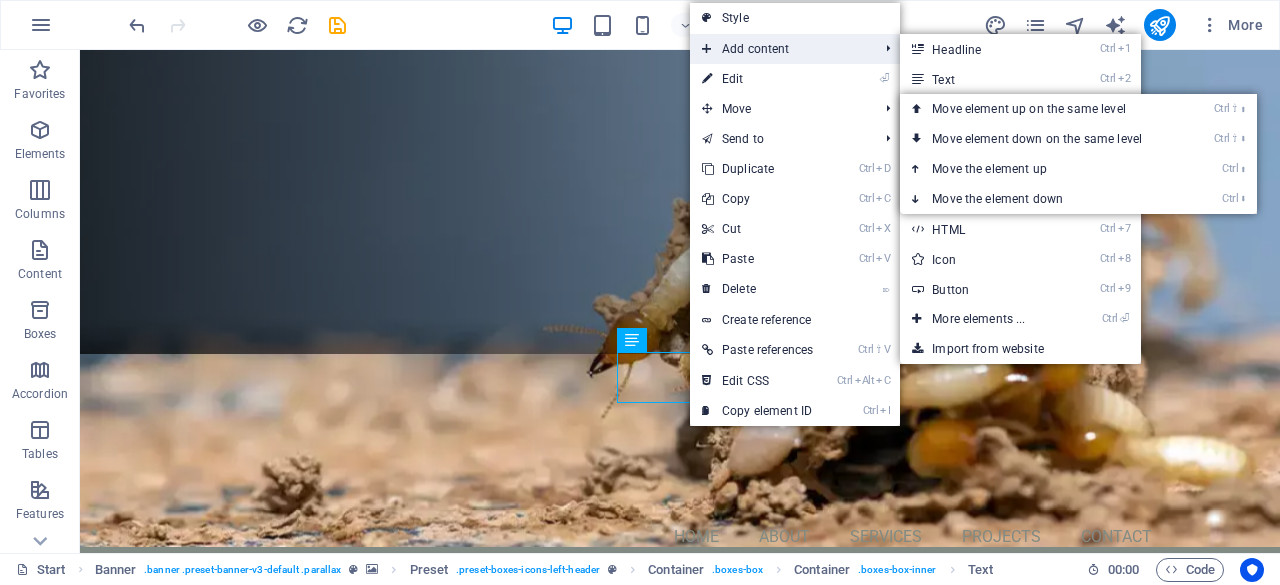 click on "Add content" at bounding box center (780, 49) 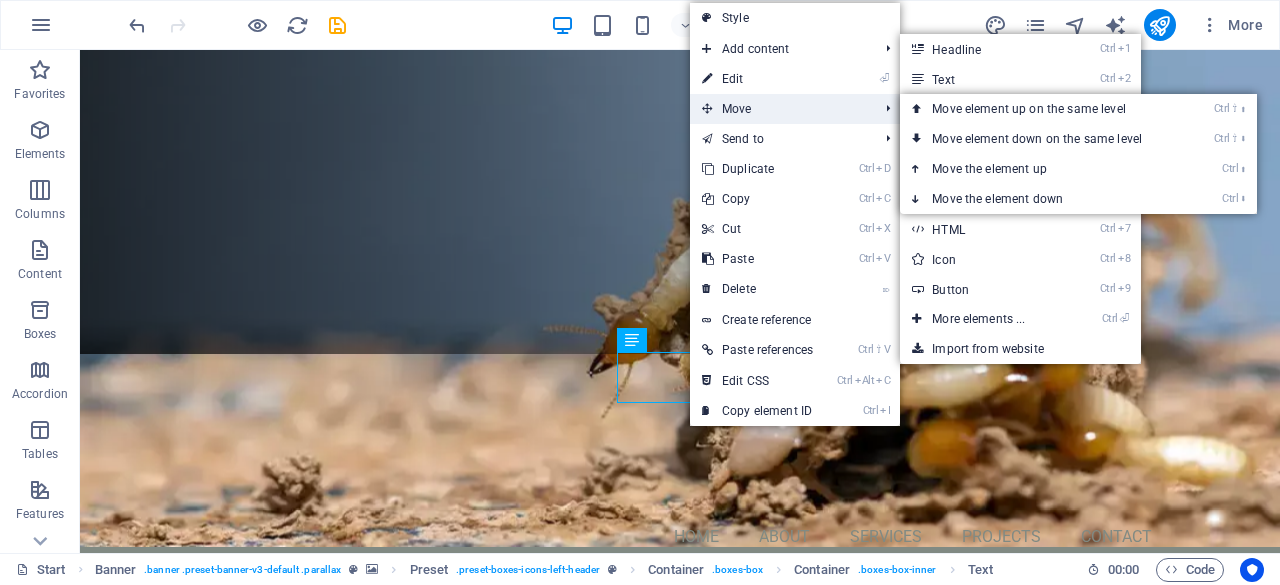 click on "Move" at bounding box center (780, 109) 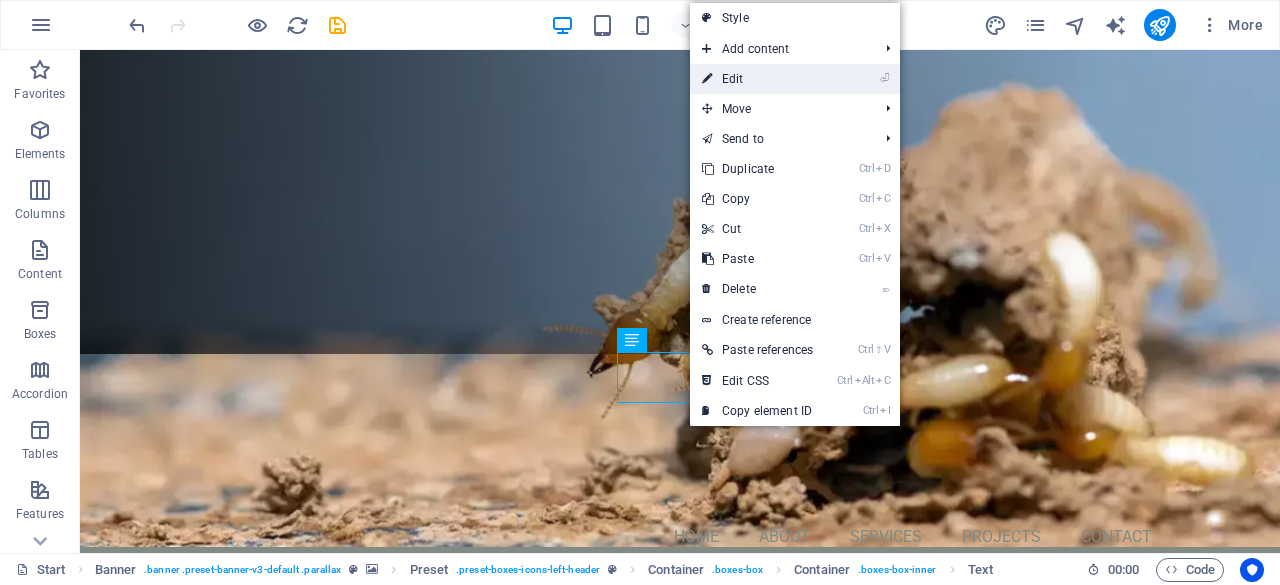 drag, startPoint x: 752, startPoint y: 67, endPoint x: 379, endPoint y: 46, distance: 373.5907 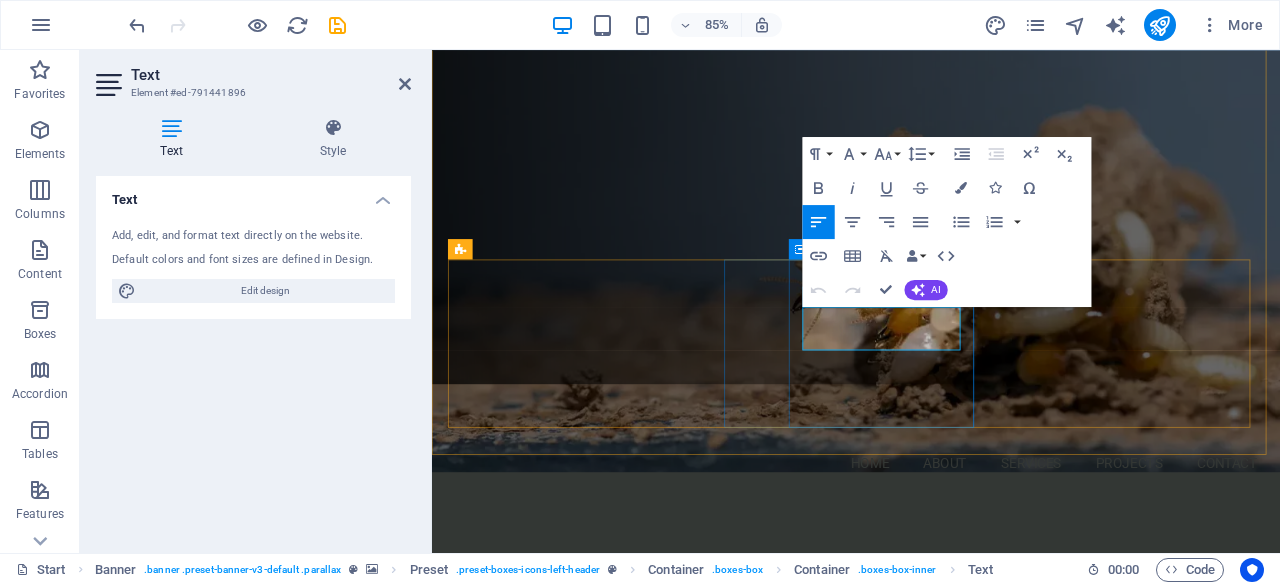 click on "Consectetur adipisicing itatis dolorem." at bounding box center (931, 1260) 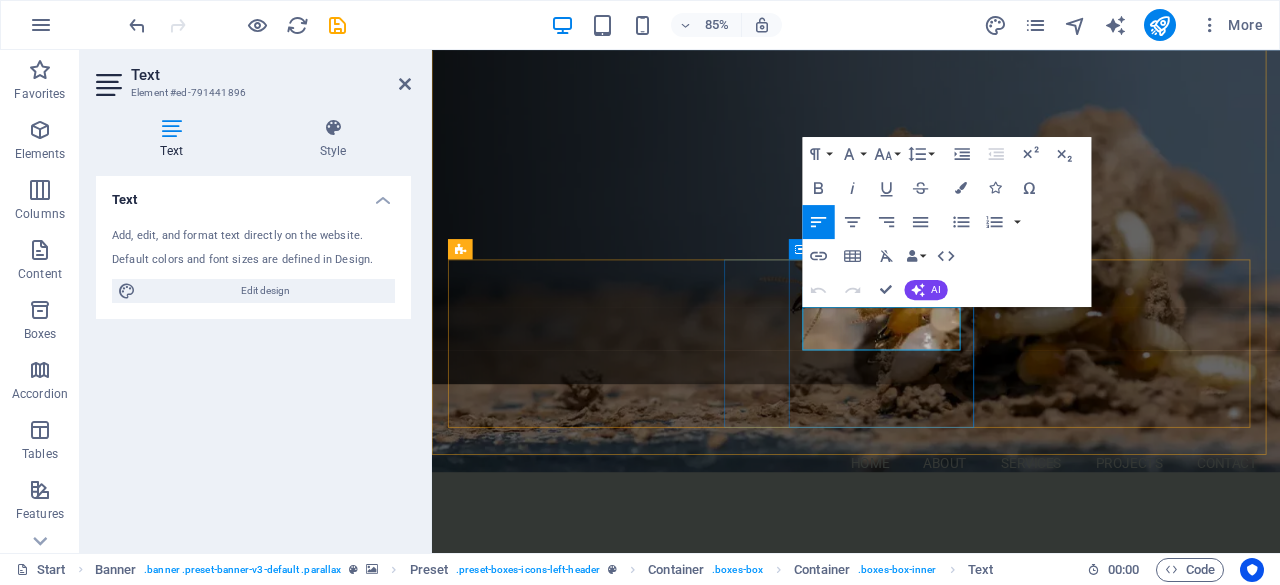 drag, startPoint x: 988, startPoint y: 389, endPoint x: 856, endPoint y: 349, distance: 137.92752 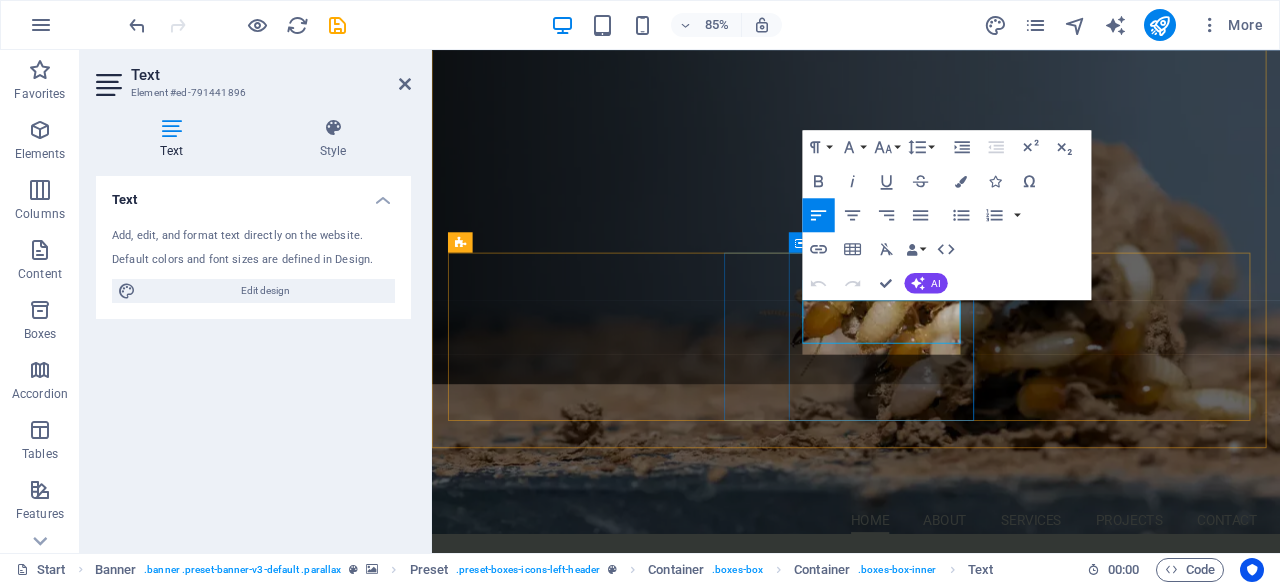 scroll, scrollTop: 207, scrollLeft: 0, axis: vertical 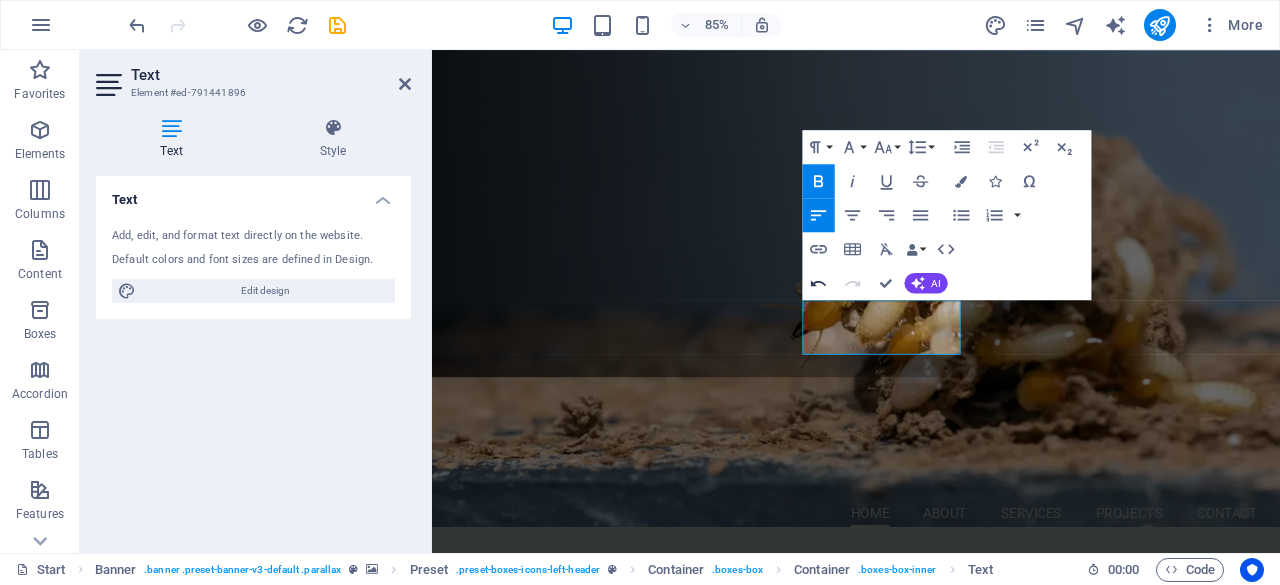 click 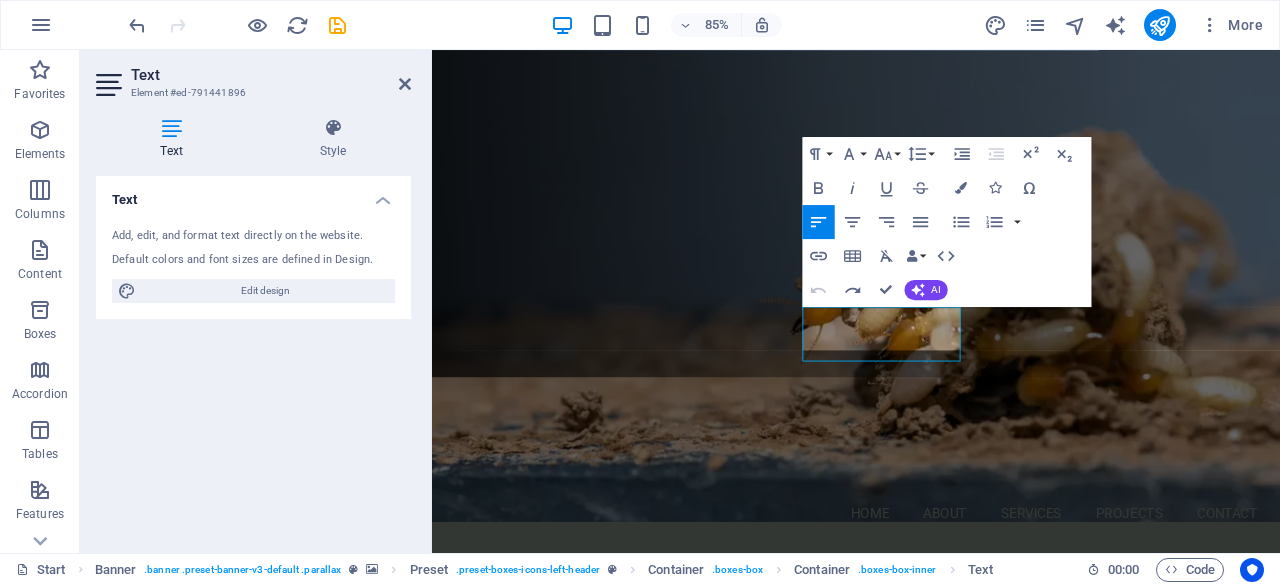 scroll, scrollTop: 199, scrollLeft: 0, axis: vertical 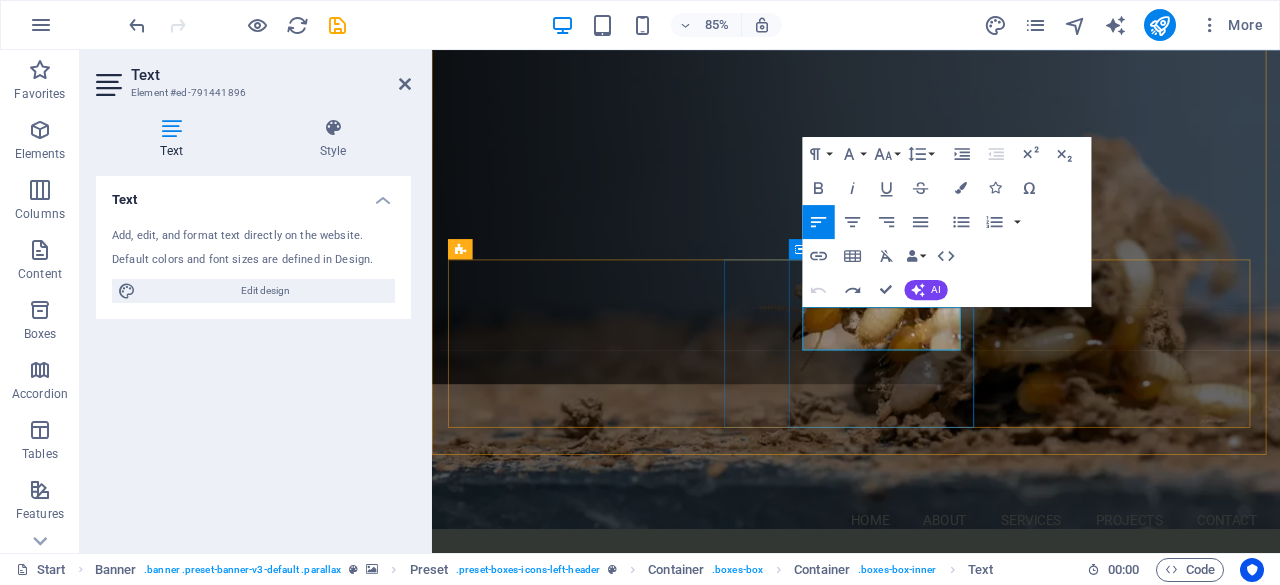click on "Irrigation Consectetur adipisicing itatis dolorem." at bounding box center [931, 1307] 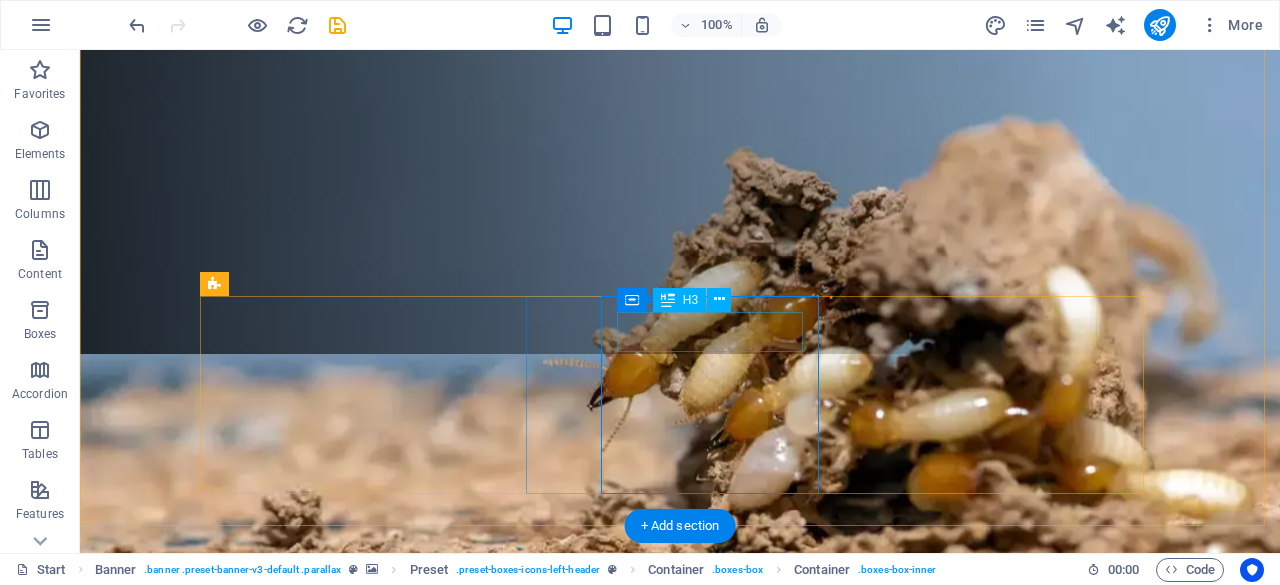 click on "Irrigation" at bounding box center [680, 1294] 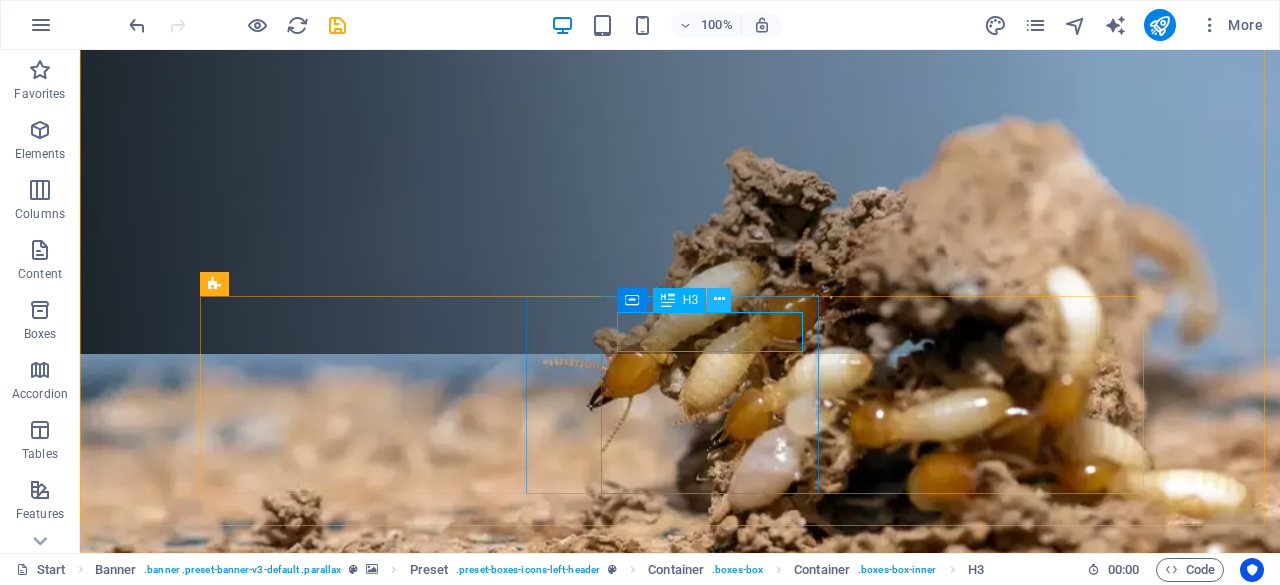 click at bounding box center [719, 300] 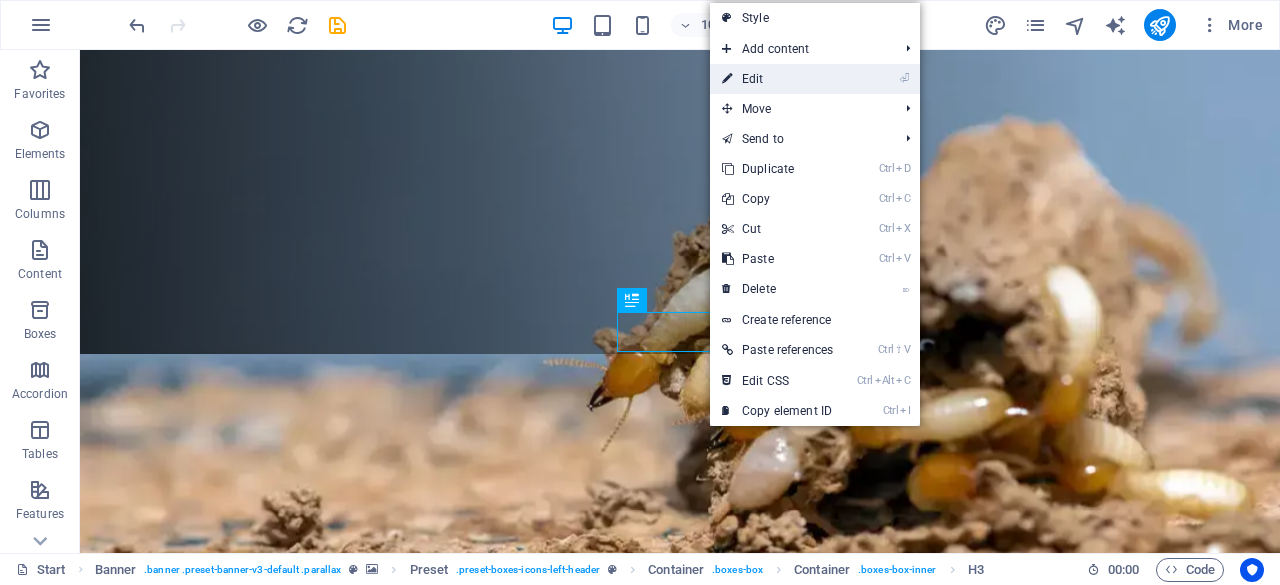 click on "⏎  Edit" at bounding box center (777, 79) 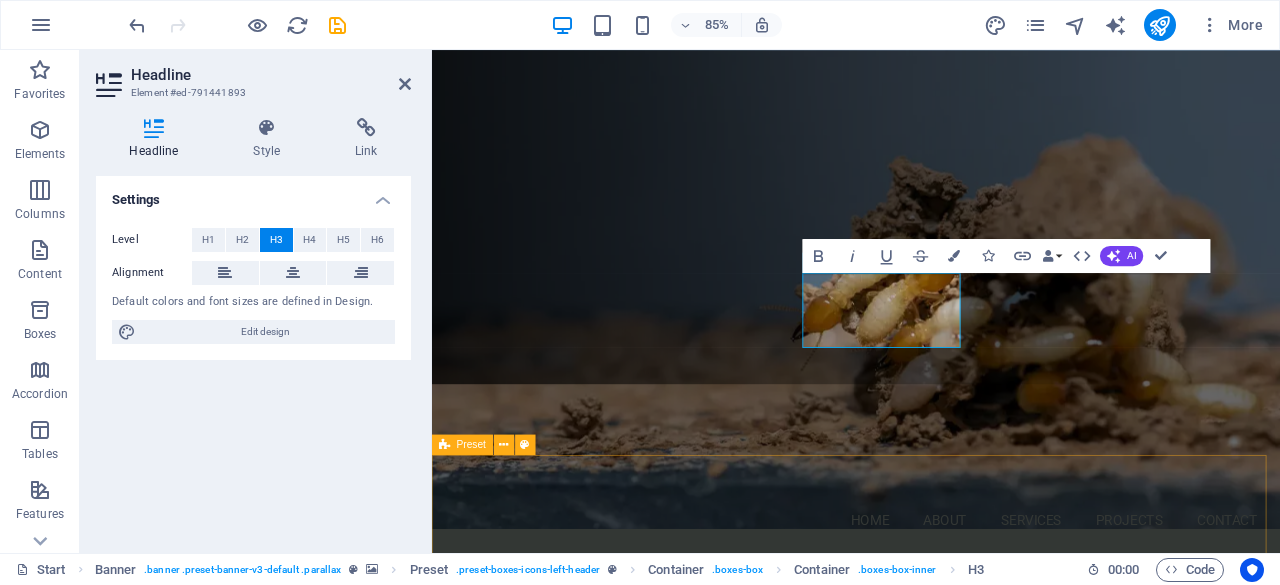 click on "About us Founded in 2010, Phatshima Pest Control has been serving homes and businesses for over a decade with professionalism, precision, and pride. The name “Phatshima”, derived from Setswana, means  “shine”  and that’s exactly what we do: we shine through superior service, reliable results, and satisfied customers. We are a registered and certified pest control operator with extensive experience in both residential and industrial pest management. Whether you’re dealing with stubborn cockroaches at home or require pre-construction soil poisoning for a large commercial development, Phatshima has the expertise and the tools to get the job done right." at bounding box center [931, 1838] 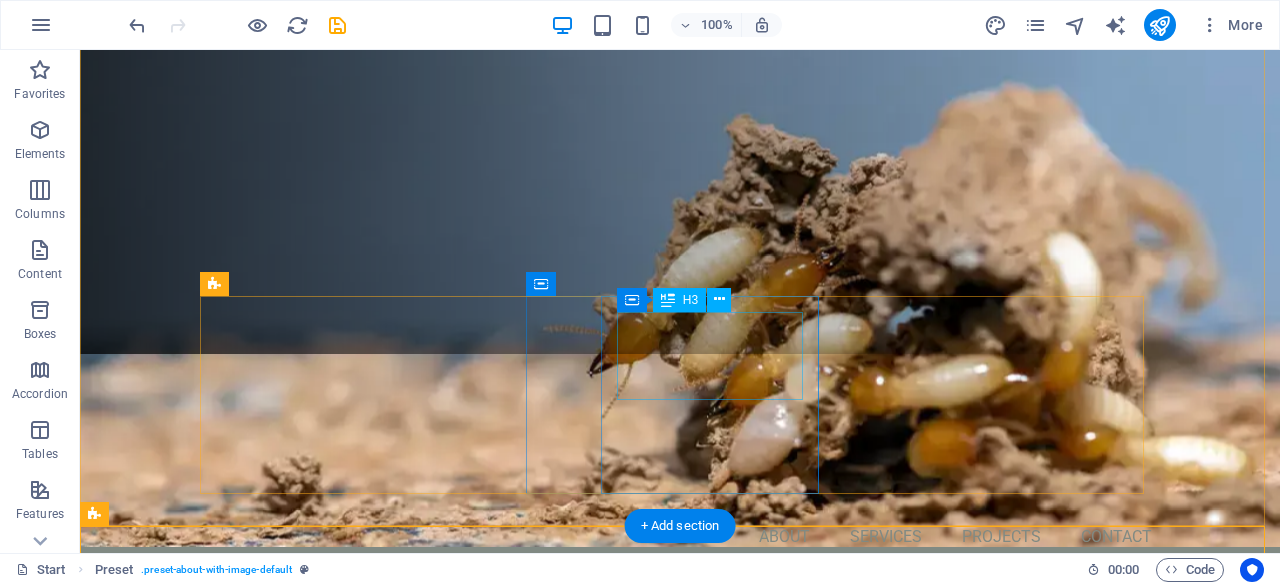 click on "SOIL POISONING & TERMITE CONTROL" at bounding box center (680, 1227) 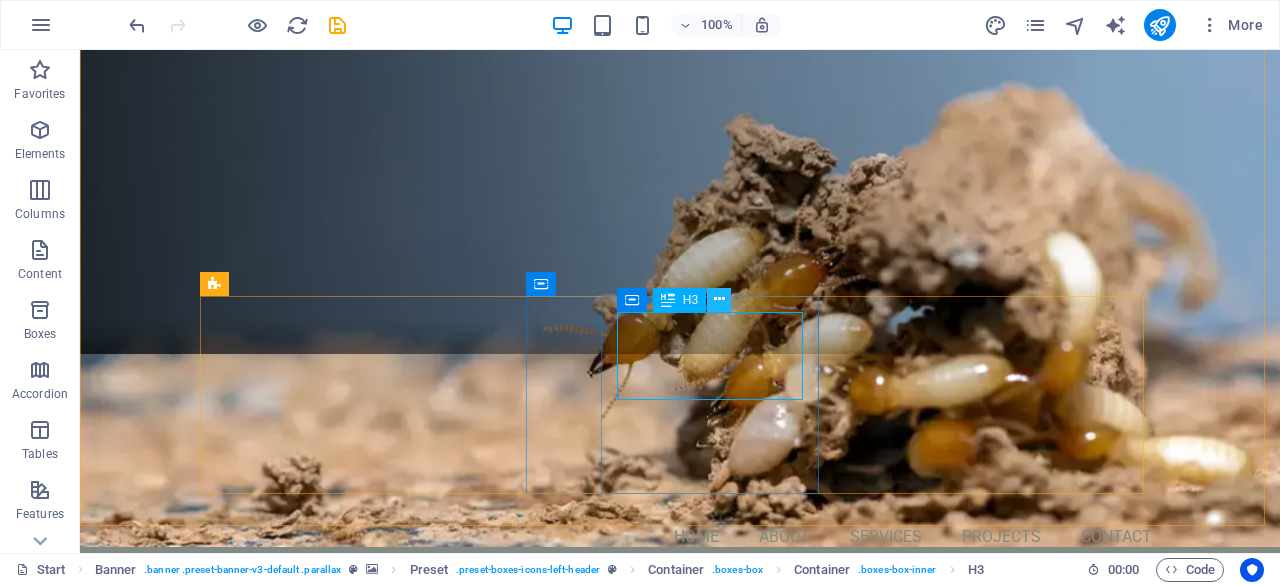 click at bounding box center (719, 299) 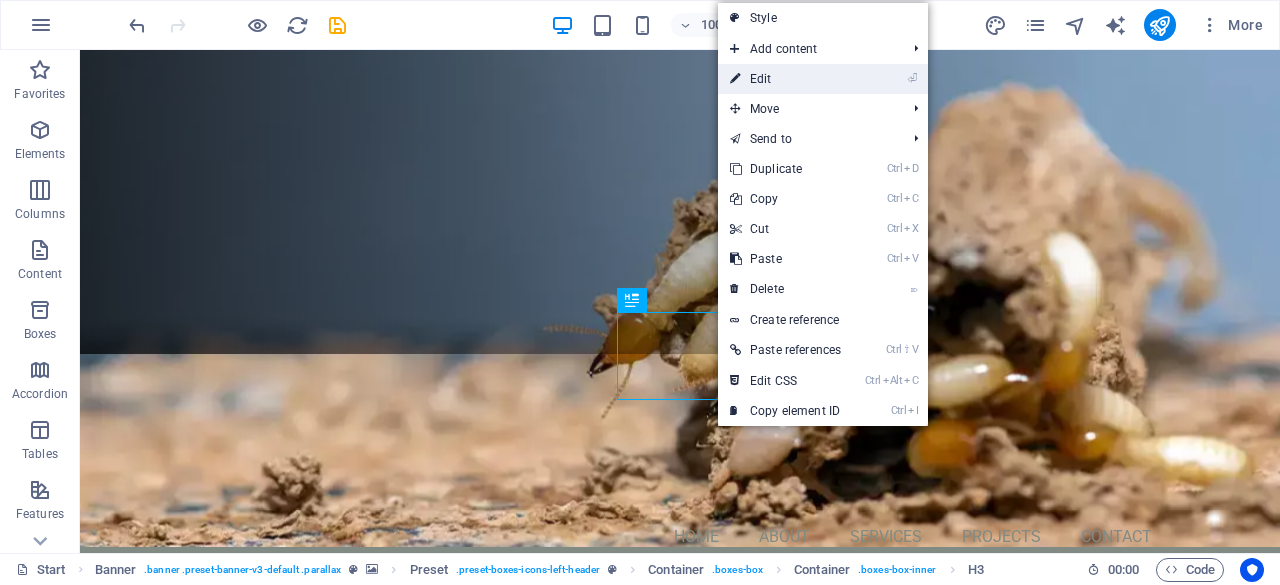 click on "⏎  Edit" at bounding box center (785, 79) 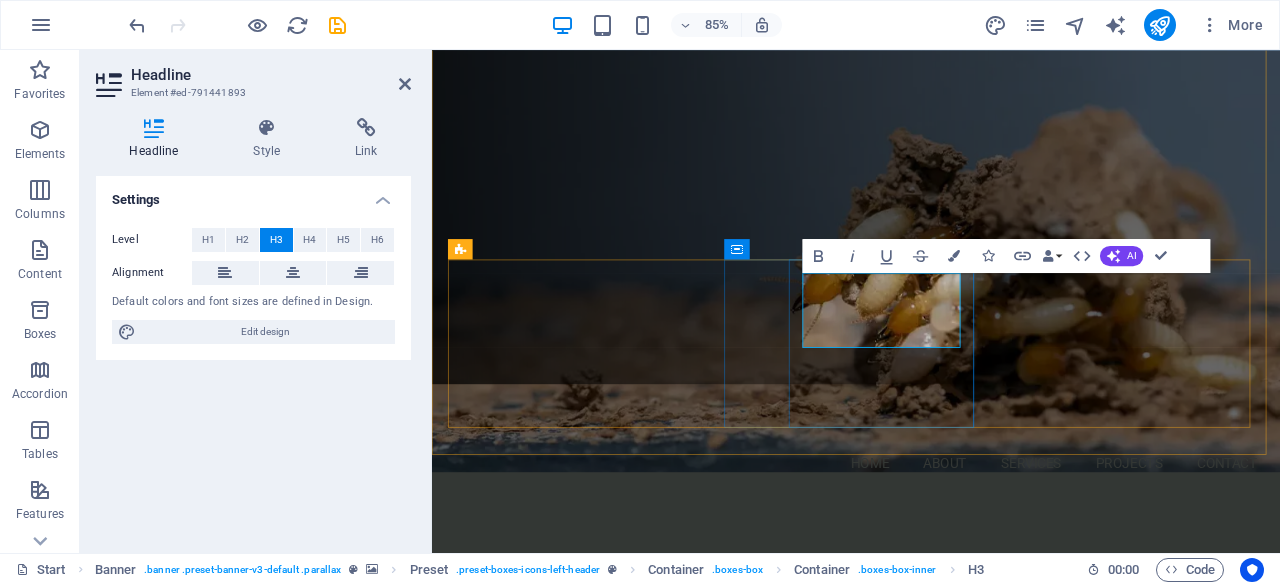 click on "SOIL POISONING & TERMITE CONTROL" at bounding box center [931, 1227] 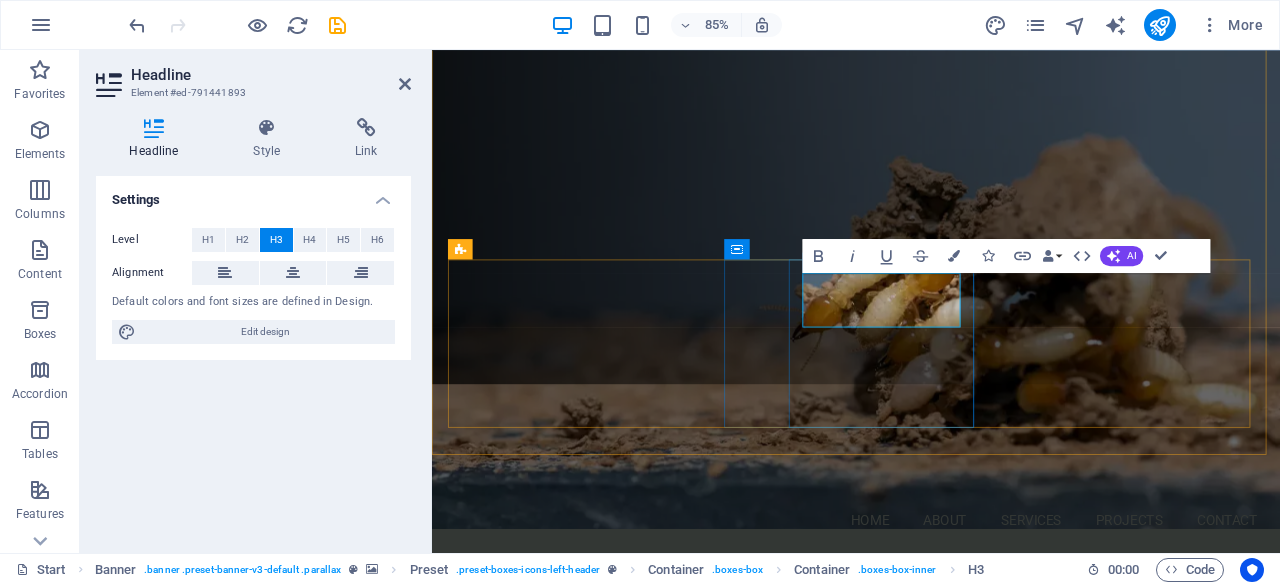 click on "TERMITE CONTROL" at bounding box center [931, 1294] 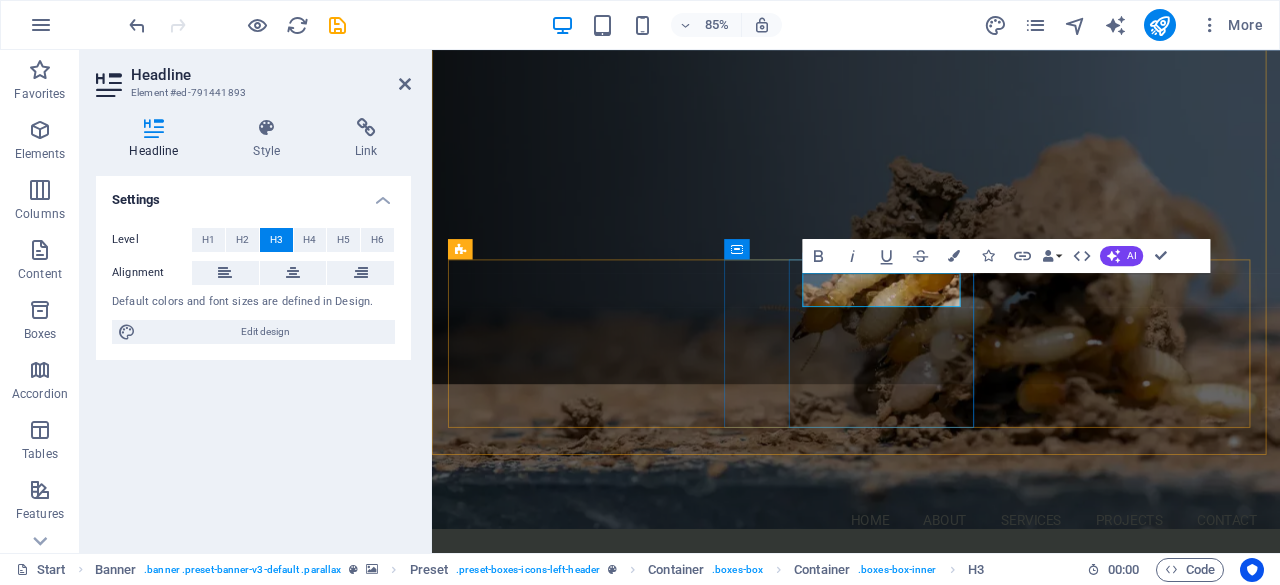 type 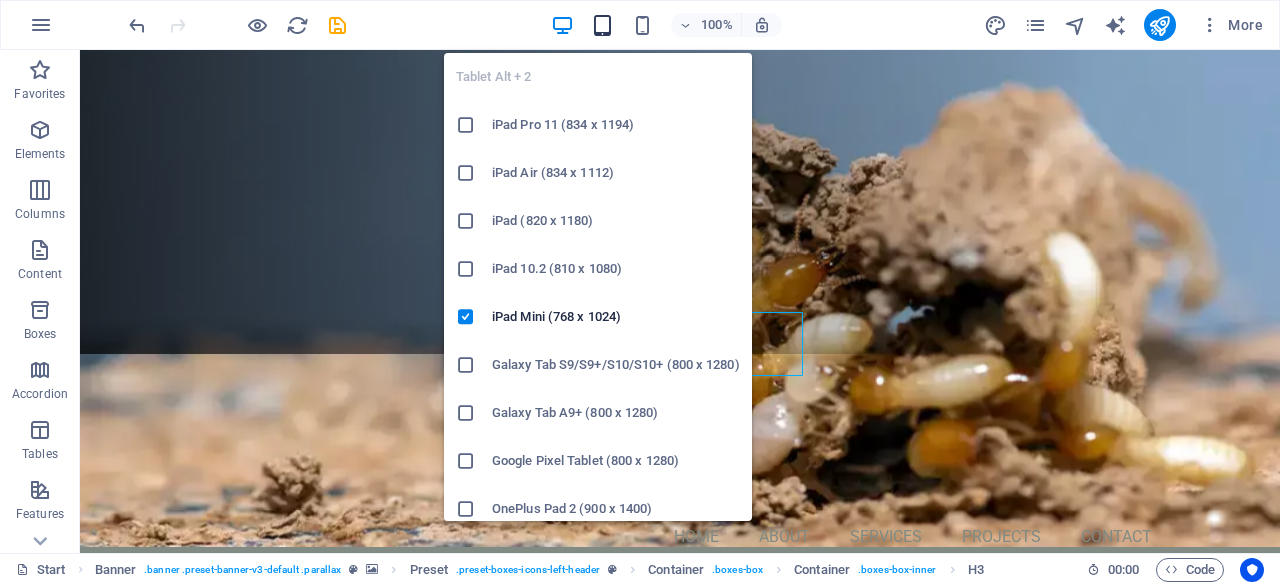 click at bounding box center [602, 25] 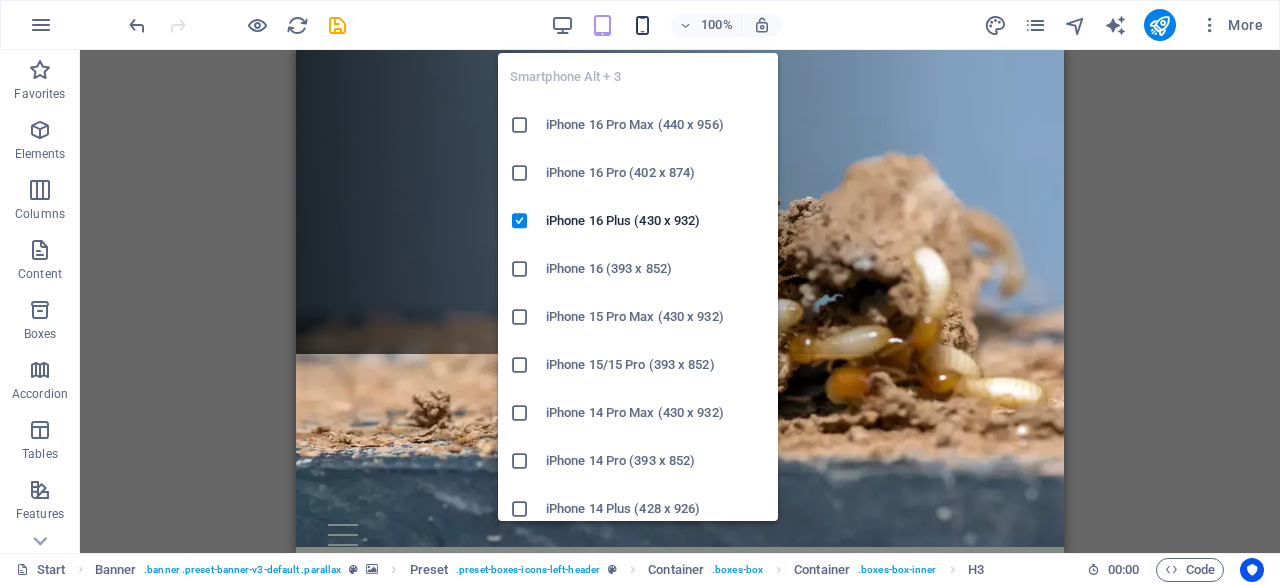 click at bounding box center (642, 25) 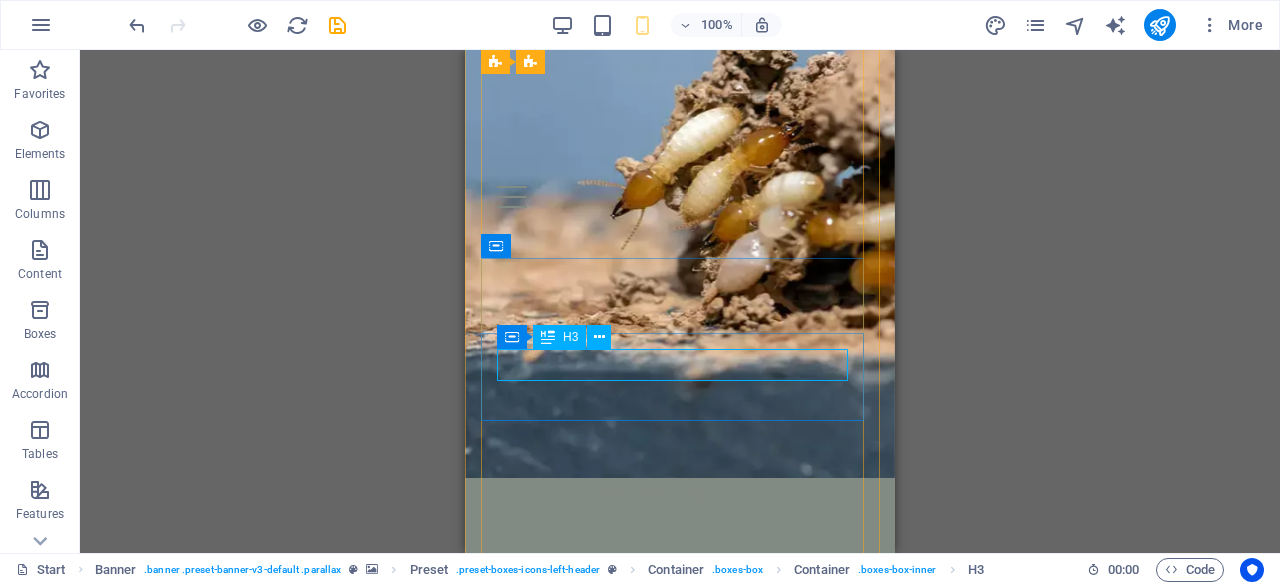 scroll, scrollTop: 558, scrollLeft: 0, axis: vertical 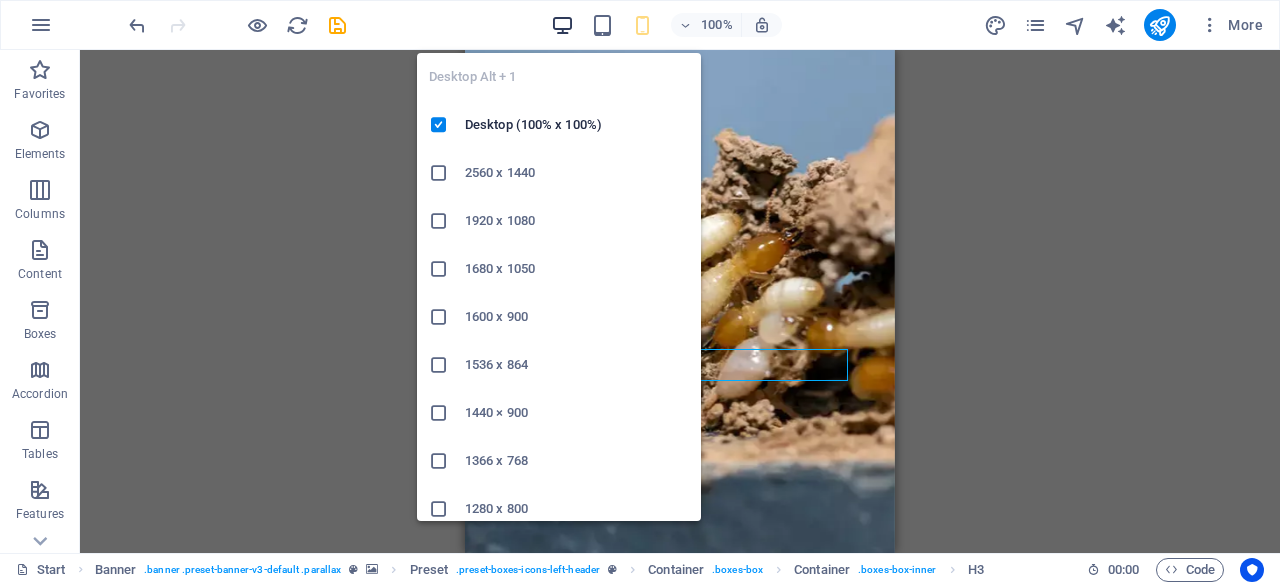 click at bounding box center (562, 25) 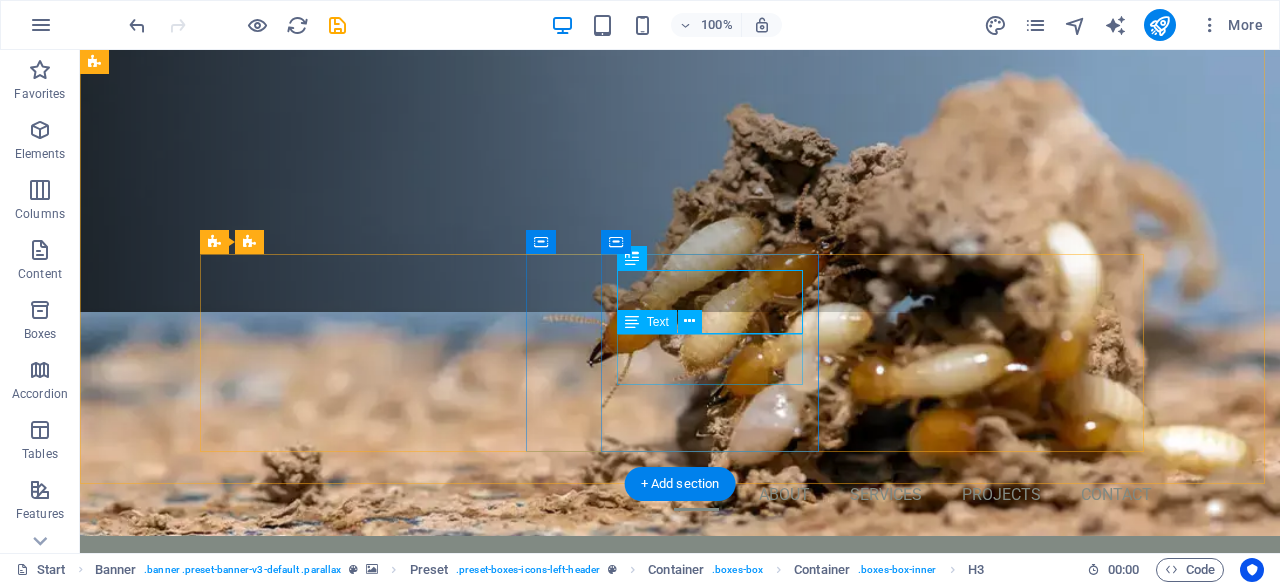 click on "Consectetur adipisicing itatis dolorem." at bounding box center (680, 1218) 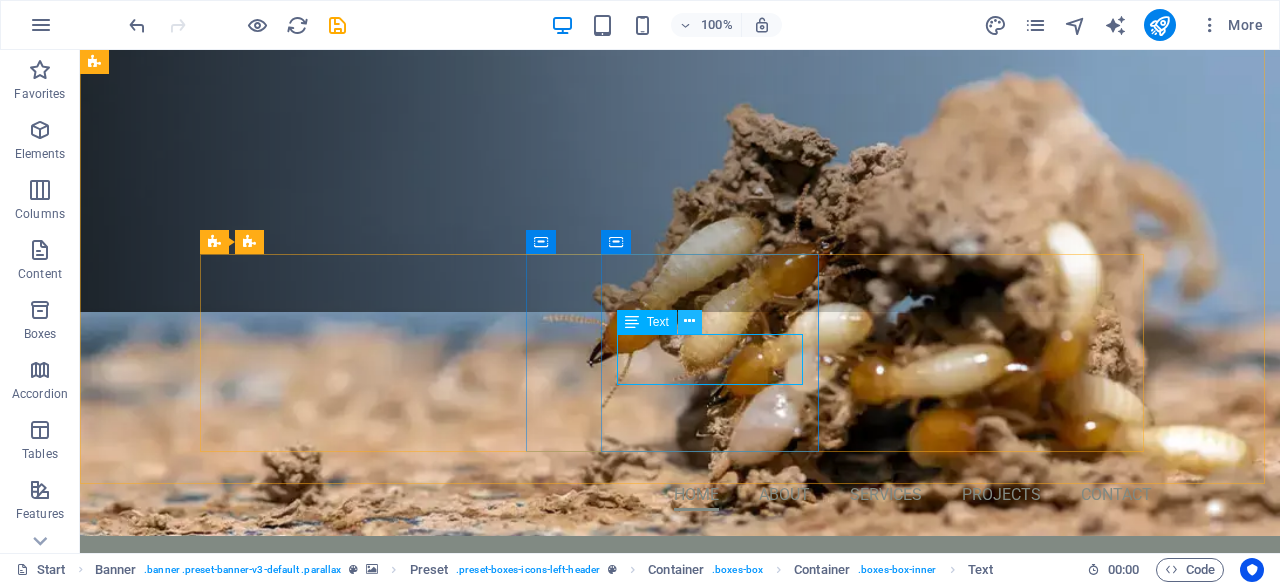 click at bounding box center (689, 321) 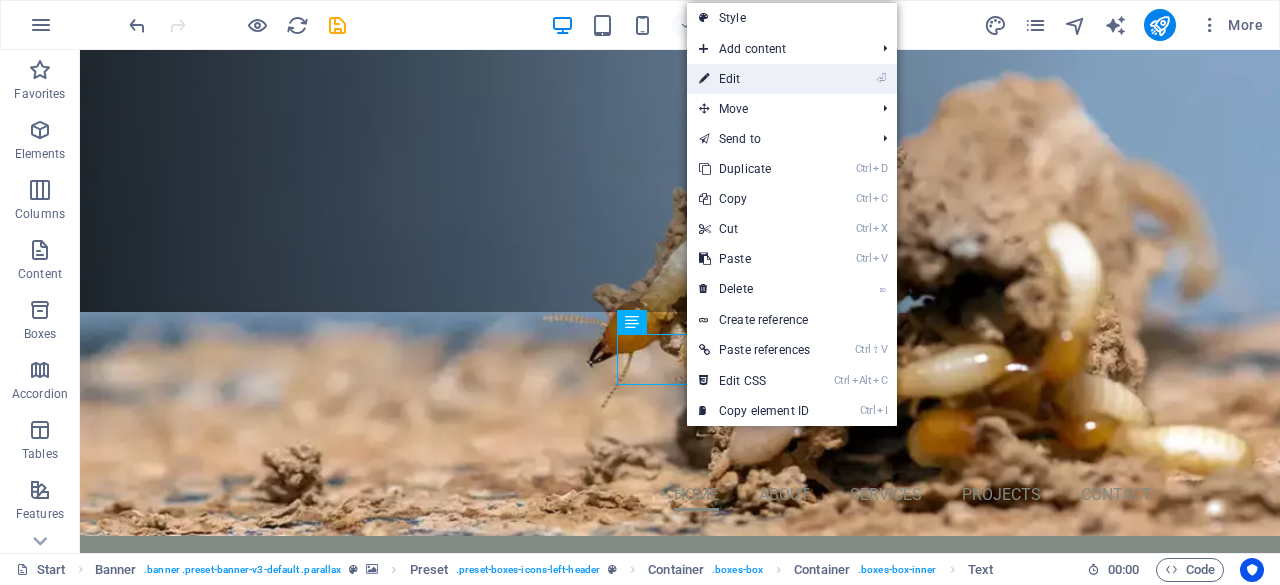 click on "⏎  Edit" at bounding box center (754, 79) 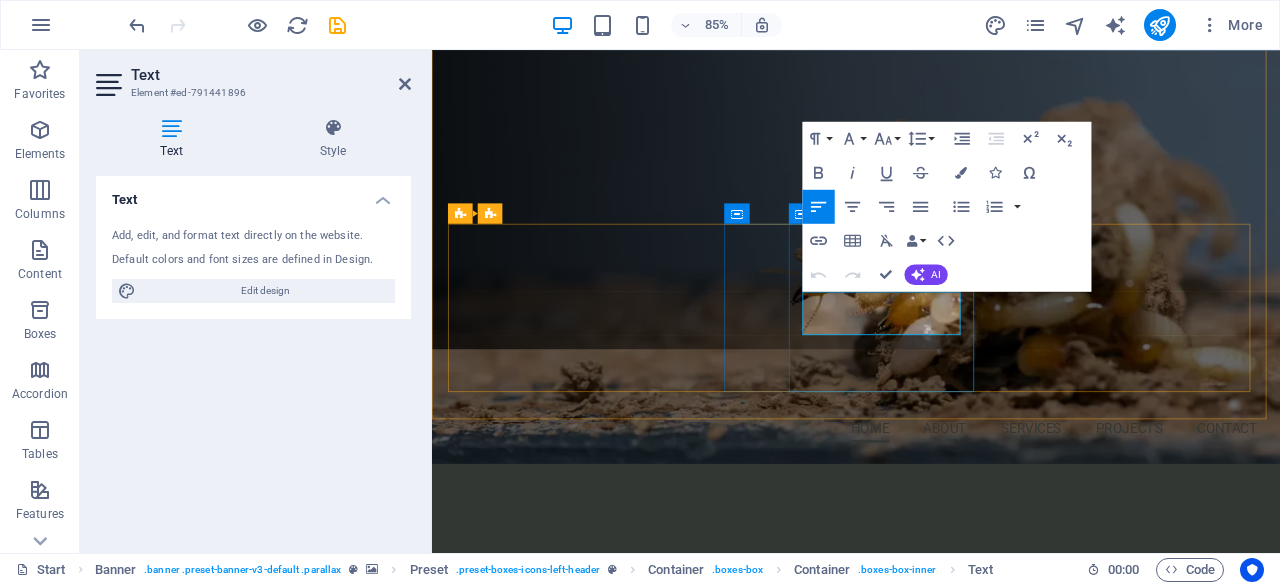drag, startPoint x: 980, startPoint y: 378, endPoint x: 856, endPoint y: 337, distance: 130.60245 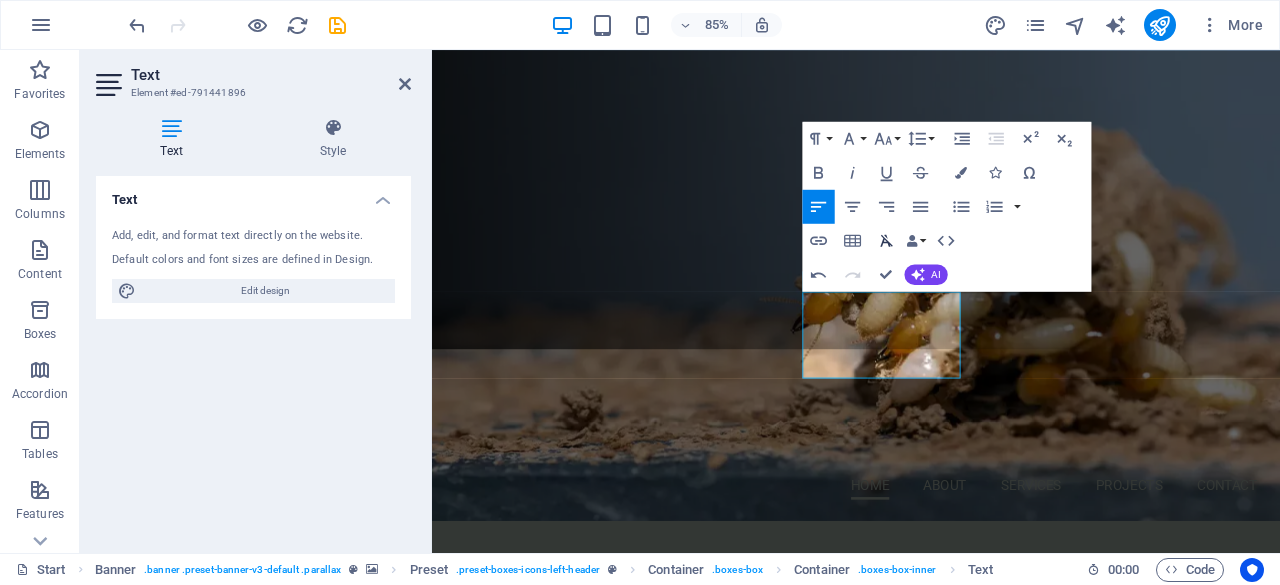 click 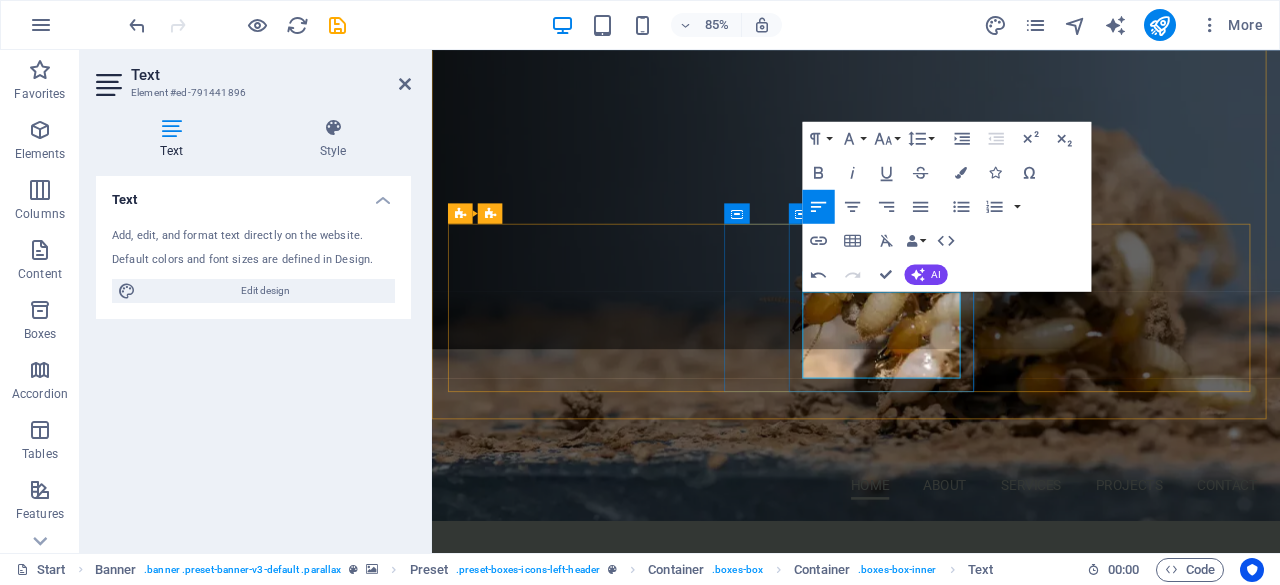 drag, startPoint x: 1004, startPoint y: 420, endPoint x: 863, endPoint y: 330, distance: 167.27522 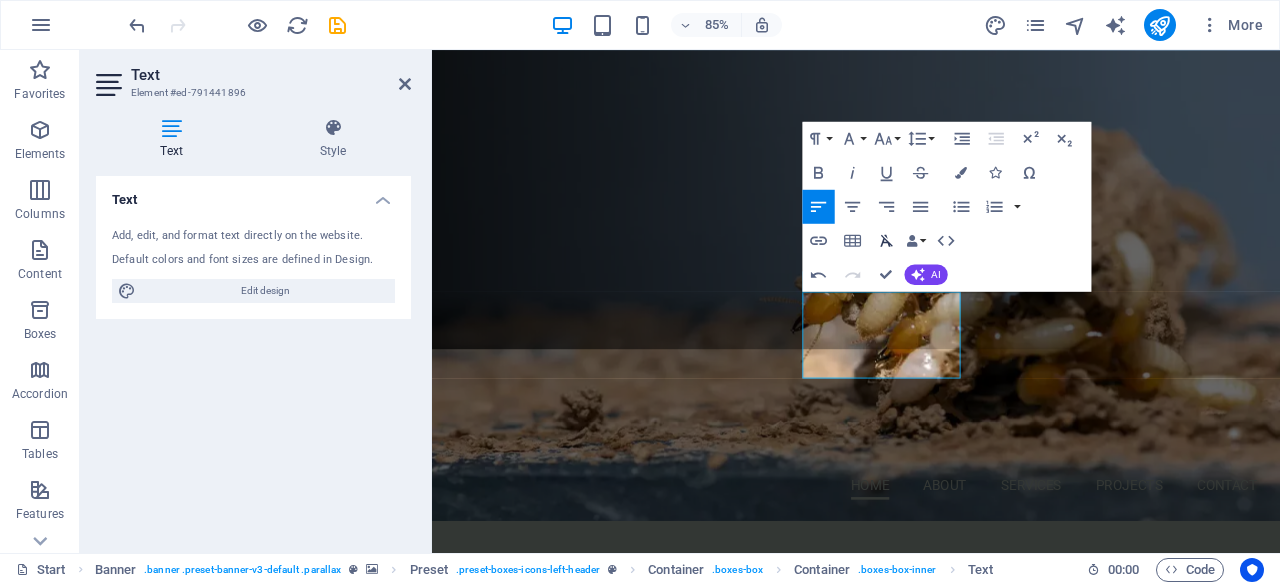click 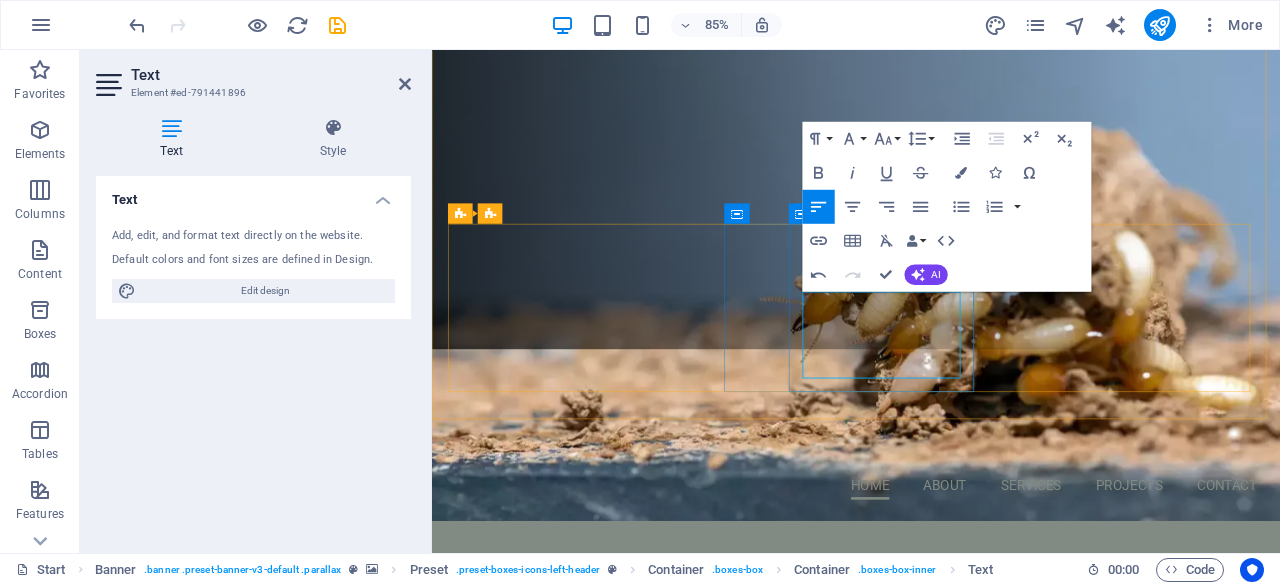 click on "Certified pre-construction termite treatment and soil poisoning for compliance and long-term protection.​" at bounding box center (931, 1285) 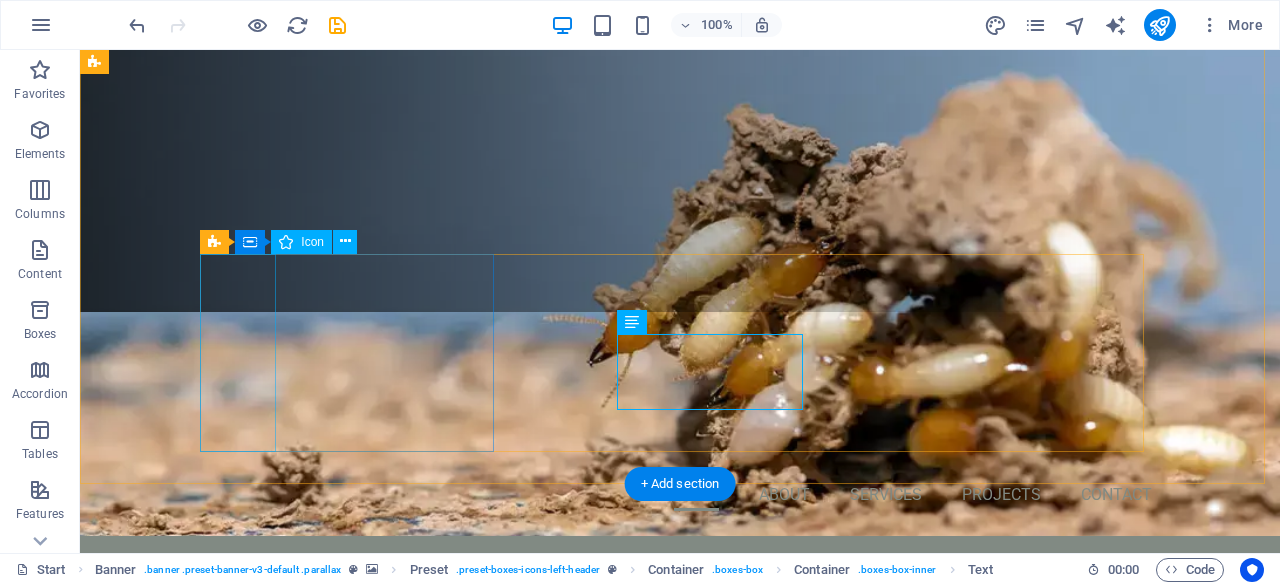 click at bounding box center (680, 922) 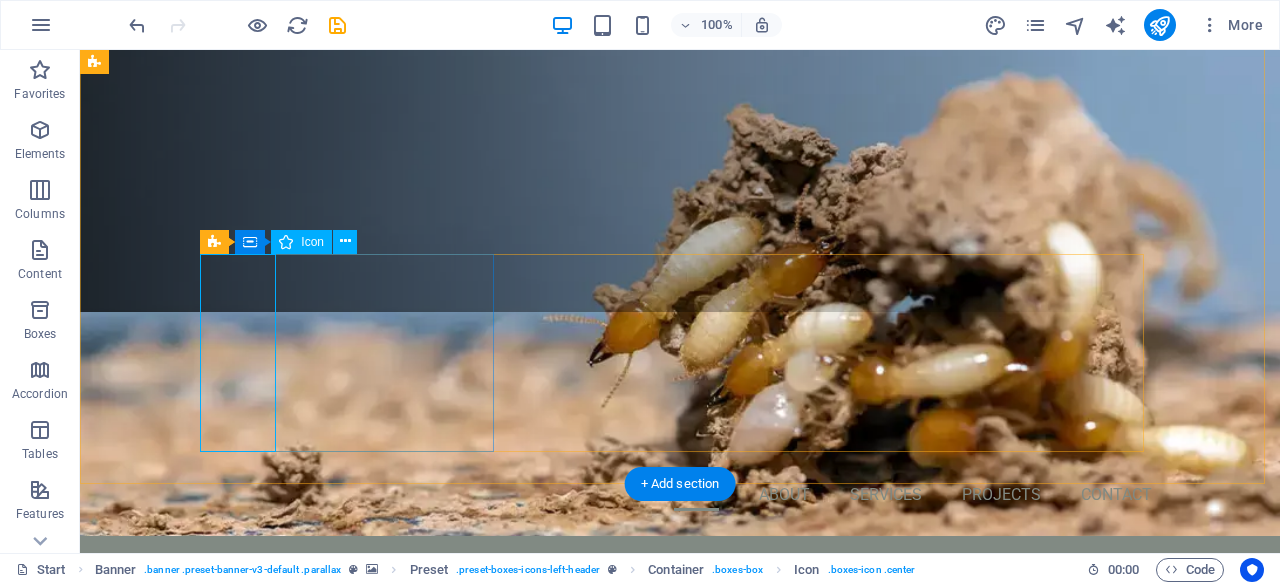 click at bounding box center [680, 922] 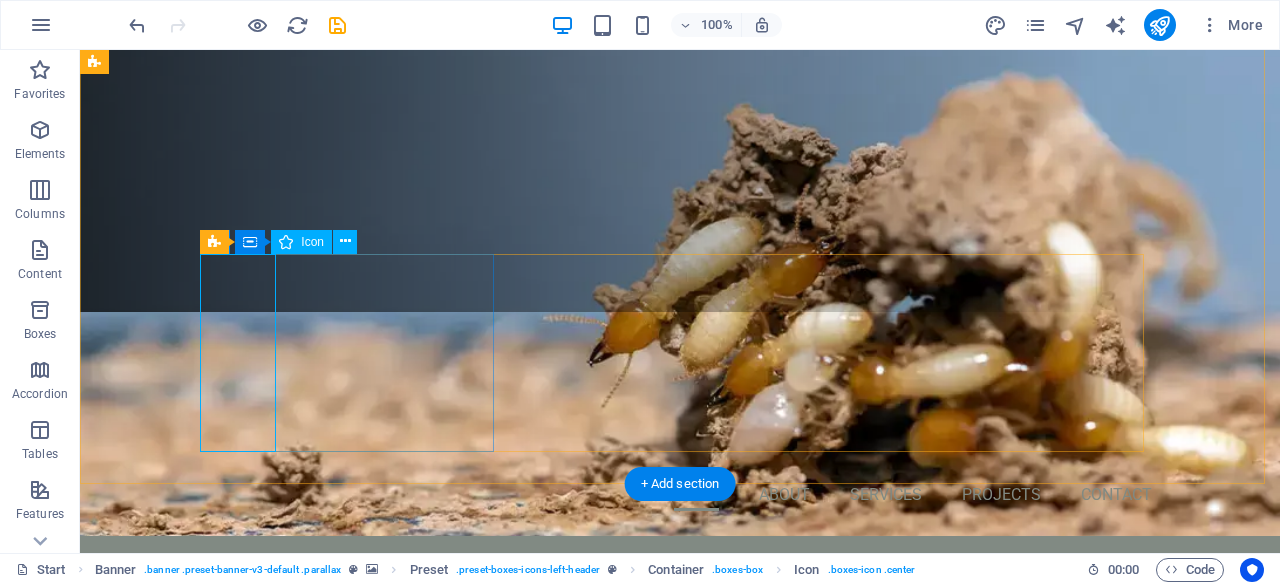 click at bounding box center (680, 922) 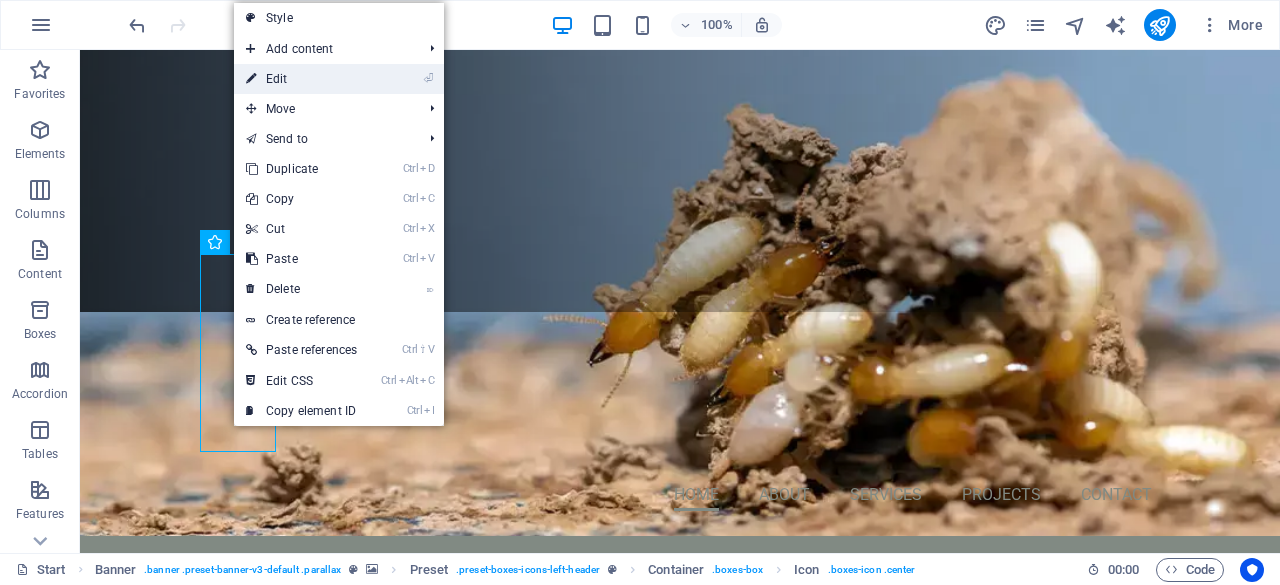 click on "⏎  Edit" at bounding box center [301, 79] 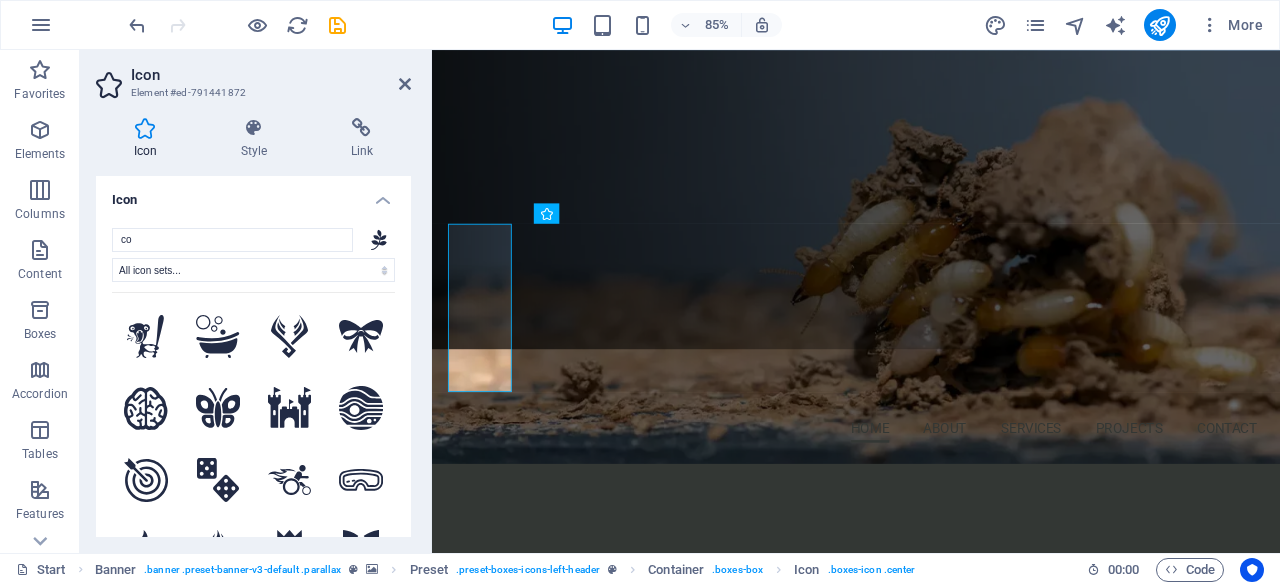 type on "c" 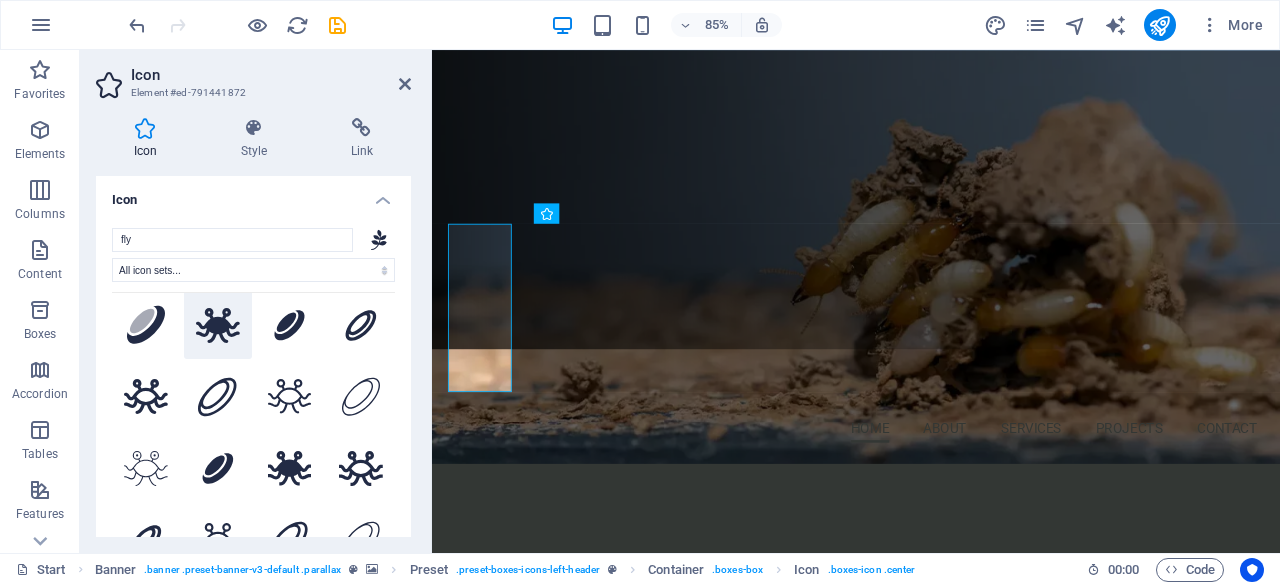scroll, scrollTop: 136, scrollLeft: 0, axis: vertical 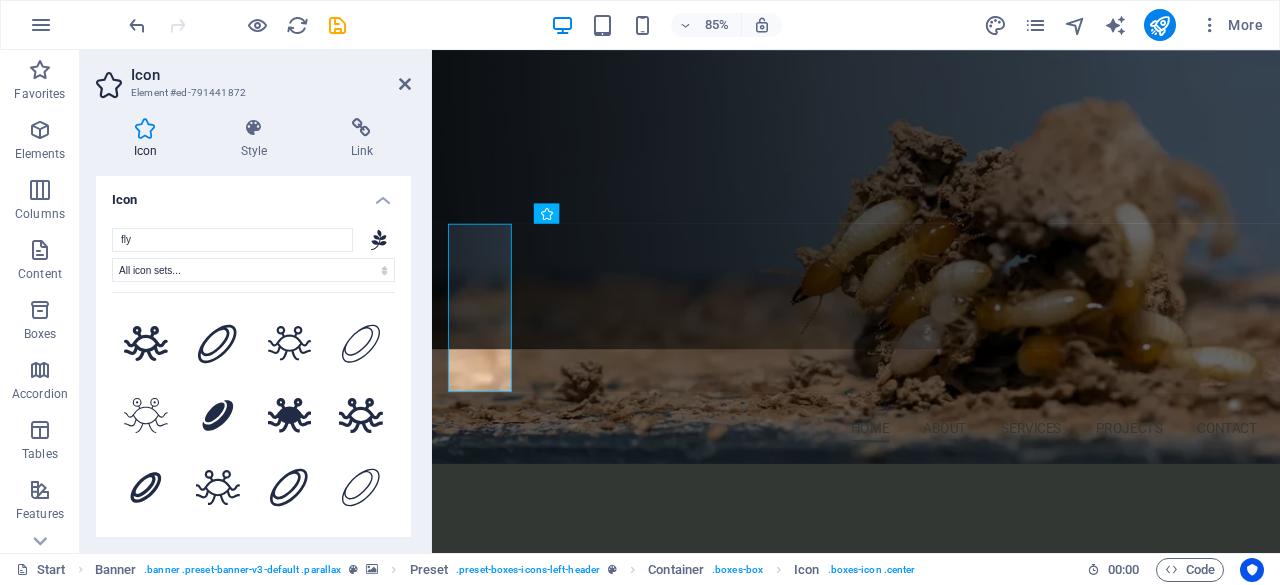 drag, startPoint x: 197, startPoint y: 243, endPoint x: 108, endPoint y: 232, distance: 89.6772 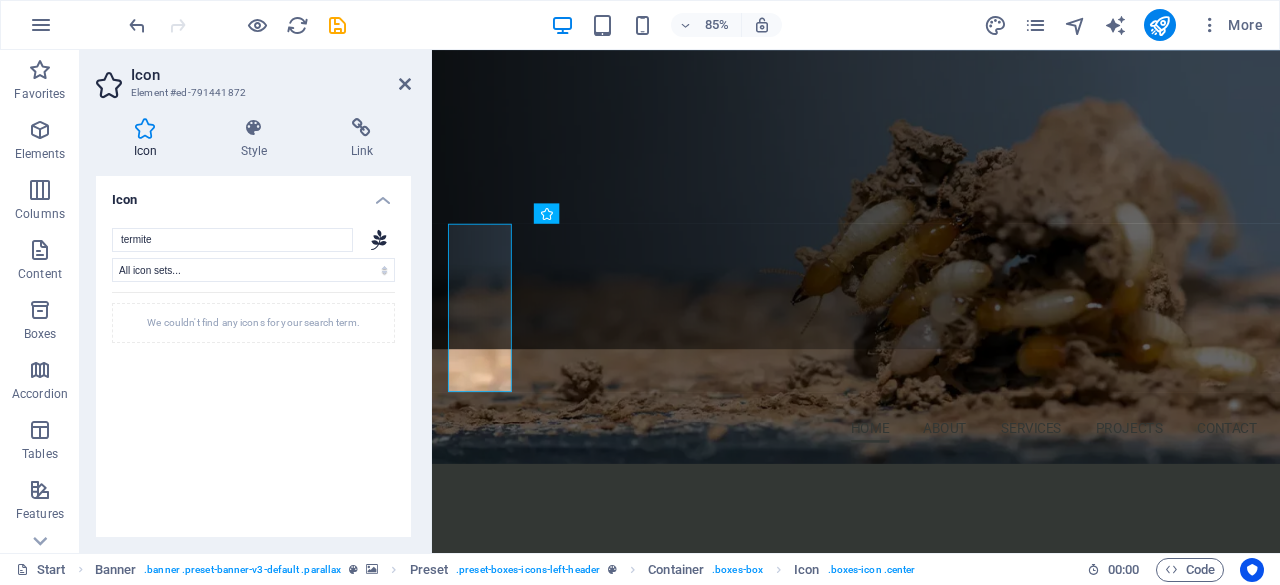 scroll, scrollTop: 0, scrollLeft: 0, axis: both 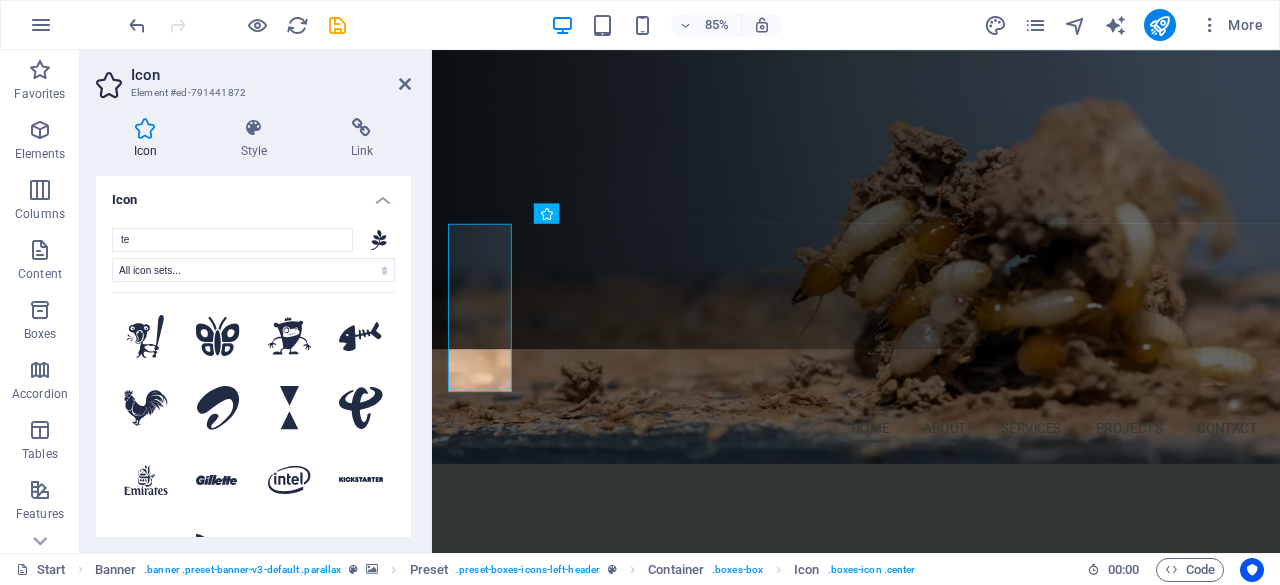 type on "t" 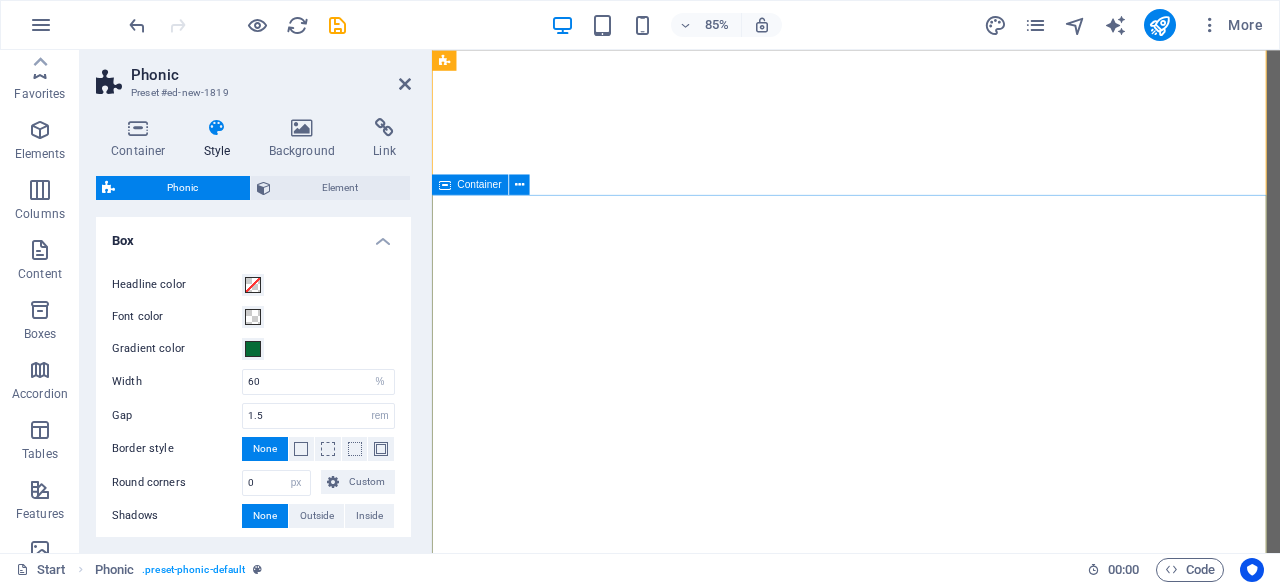 select on "%" 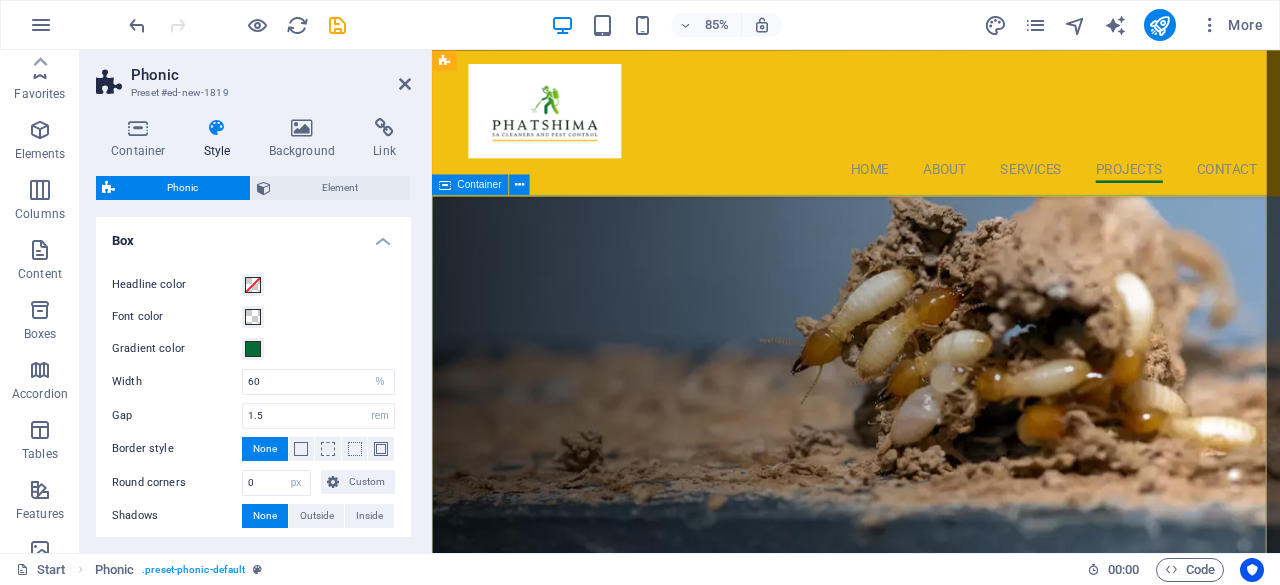 scroll, scrollTop: 396, scrollLeft: 0, axis: vertical 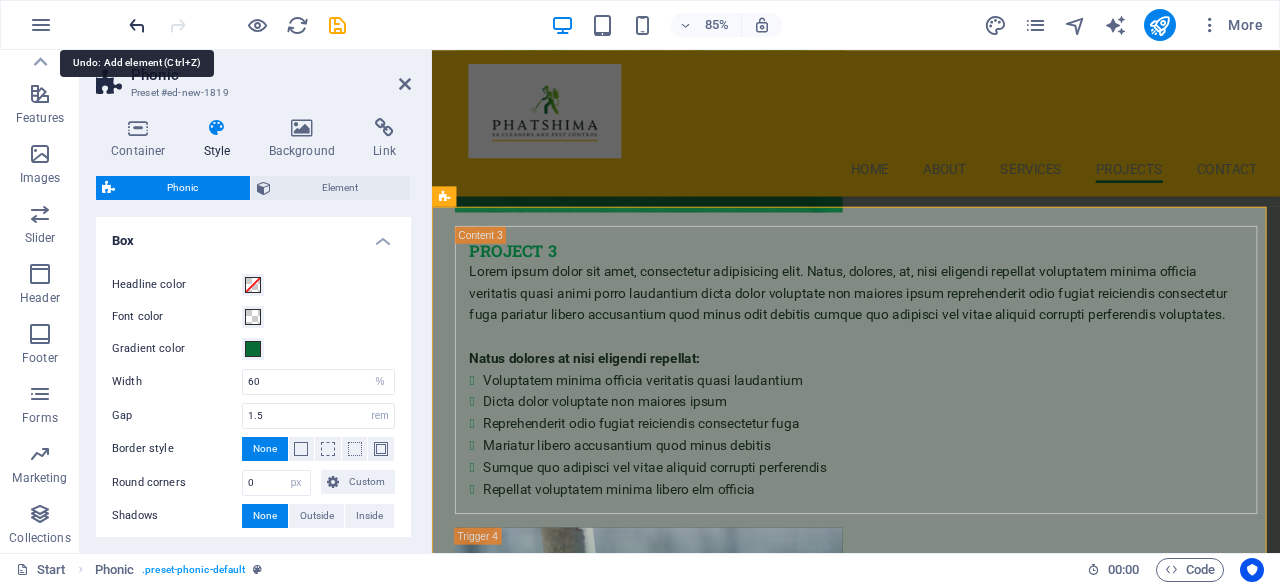 click at bounding box center [137, 25] 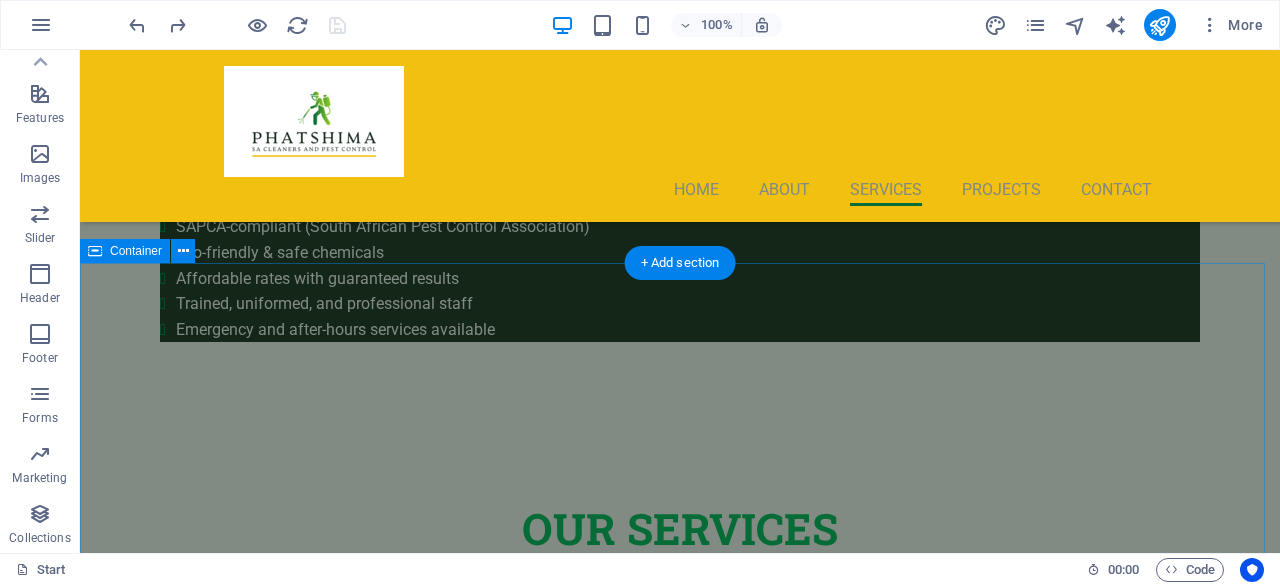 scroll, scrollTop: 3190, scrollLeft: 0, axis: vertical 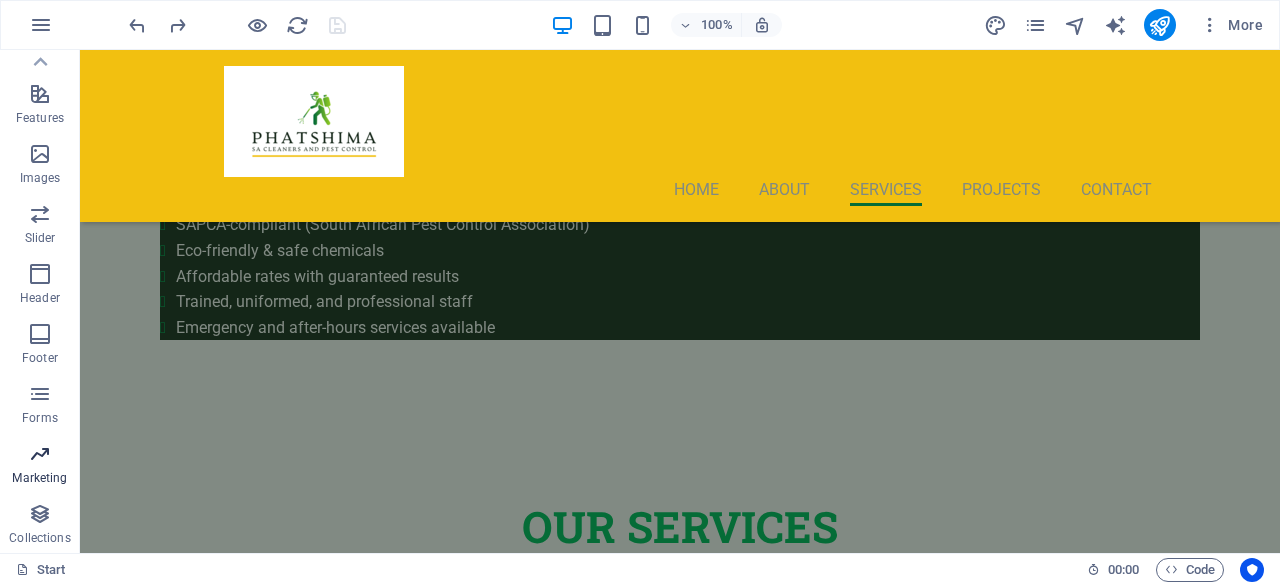click at bounding box center [40, 454] 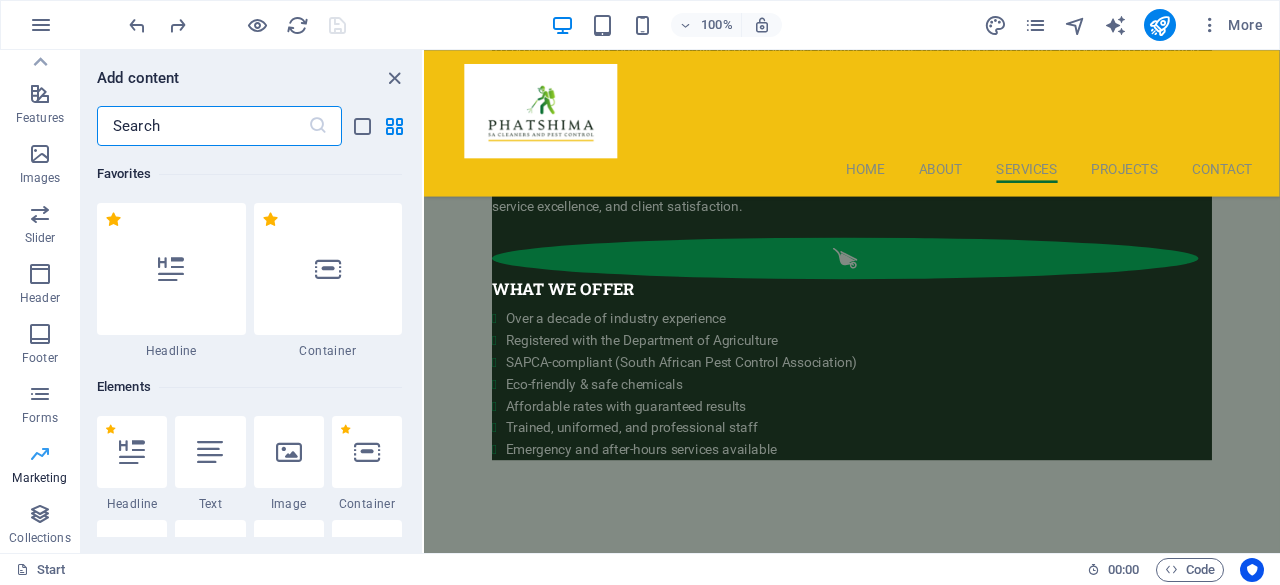 scroll, scrollTop: 3423, scrollLeft: 0, axis: vertical 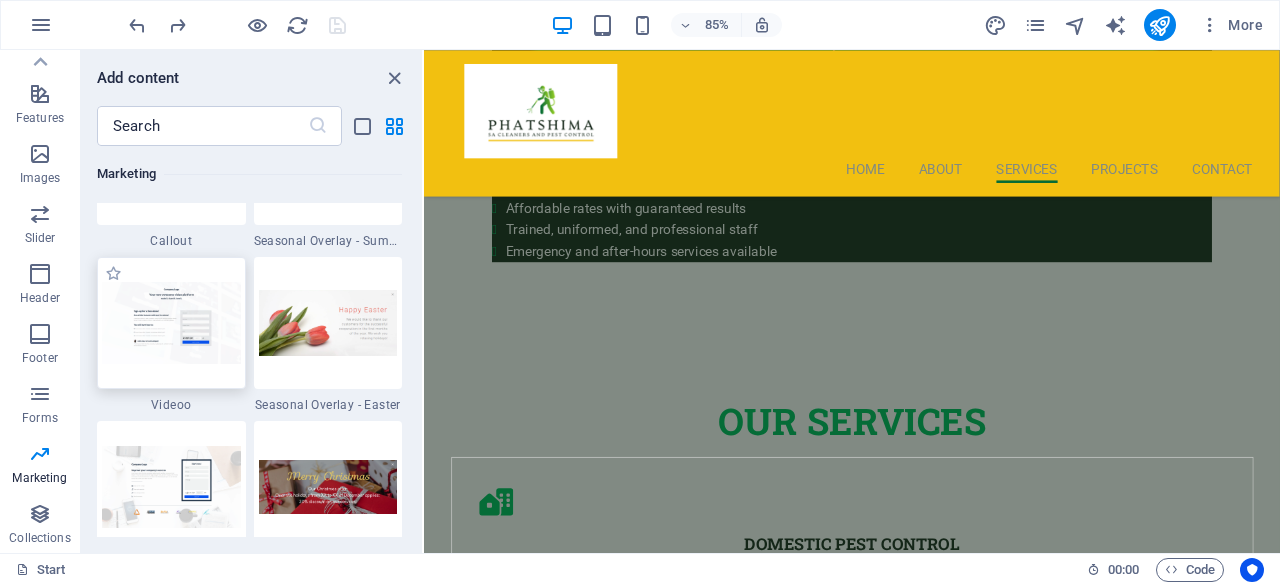 click at bounding box center (171, 322) 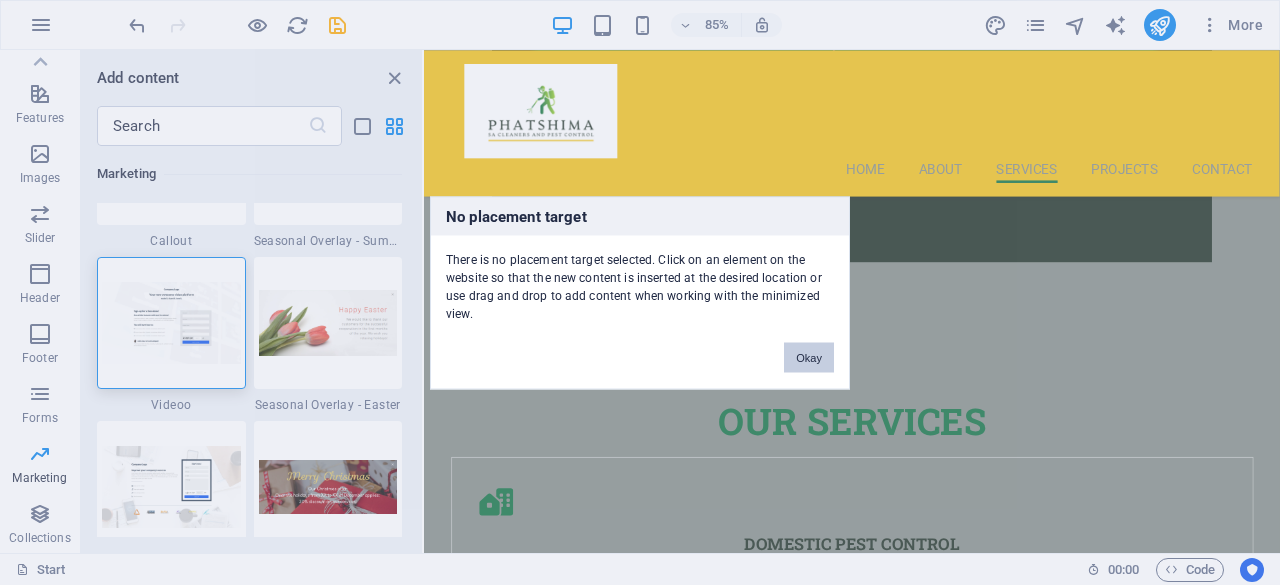 click on "Okay" at bounding box center (809, 357) 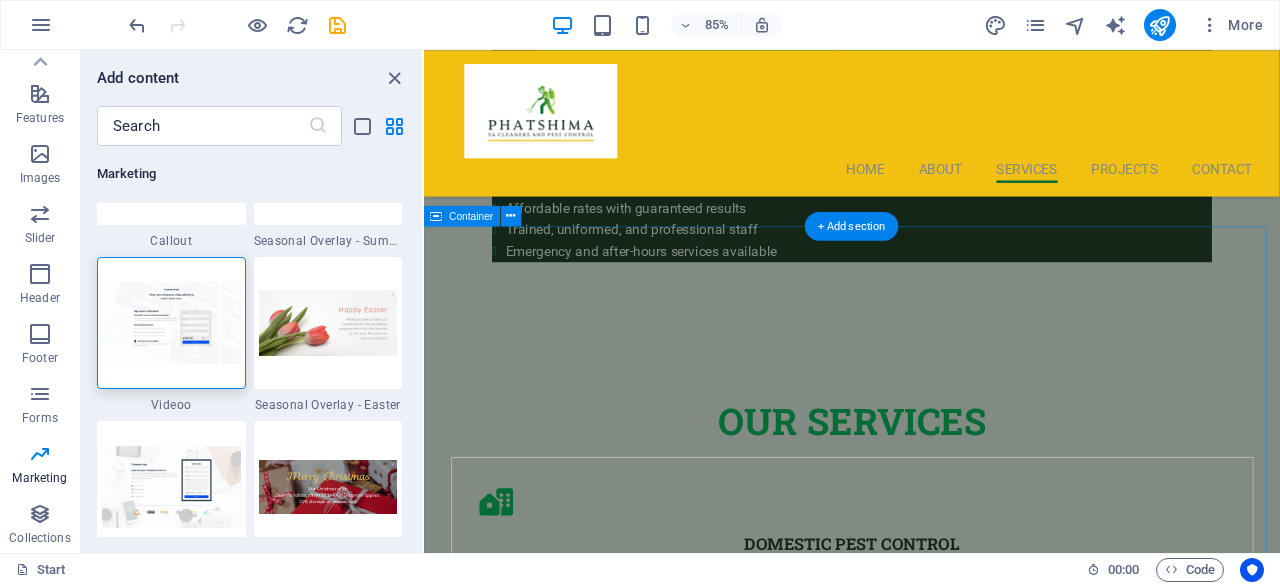 click on "Latest Projects Project 1 Lorem ipsum dolor amet Project 1 Lorem ipsum dolor sit amet, consectetur adipisicing elit. Natus, dolores, at, nisi eligendi repellat voluptatem minima officia veritatis quasi animi porro laudantium dicta dolor voluptate non maiores ipsum reprehenderit odio fugiat reiciendis consectetur fuga pariatur libero accusantium quod minus odit debitis cumque quo adipisci vel vitae aliquid corrupti perferendis voluptates. Natus dolores at nisi eligendi repellat: Voluptatem minima officia veritatis quasi laudantium Dicta dolor voluptate non maiores ipsum  Reprehenderit odio fugiat reiciendis consectetur fuga  Mariatur libero accusantium quod minus debitis  Sumque quo adipisci vel vitae aliquid corrupti perferendis Repellat voluptatem minima libero elm officia Project 2 Lorem ipsum dolor amet Project 2 Natus dolores at nisi eligendi repellat: Voluptatem minima officia veritatis quasi laudantium Dicta dolor voluptate non maiores ipsum  Reprehenderit odio fugiat reiciendis consectetur fuga" at bounding box center (927, 4160) 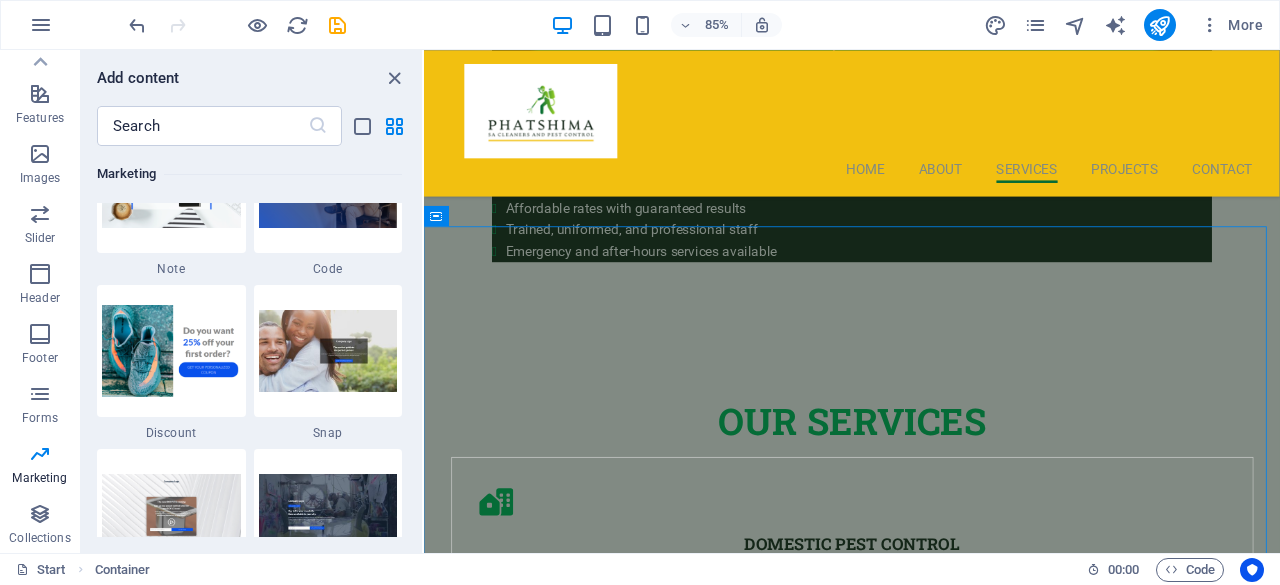 scroll, scrollTop: 17520, scrollLeft: 0, axis: vertical 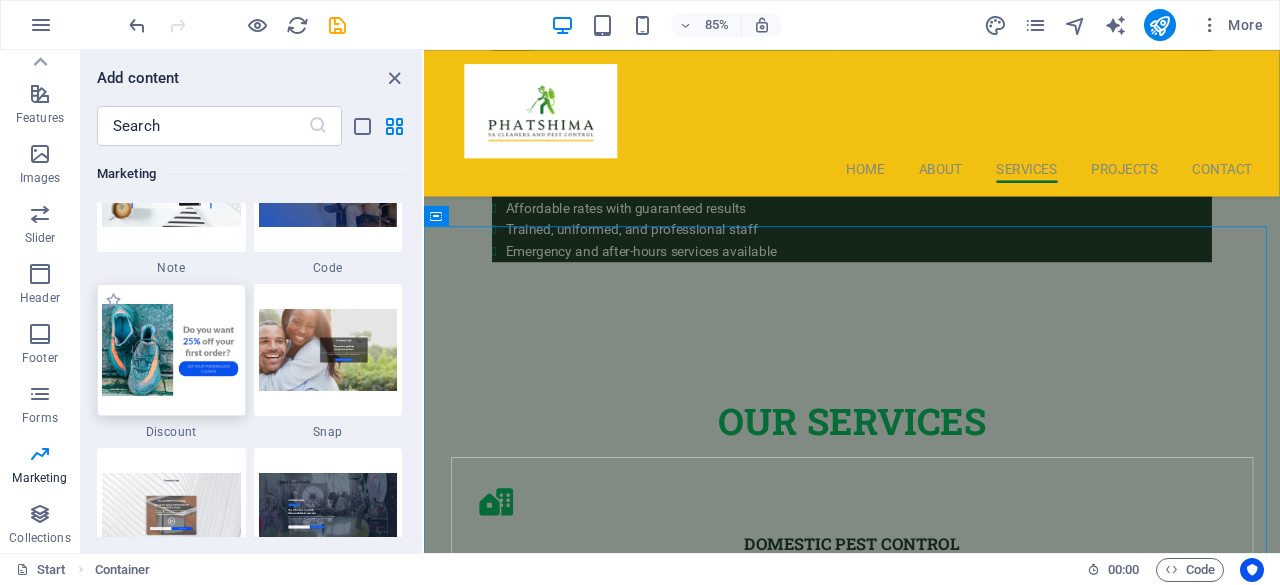click at bounding box center (171, 350) 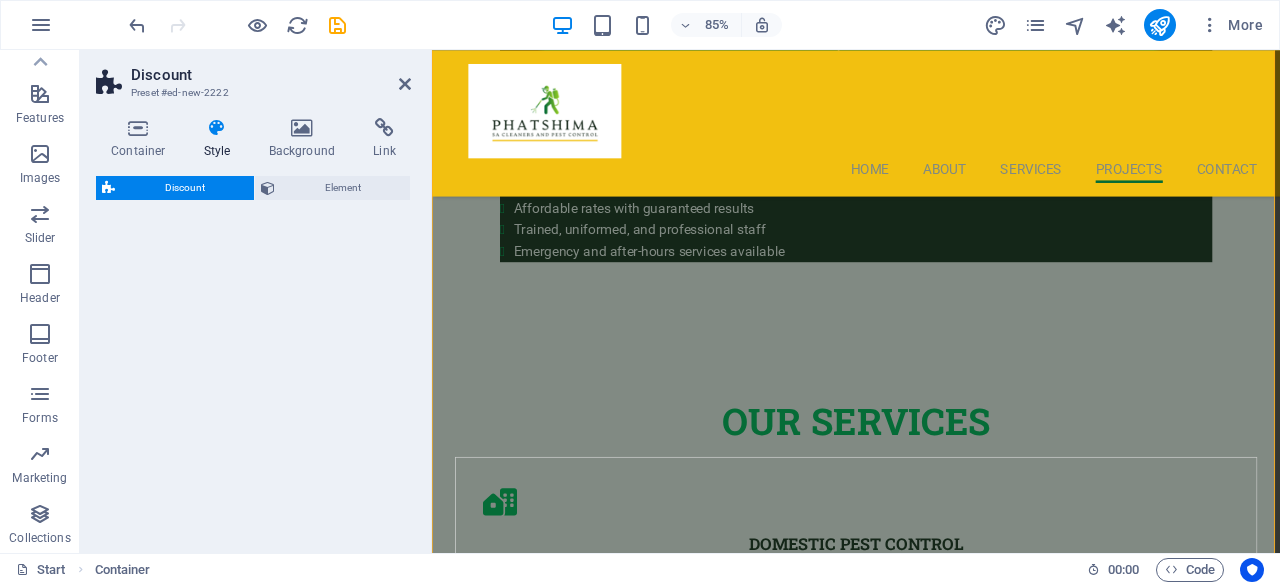 select on "rem" 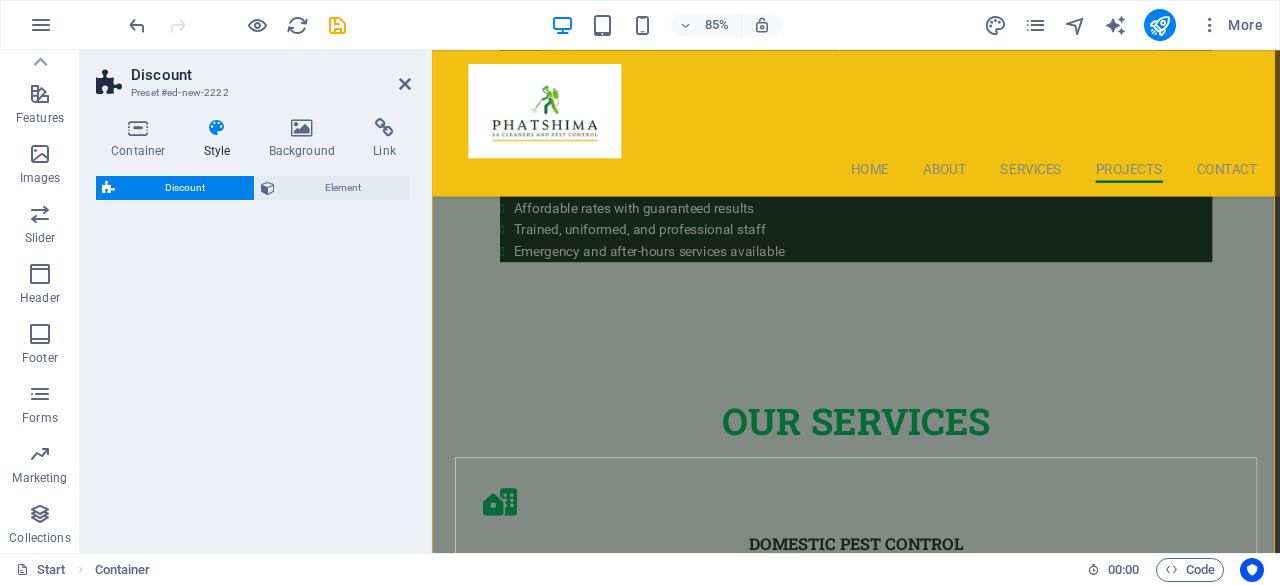 select on "rem" 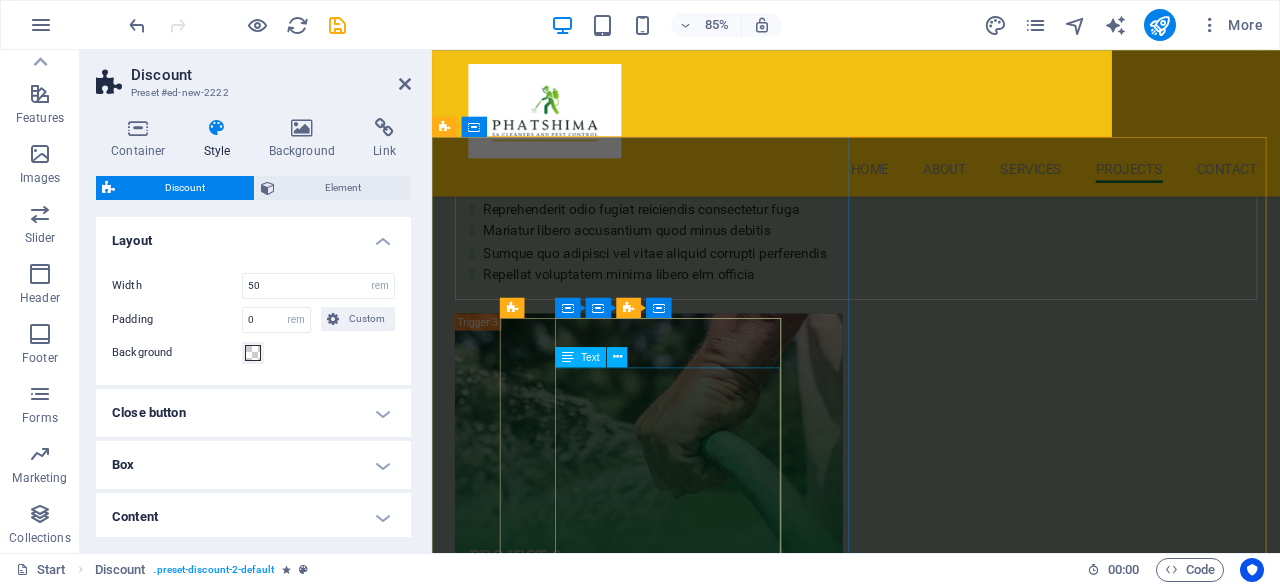 scroll, scrollTop: 7072, scrollLeft: 0, axis: vertical 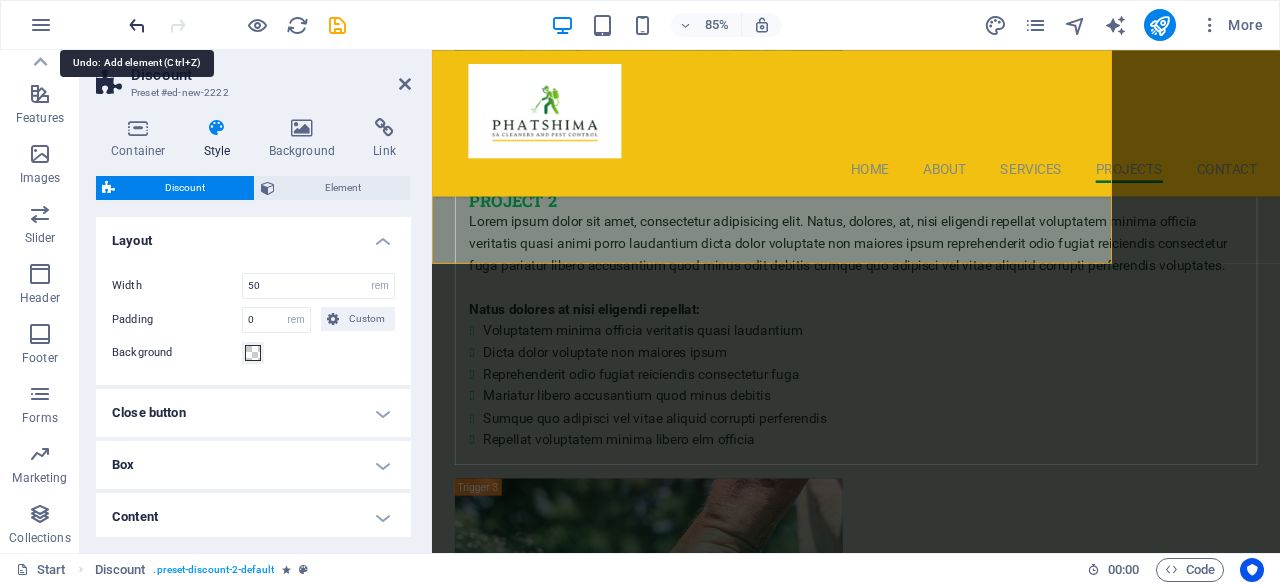 click at bounding box center [137, 25] 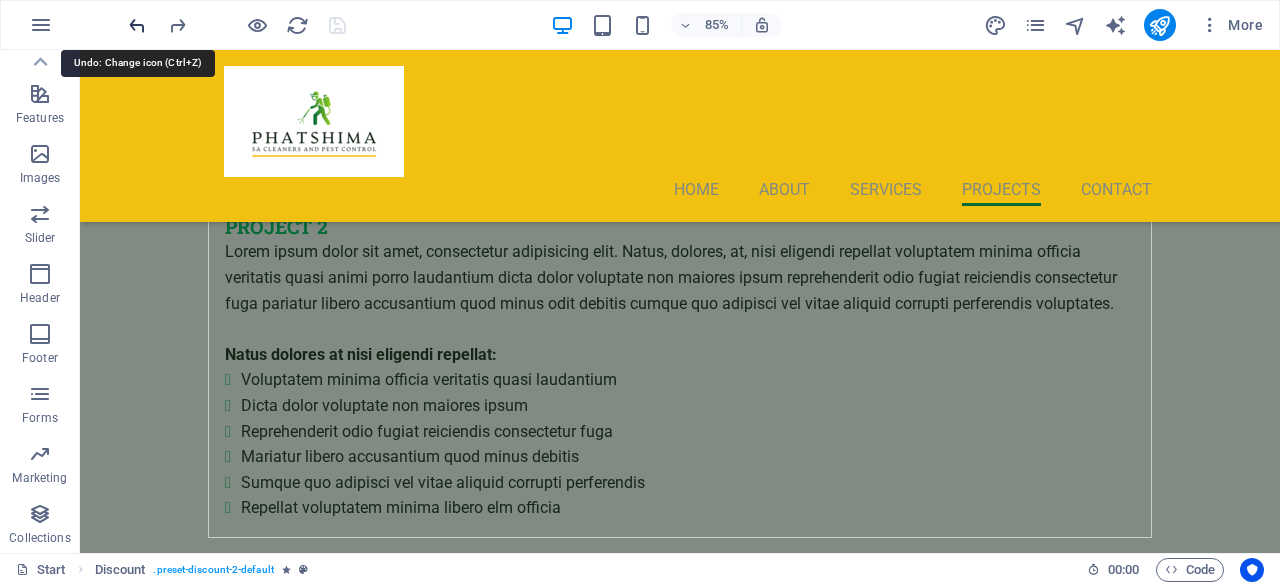 scroll, scrollTop: 6571, scrollLeft: 0, axis: vertical 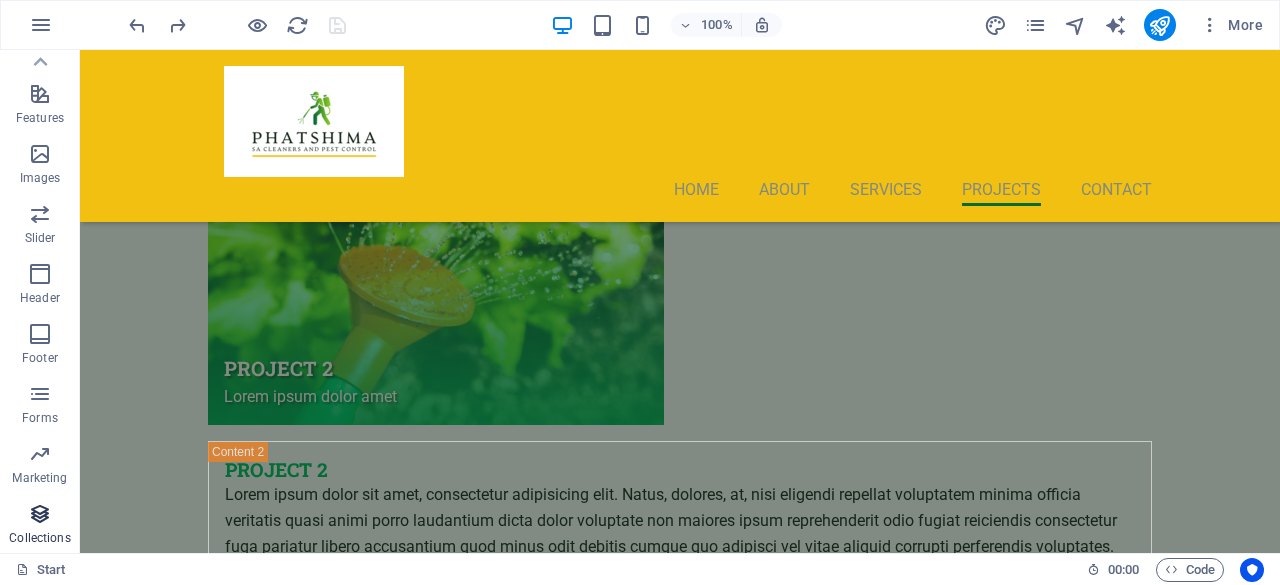 click at bounding box center [40, 514] 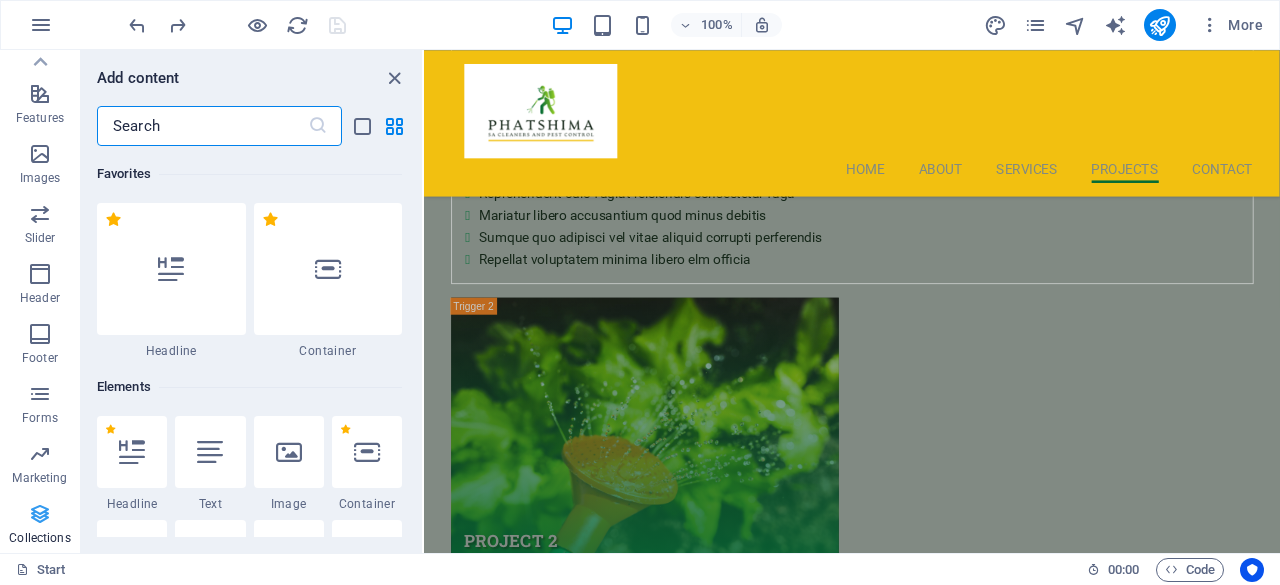 scroll, scrollTop: 6804, scrollLeft: 0, axis: vertical 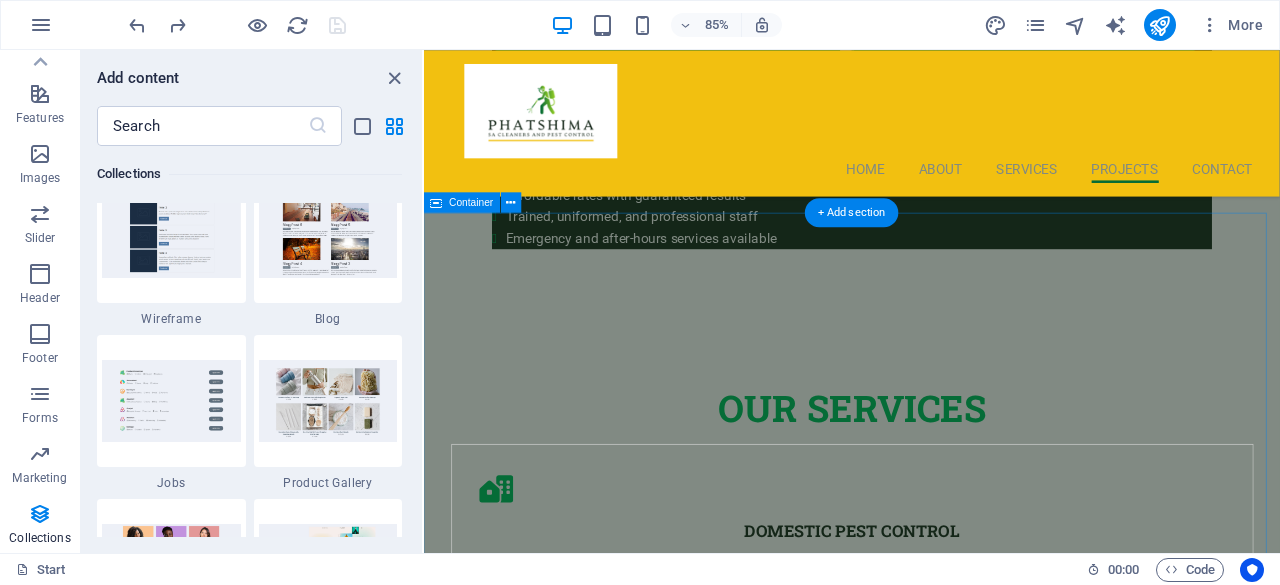 click on "Latest Projects Project 1 Lorem ipsum dolor amet Project 1 Lorem ipsum dolor sit amet, consectetur adipisicing elit. Natus, dolores, at, nisi eligendi repellat voluptatem minima officia veritatis quasi animi porro laudantium dicta dolor voluptate non maiores ipsum reprehenderit odio fugiat reiciendis consectetur fuga pariatur libero accusantium quod minus odit debitis cumque quo adipisci vel vitae aliquid corrupti perferendis voluptates. Natus dolores at nisi eligendi repellat: Voluptatem minima officia veritatis quasi laudantium Dicta dolor voluptate non maiores ipsum  Reprehenderit odio fugiat reiciendis consectetur fuga  Mariatur libero accusantium quod minus debitis  Sumque quo adipisci vel vitae aliquid corrupti perferendis Repellat voluptatem minima libero elm officia Project 2 Lorem ipsum dolor amet Project 2 Natus dolores at nisi eligendi repellat: Voluptatem minima officia veritatis quasi laudantium Dicta dolor voluptate non maiores ipsum  Reprehenderit odio fugiat reiciendis consectetur fuga" at bounding box center (927, 4145) 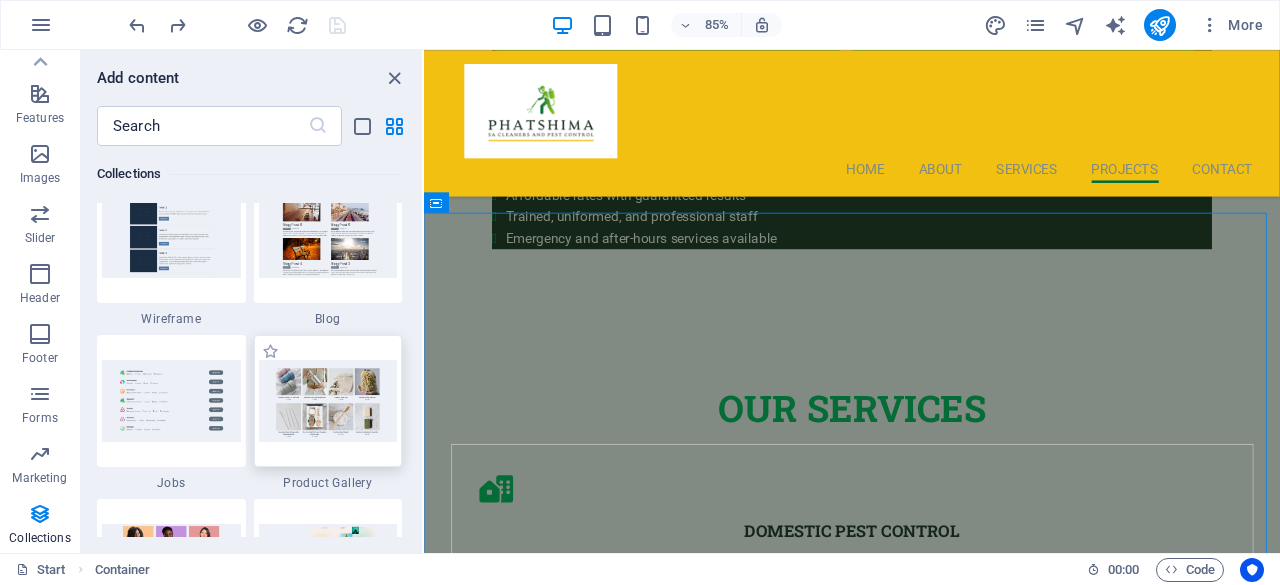 click at bounding box center [328, 400] 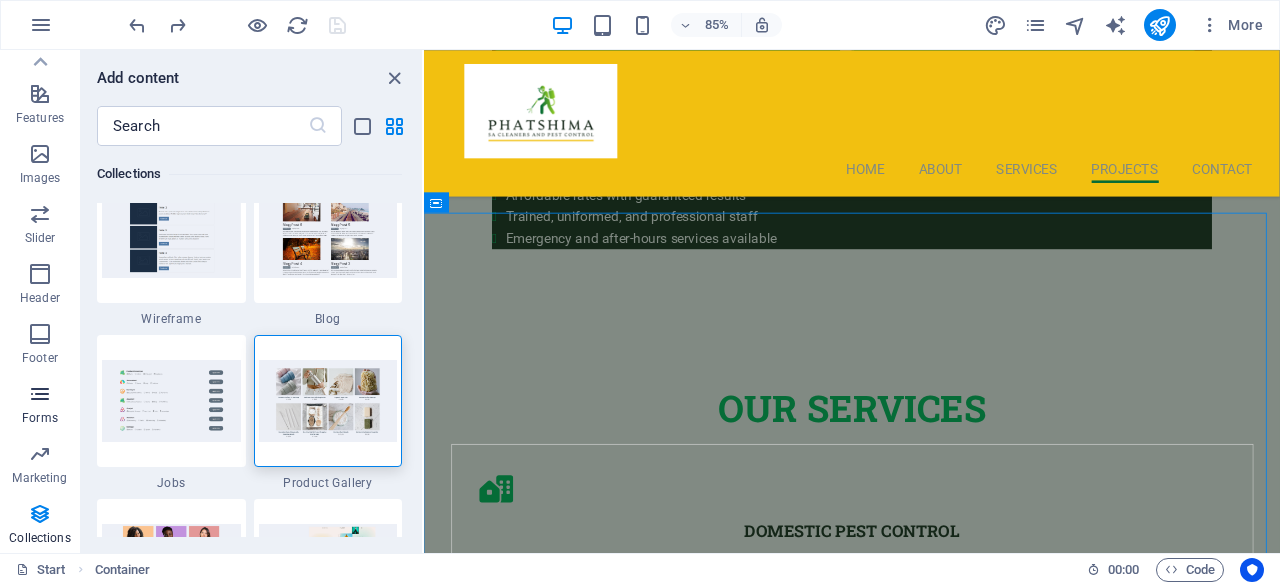 click on "Forms" at bounding box center (40, 418) 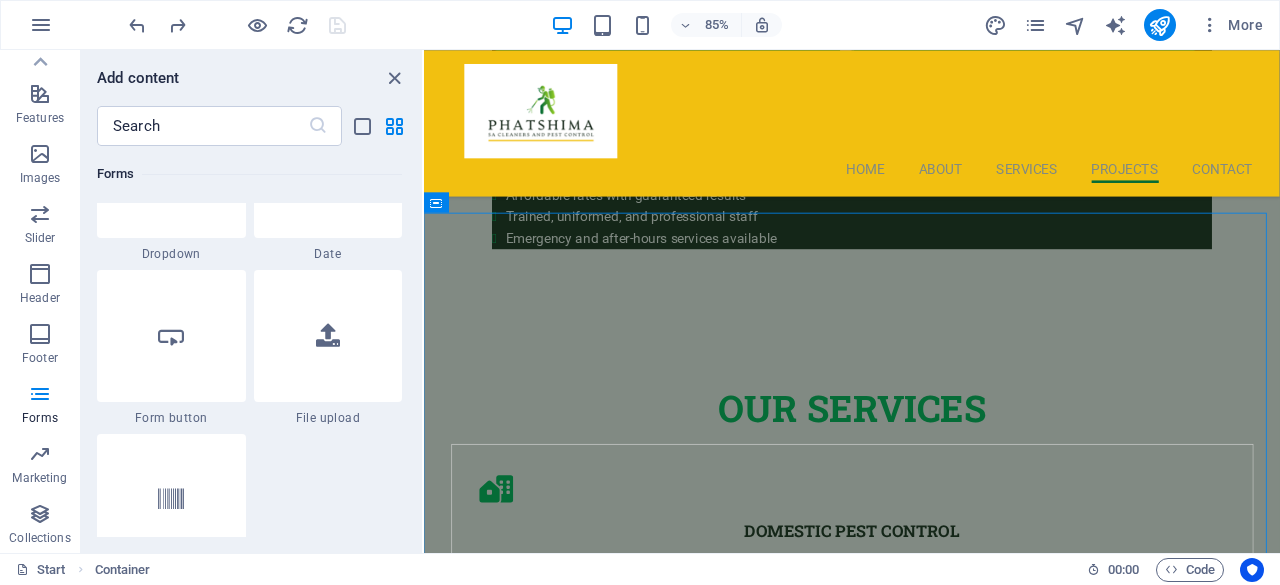scroll, scrollTop: 15846, scrollLeft: 0, axis: vertical 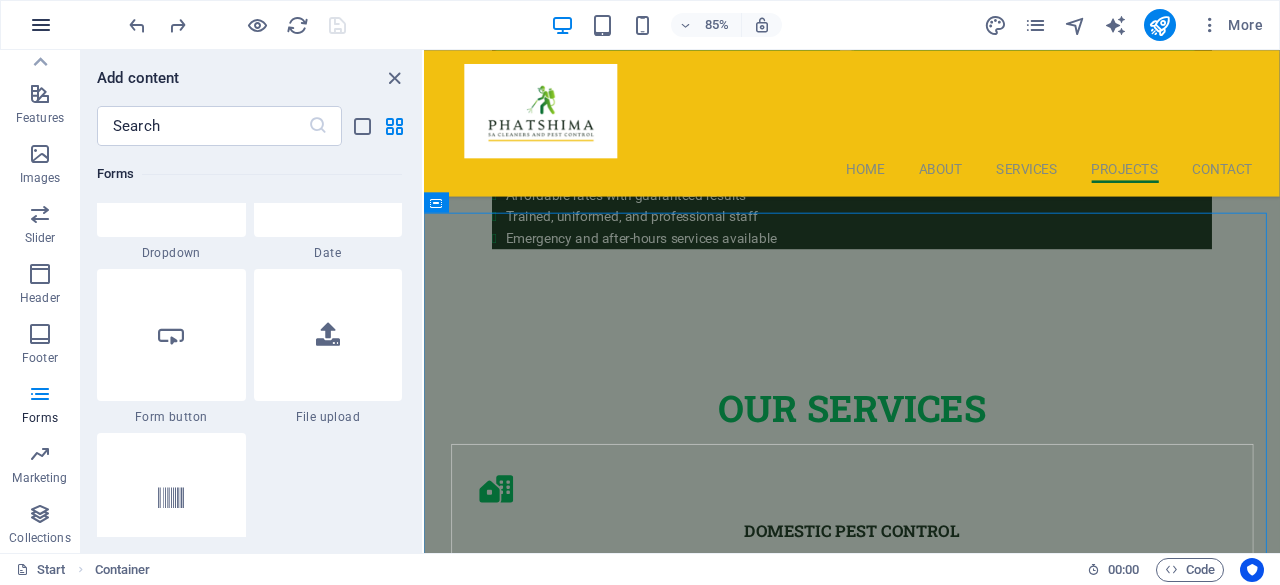 click at bounding box center (41, 25) 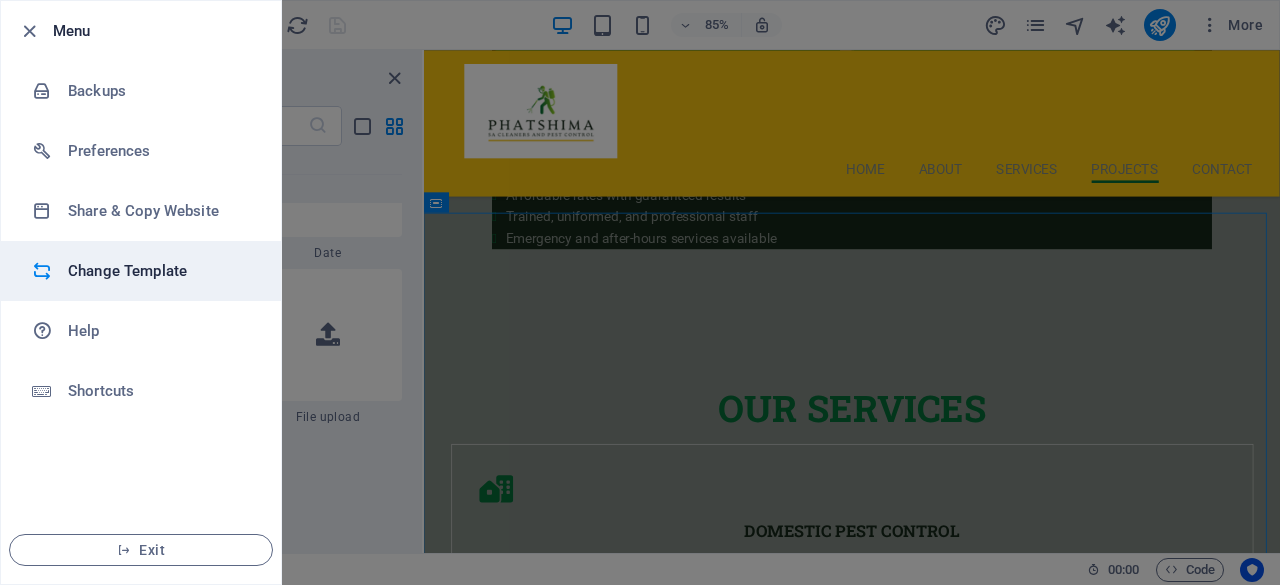 click on "Change Template" at bounding box center [160, 271] 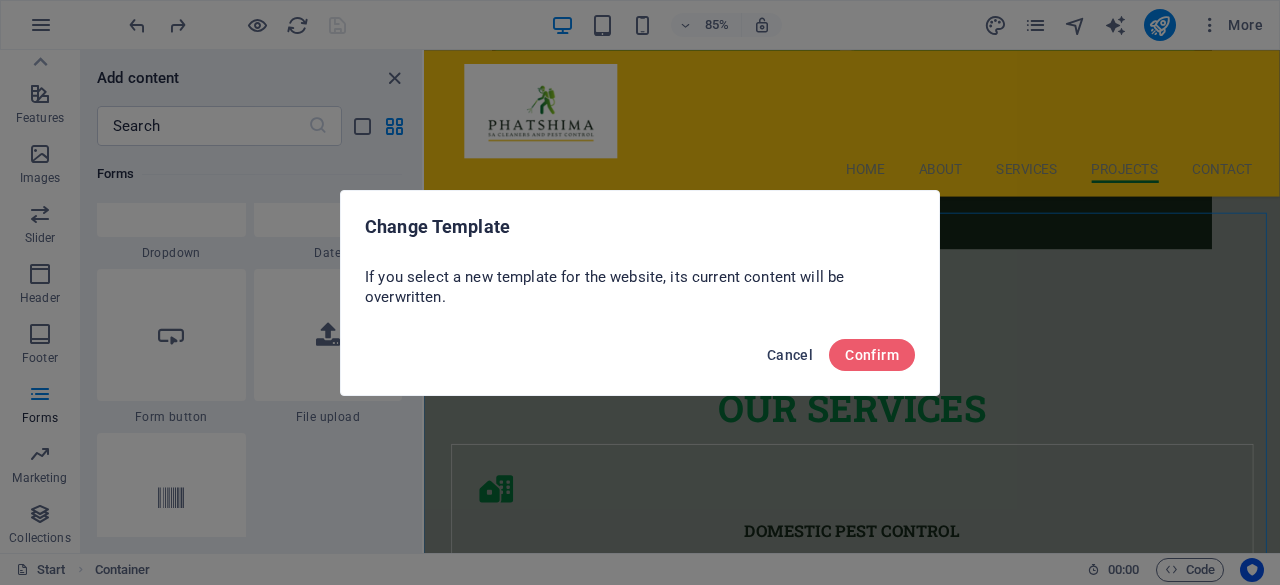 click on "Cancel" at bounding box center [790, 355] 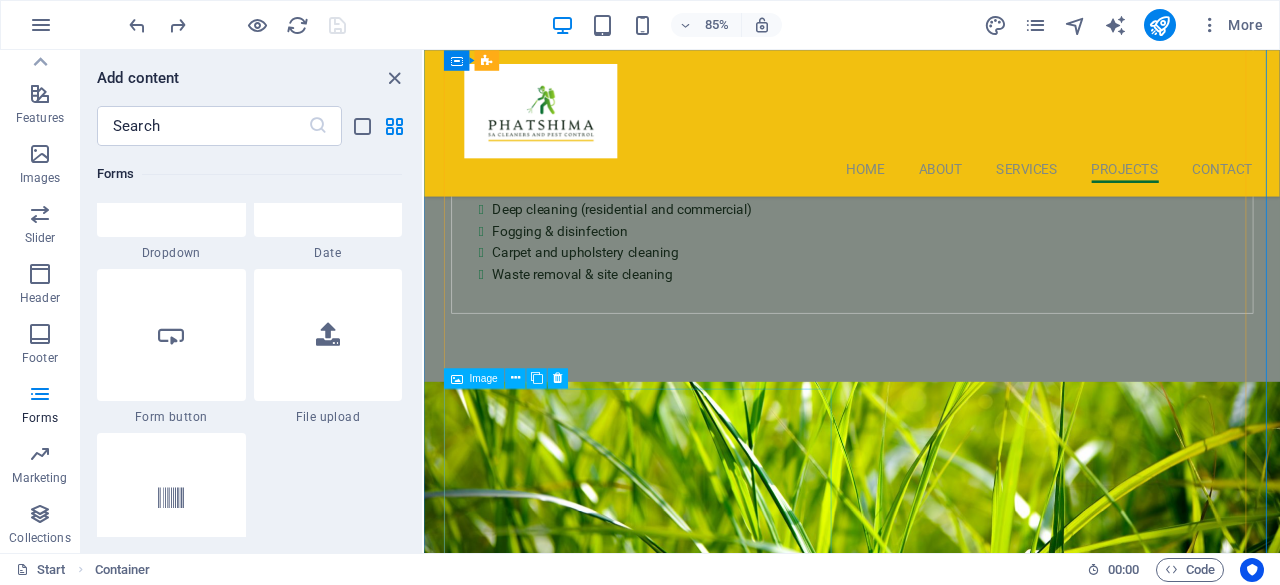 scroll, scrollTop: 4878, scrollLeft: 0, axis: vertical 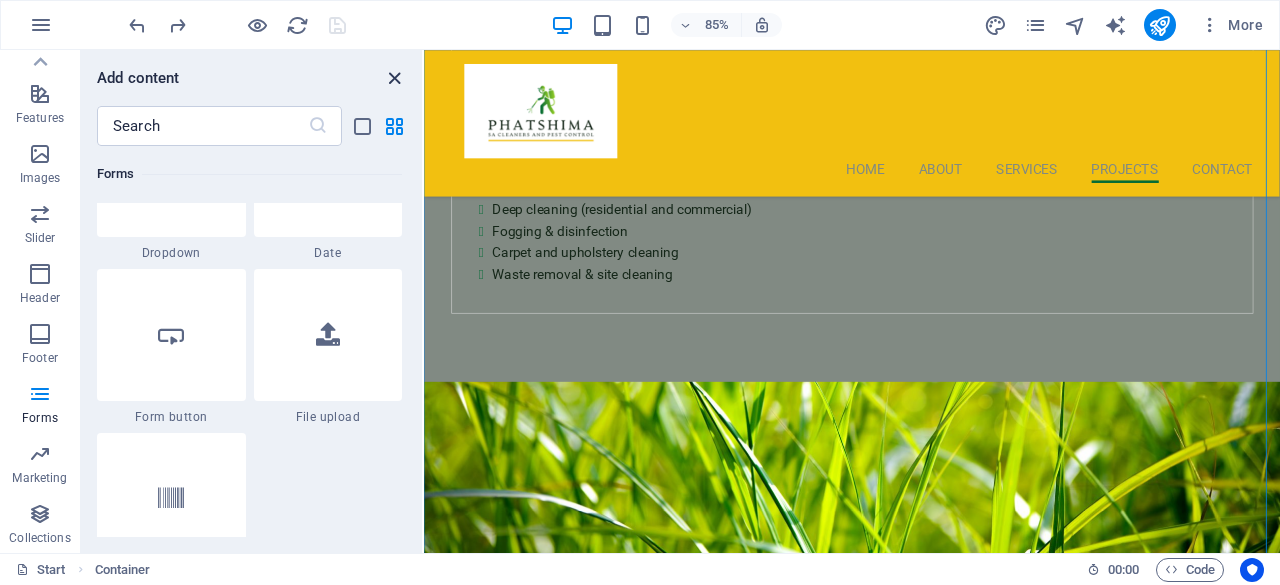click at bounding box center [394, 78] 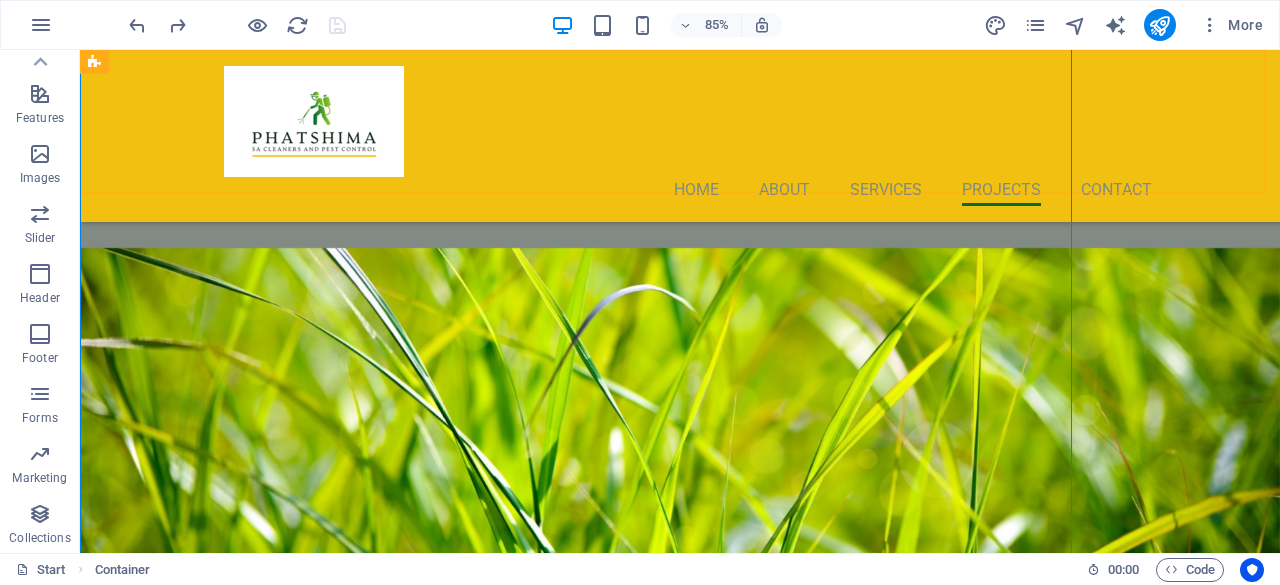 scroll, scrollTop: 4645, scrollLeft: 0, axis: vertical 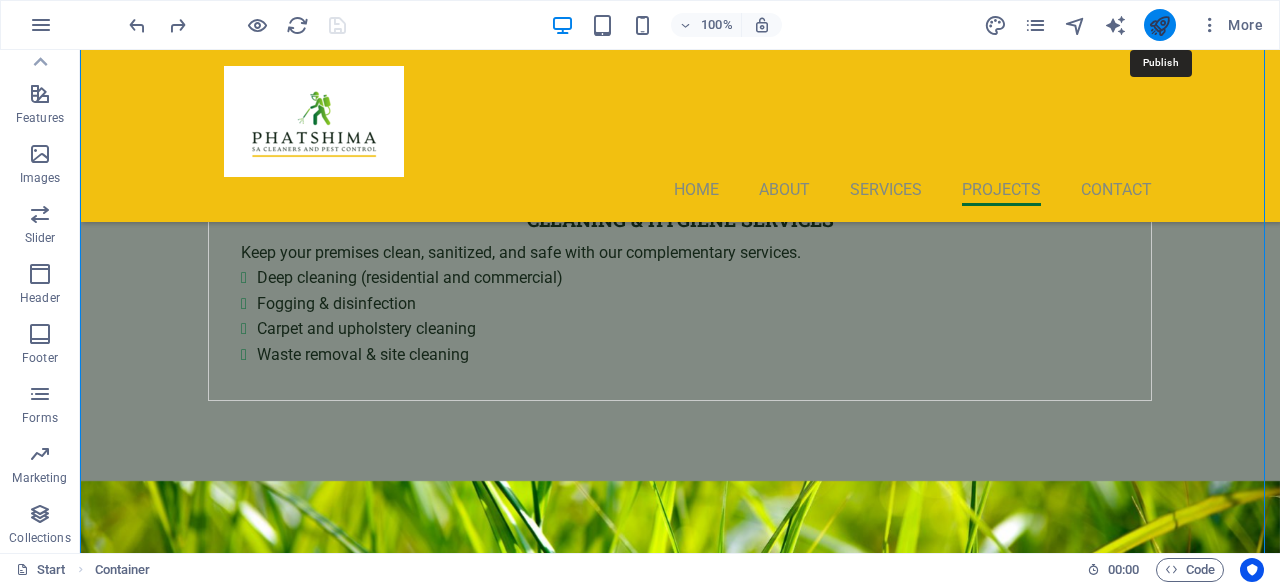 click at bounding box center (1159, 25) 